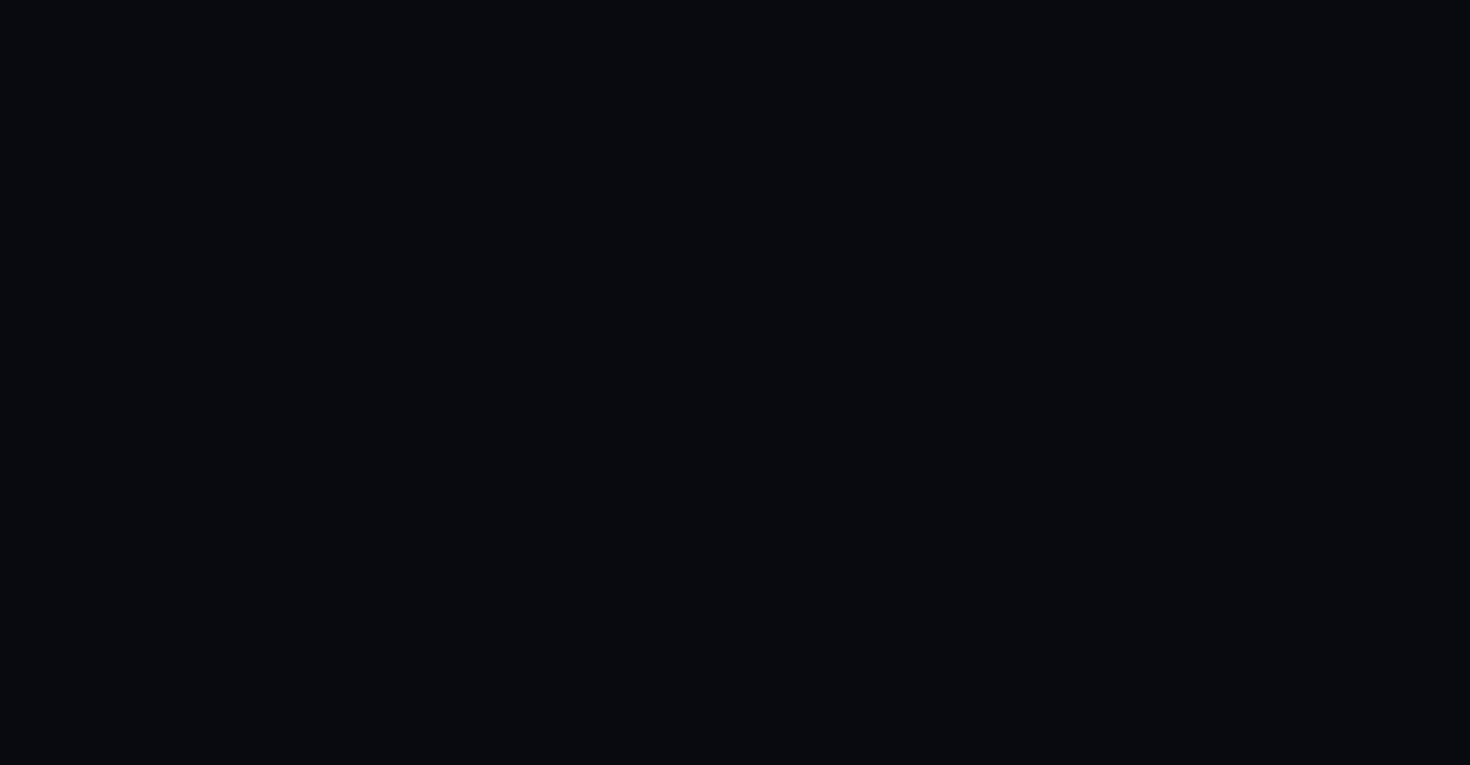 scroll, scrollTop: 0, scrollLeft: 0, axis: both 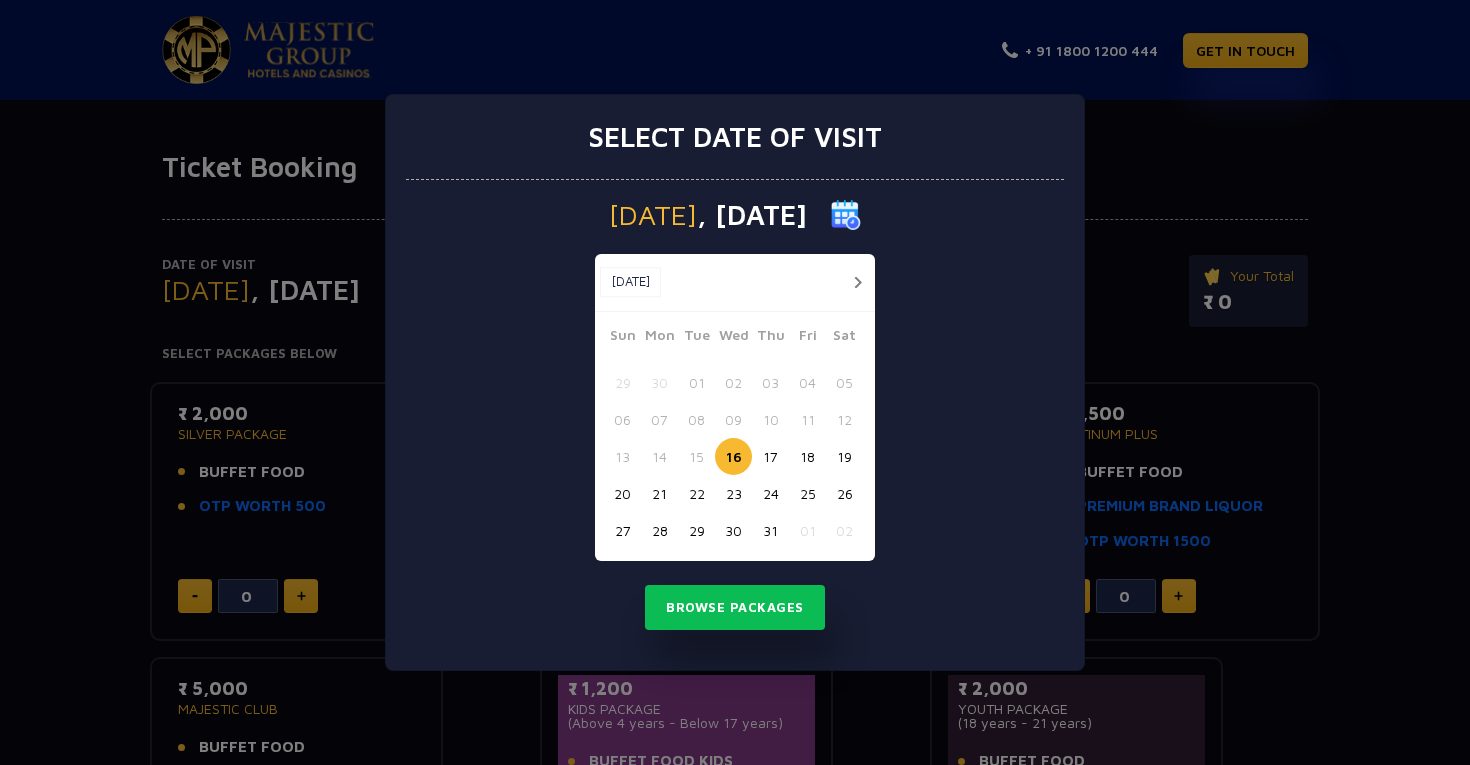 click at bounding box center [857, 282] 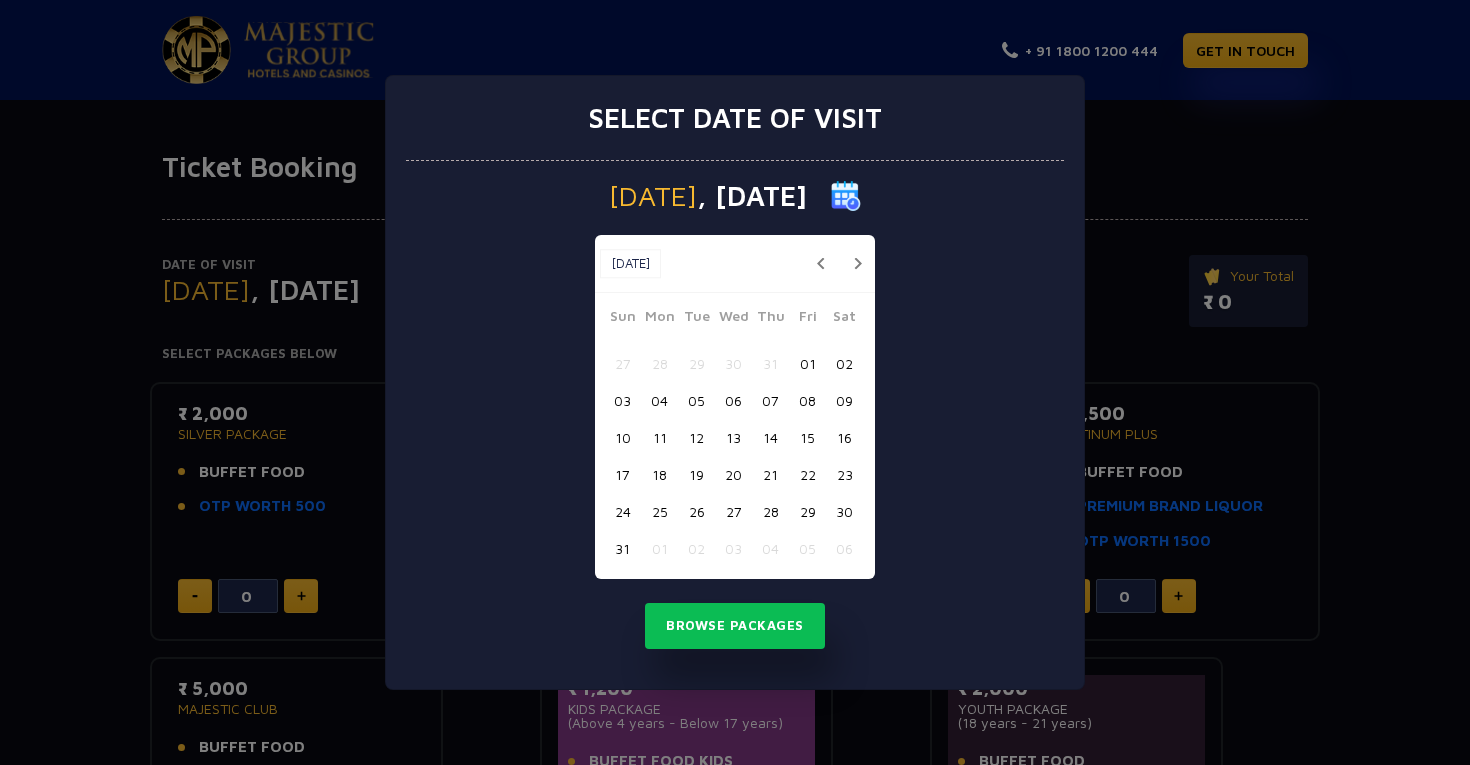 click at bounding box center (857, 263) 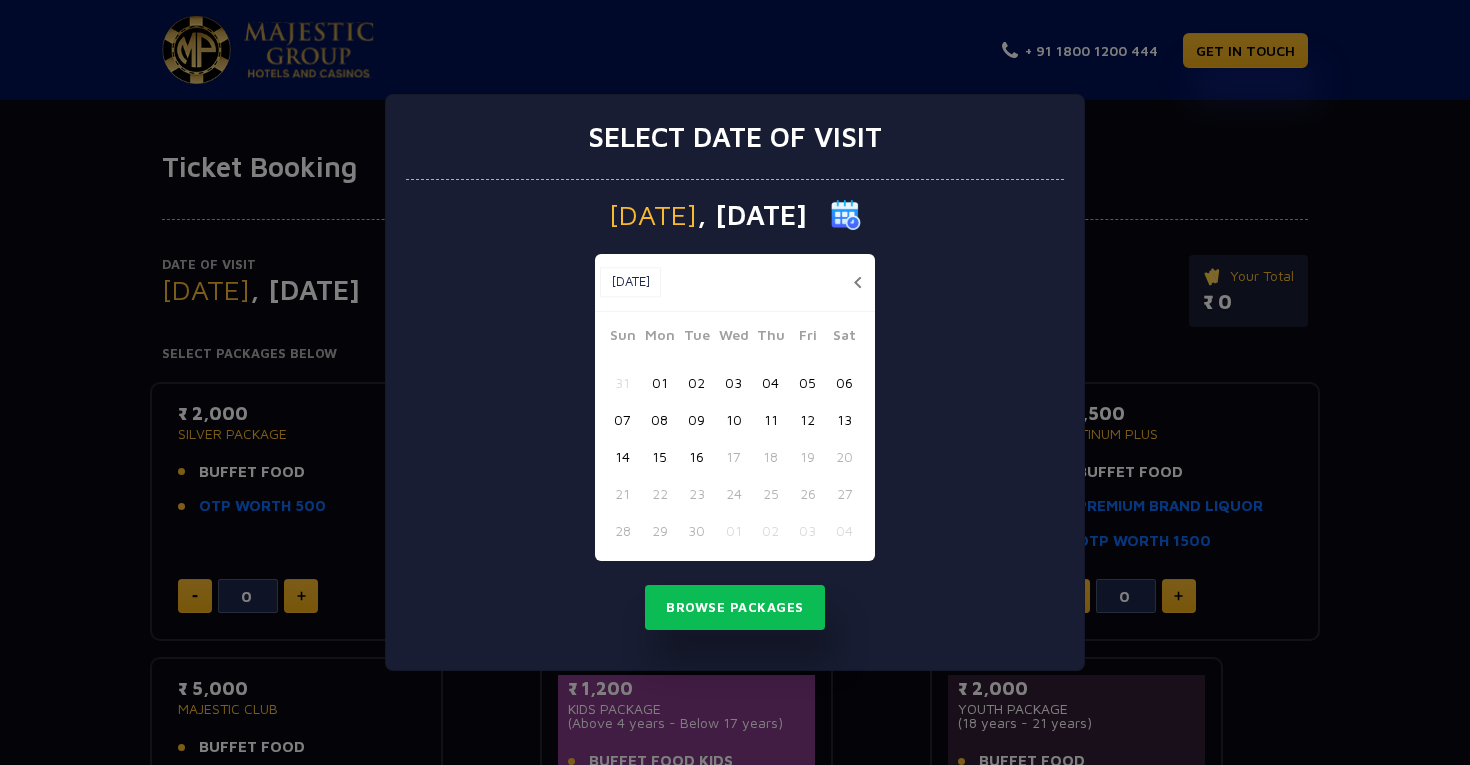click at bounding box center [857, 282] 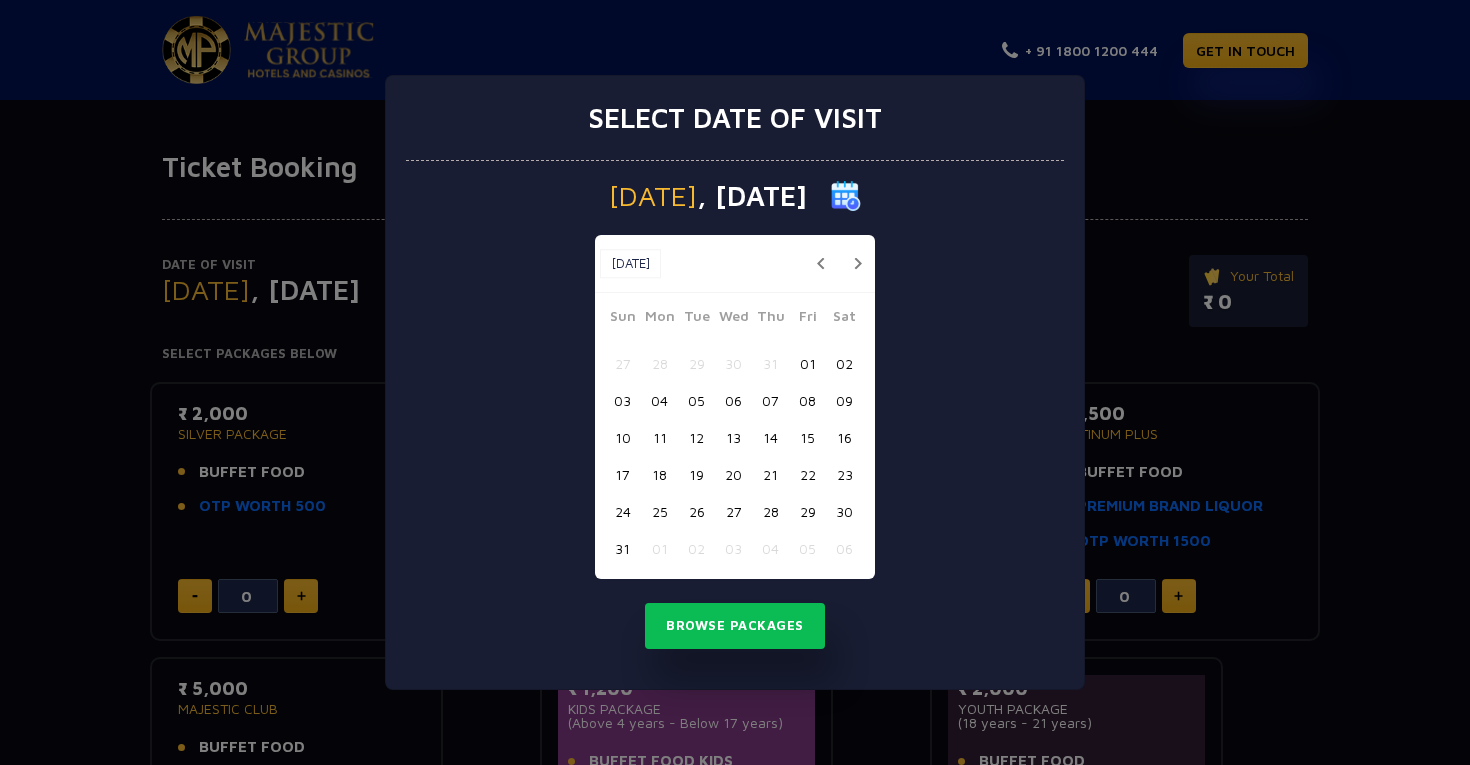 click on "27" at bounding box center (733, 511) 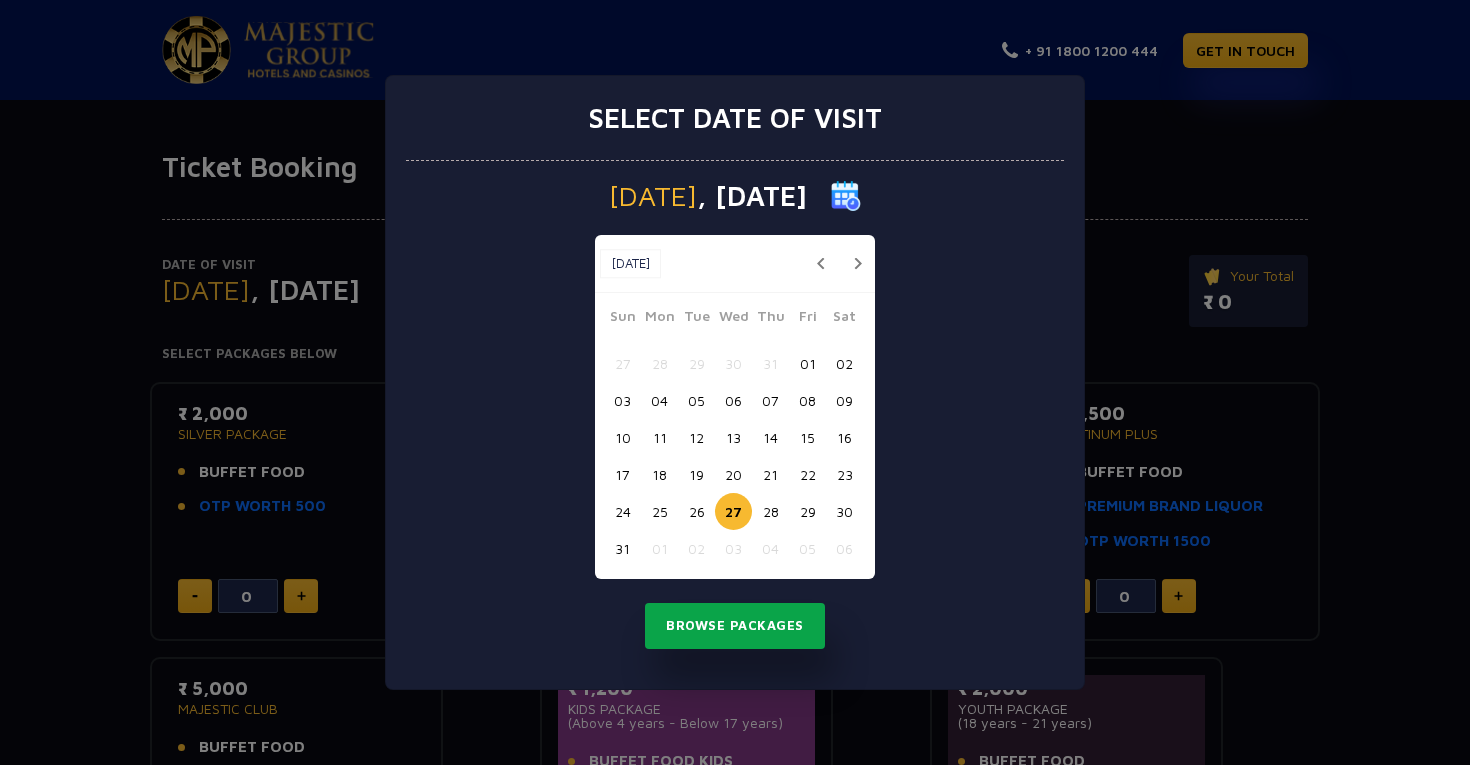 click on "Browse Packages" at bounding box center (735, 626) 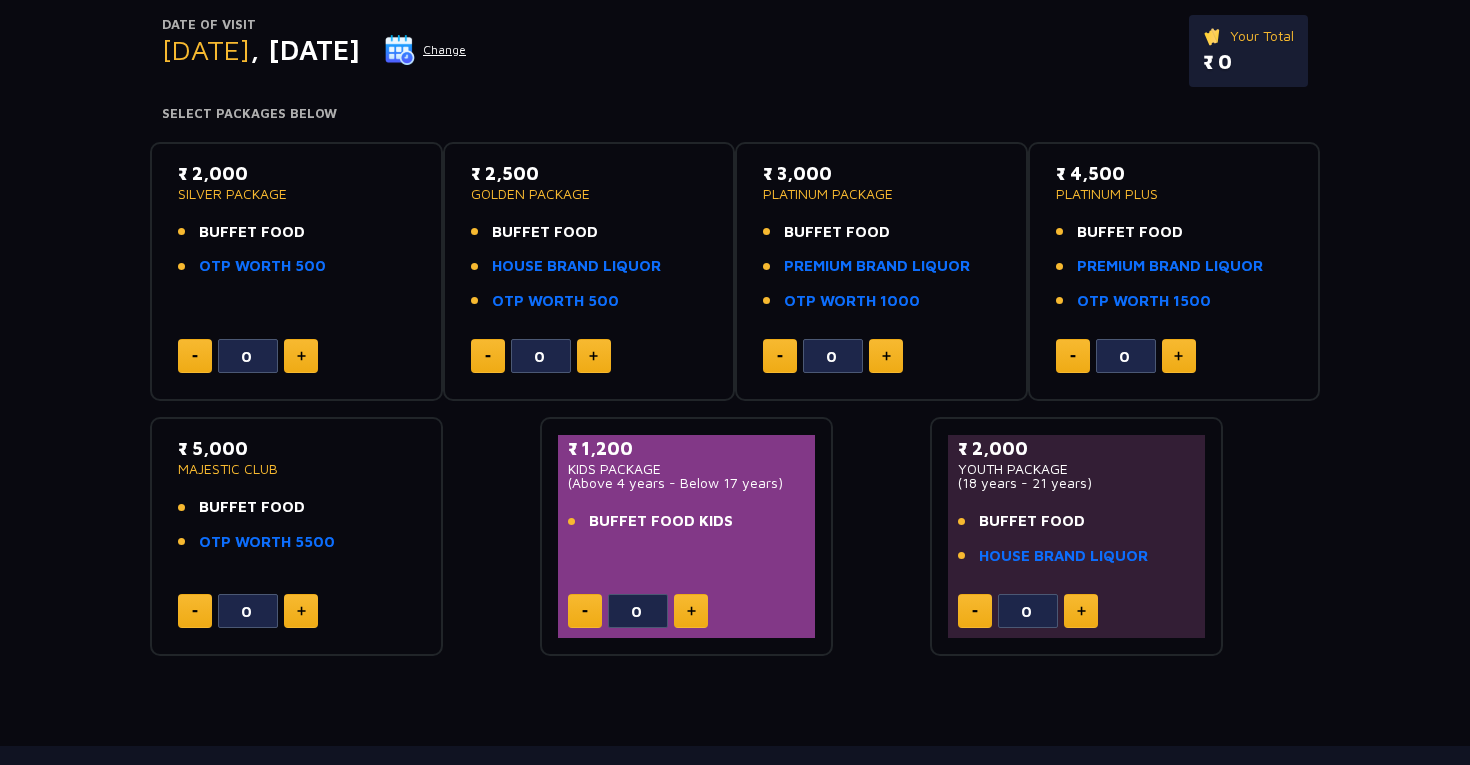 scroll, scrollTop: 242, scrollLeft: 0, axis: vertical 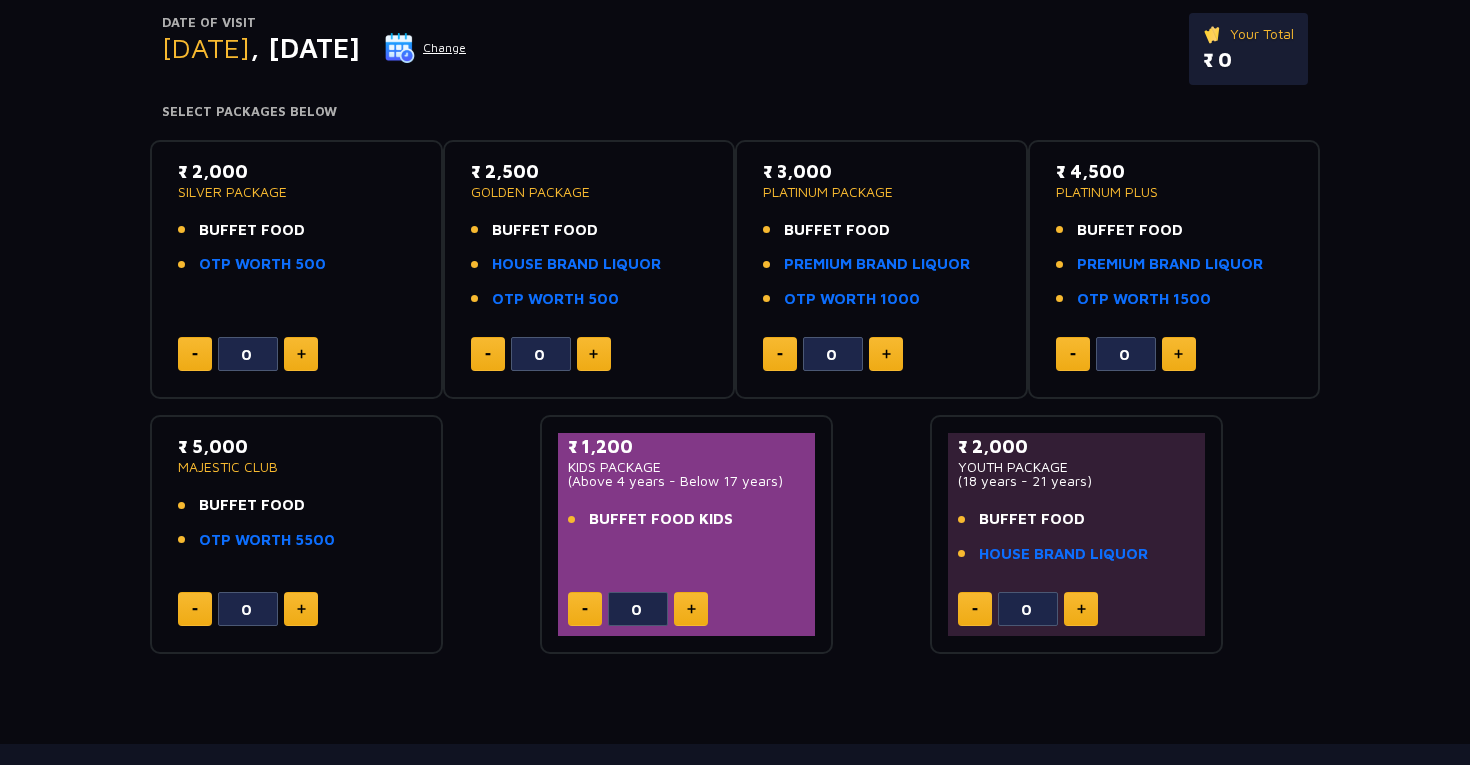 click 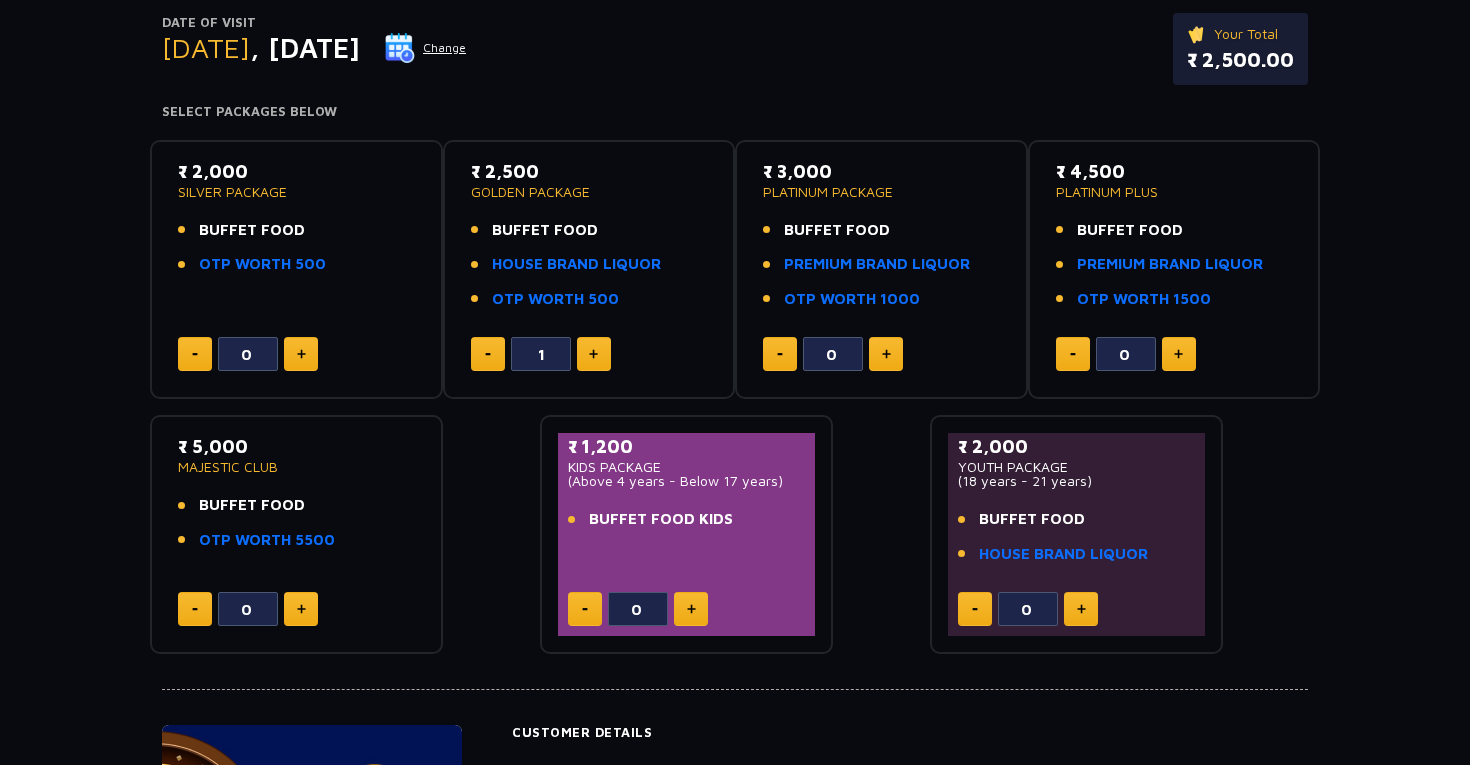 click 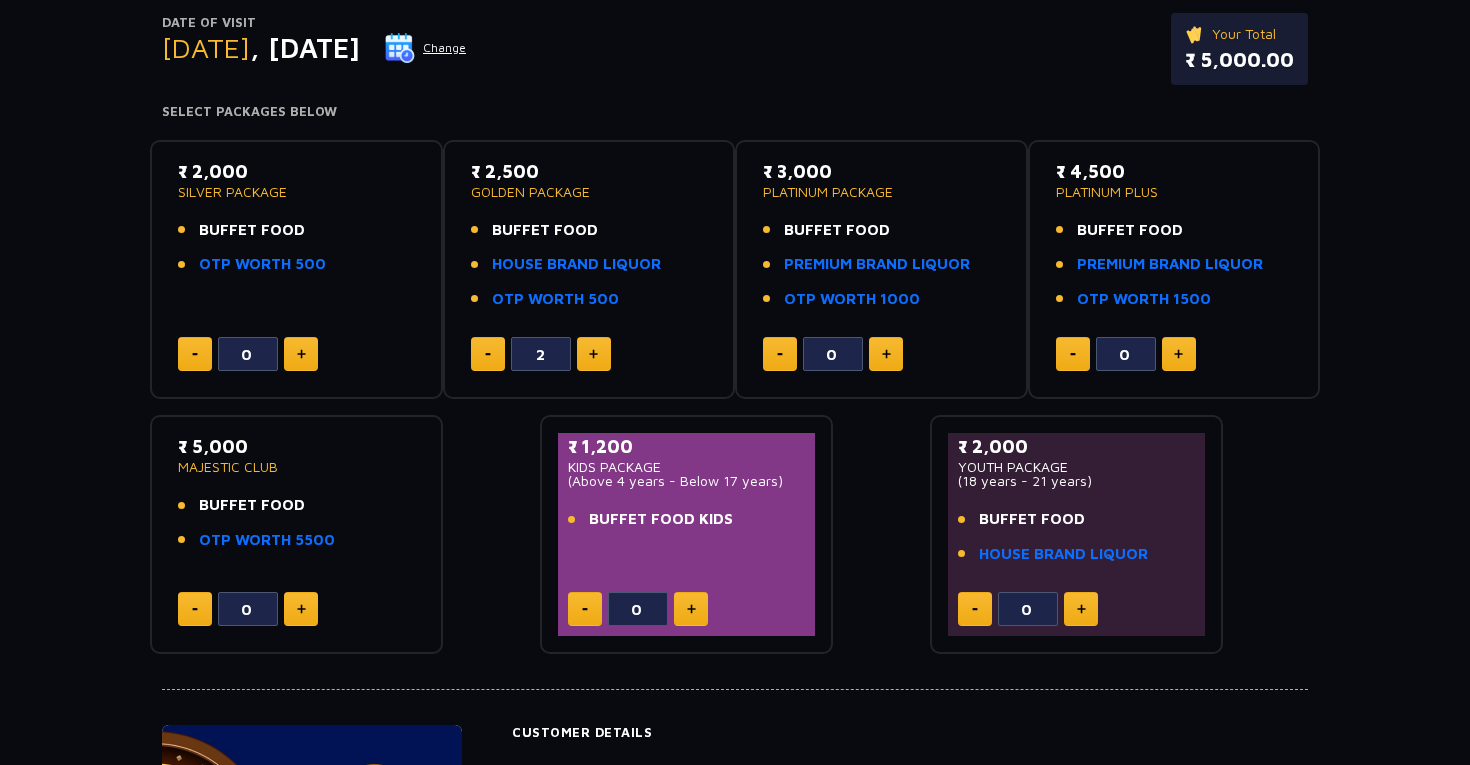 click 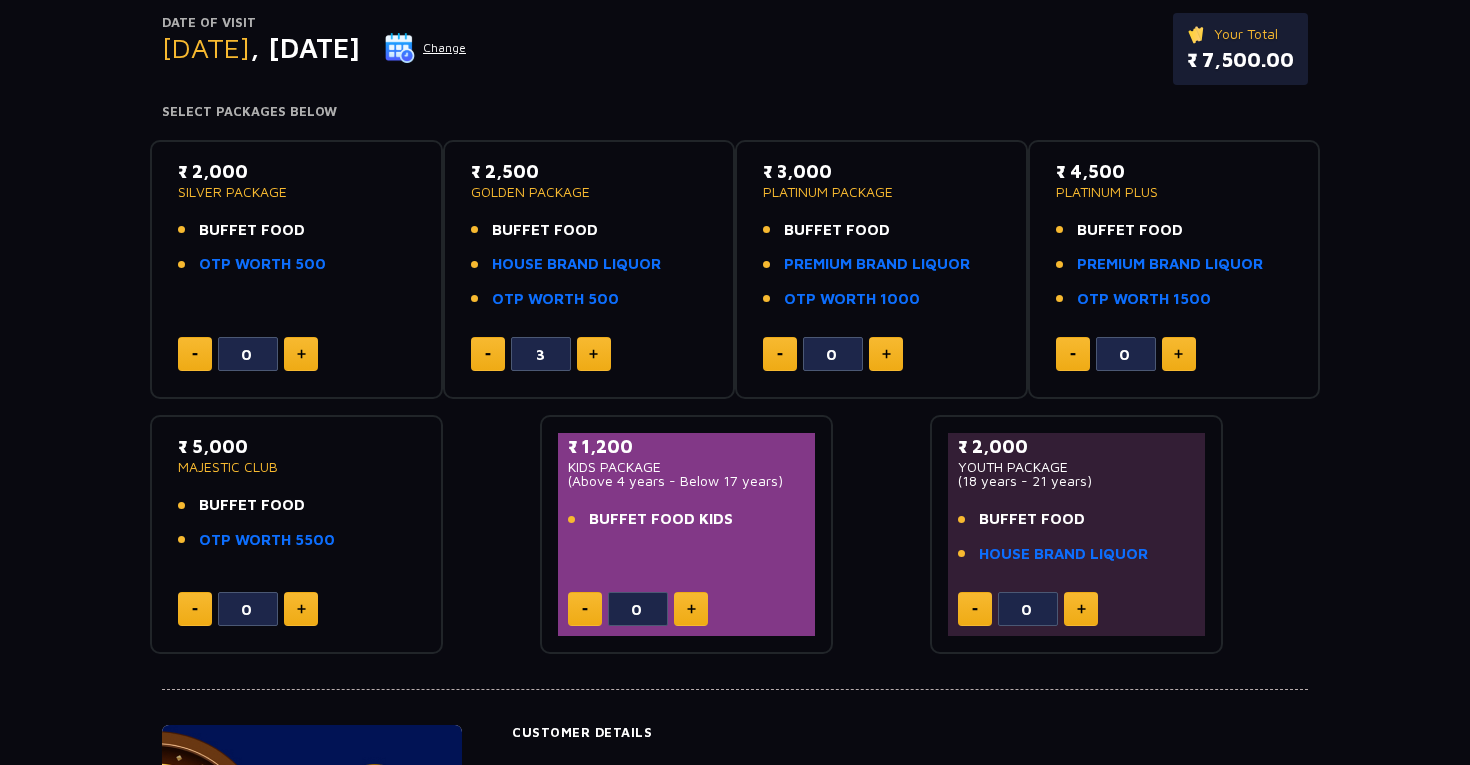 click 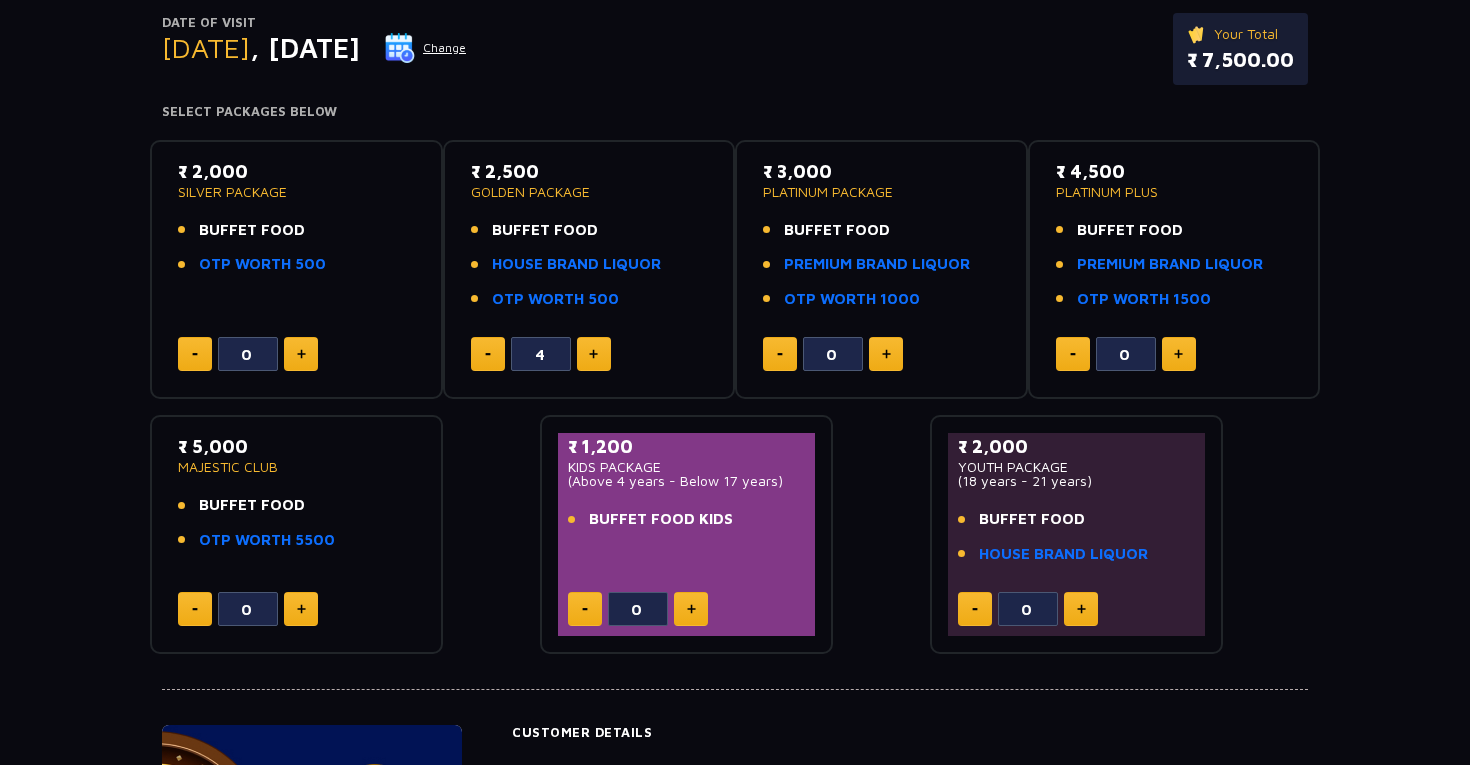 click 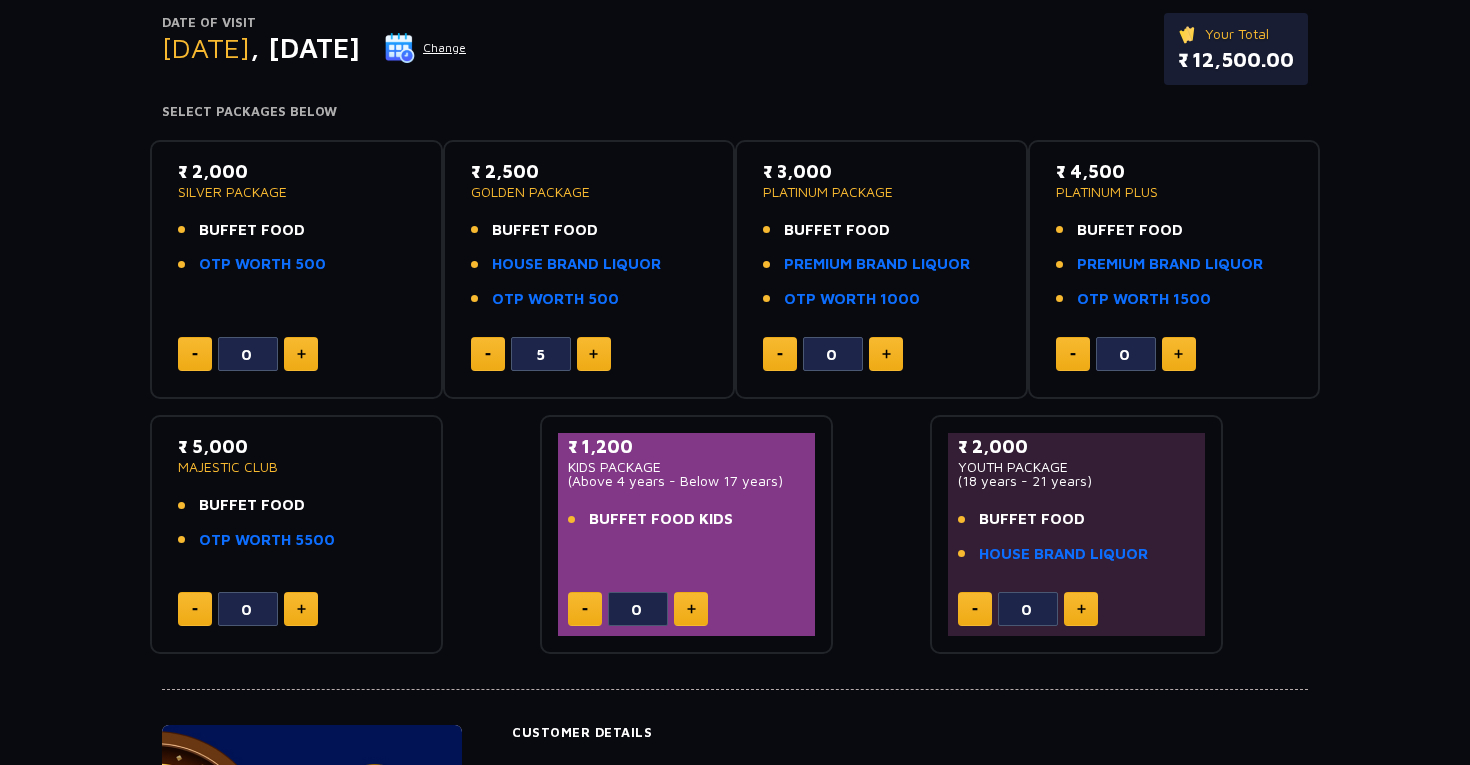 click 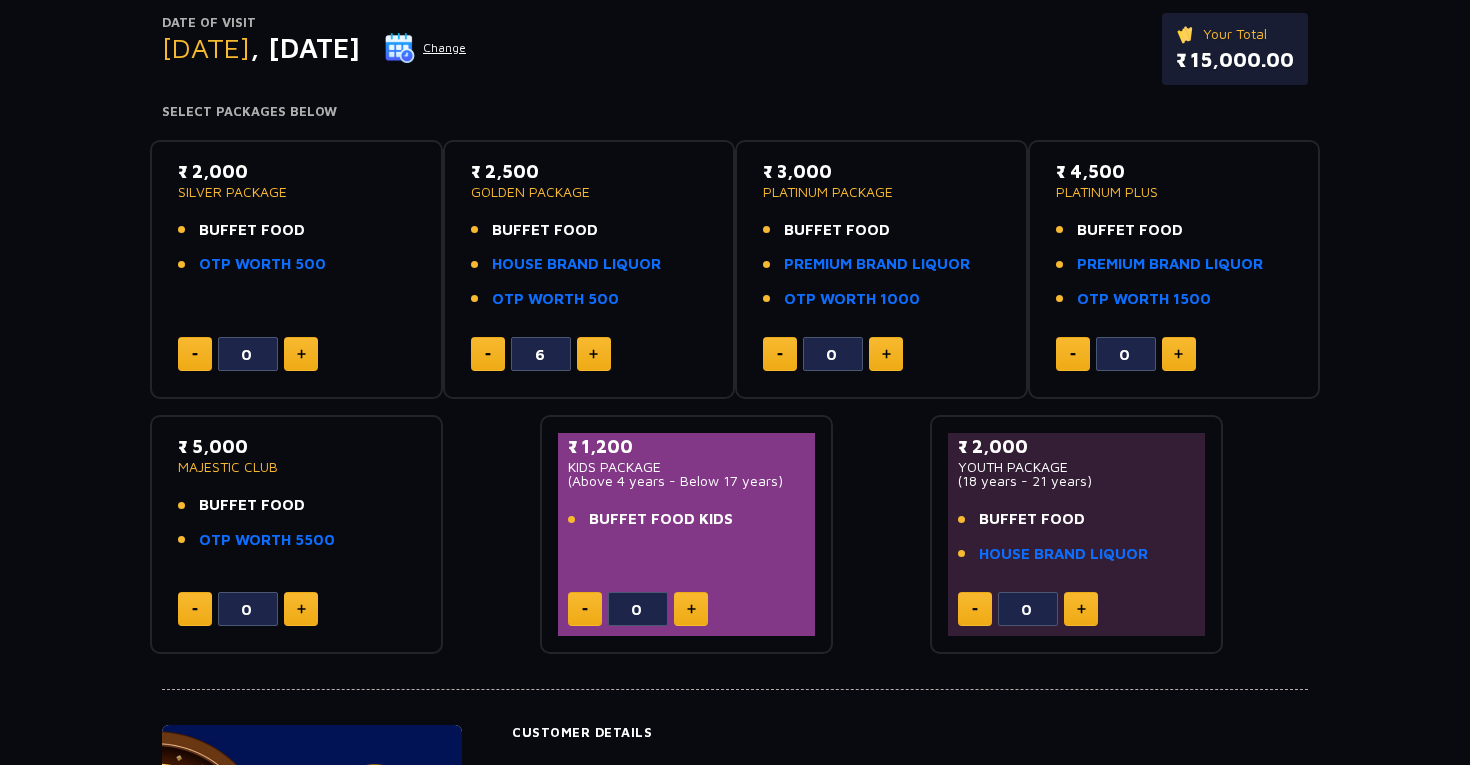 click 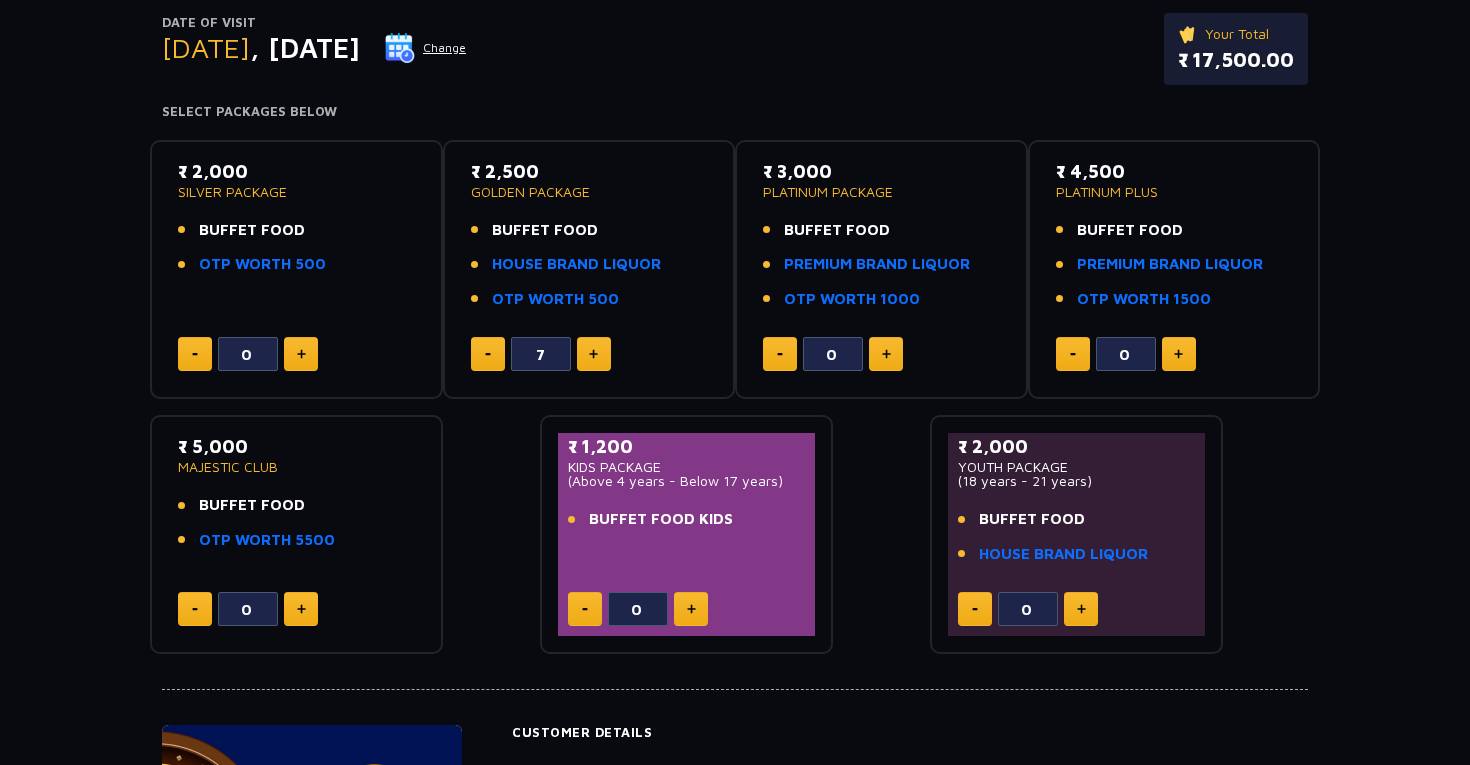 click 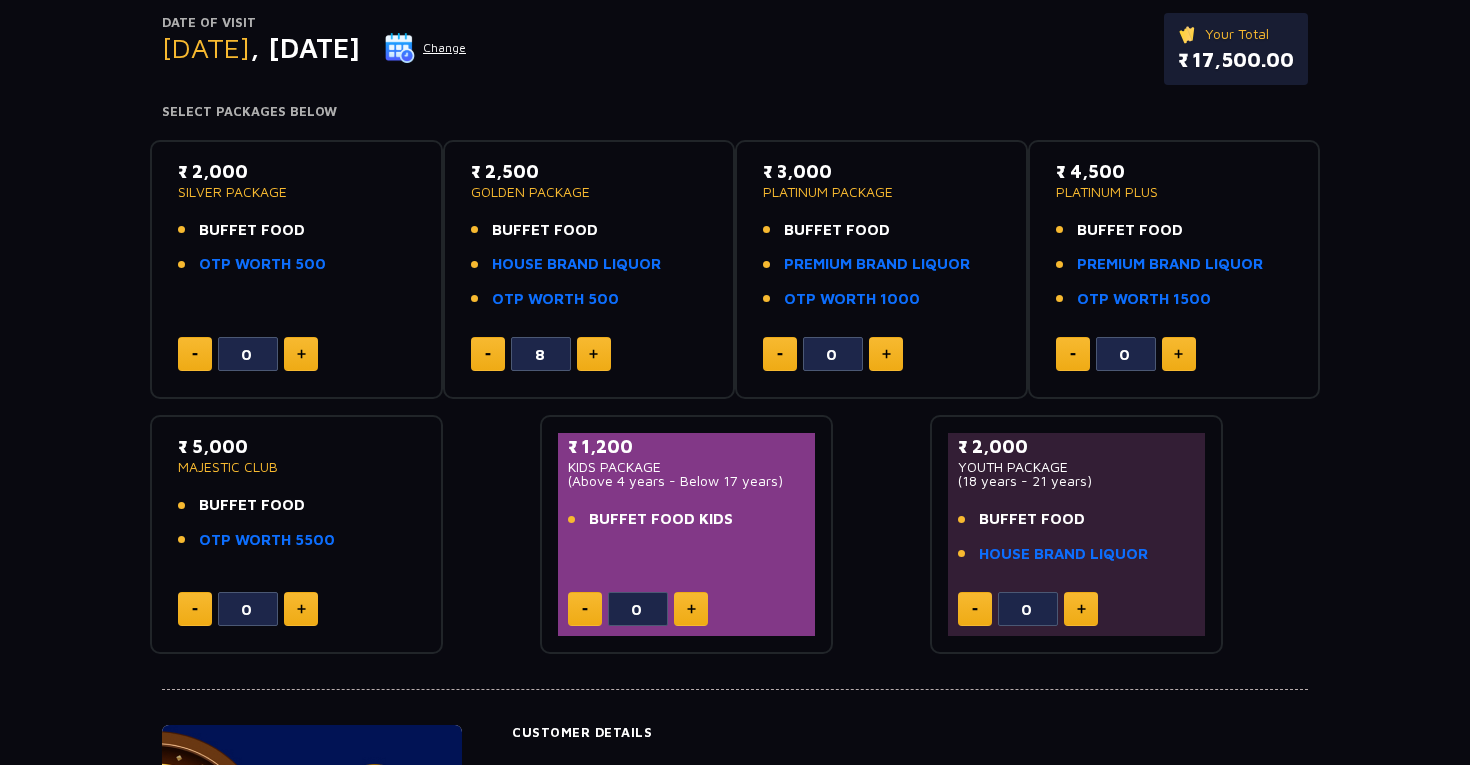 click 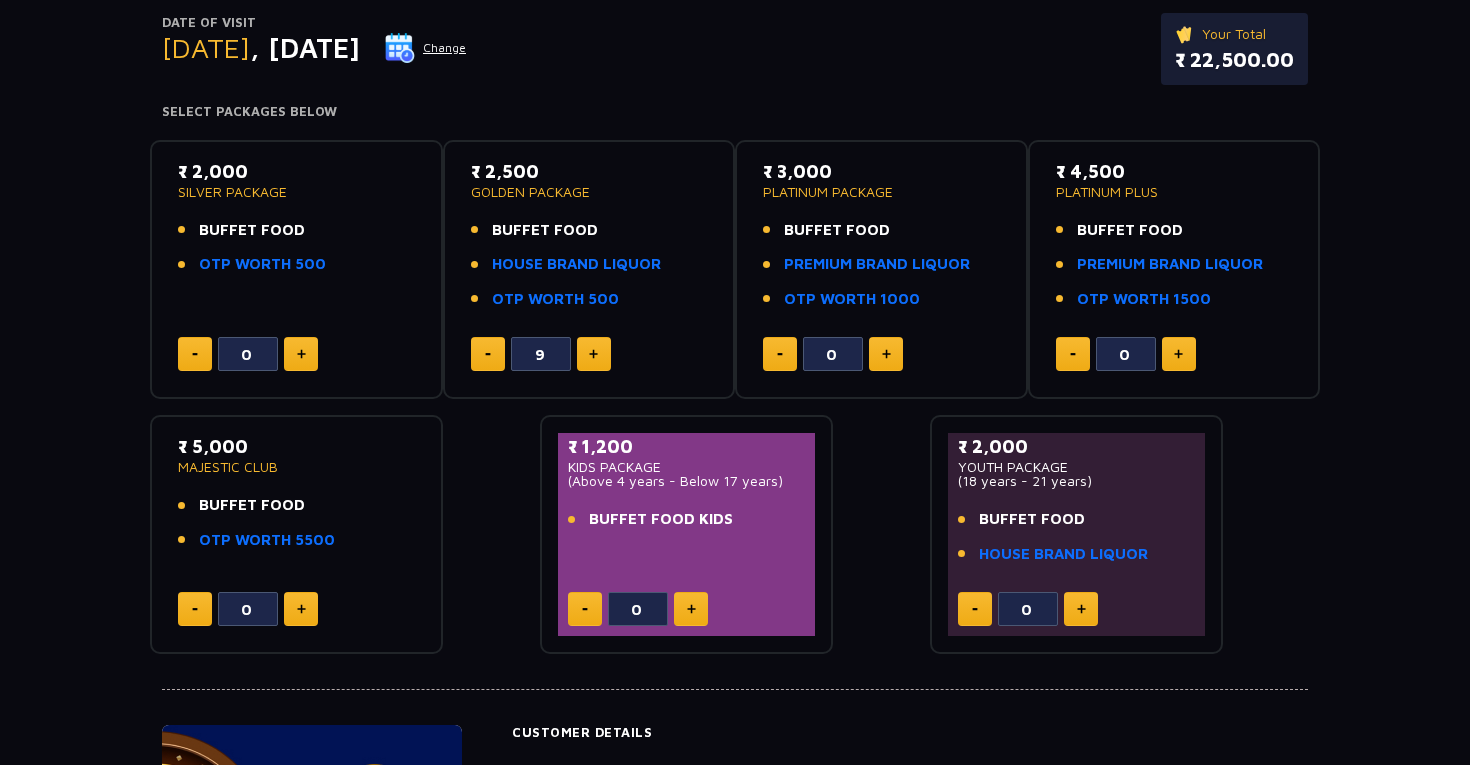 click 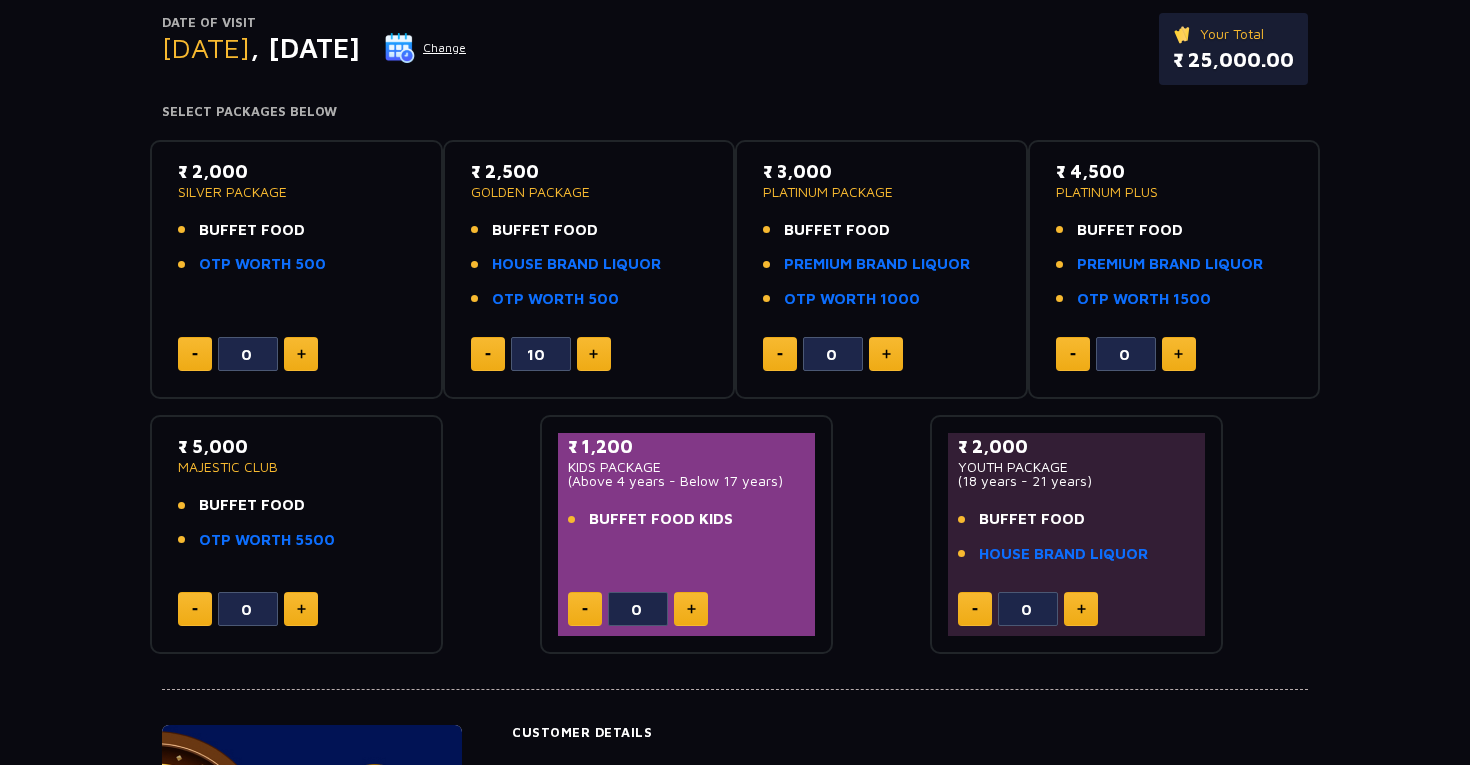 click 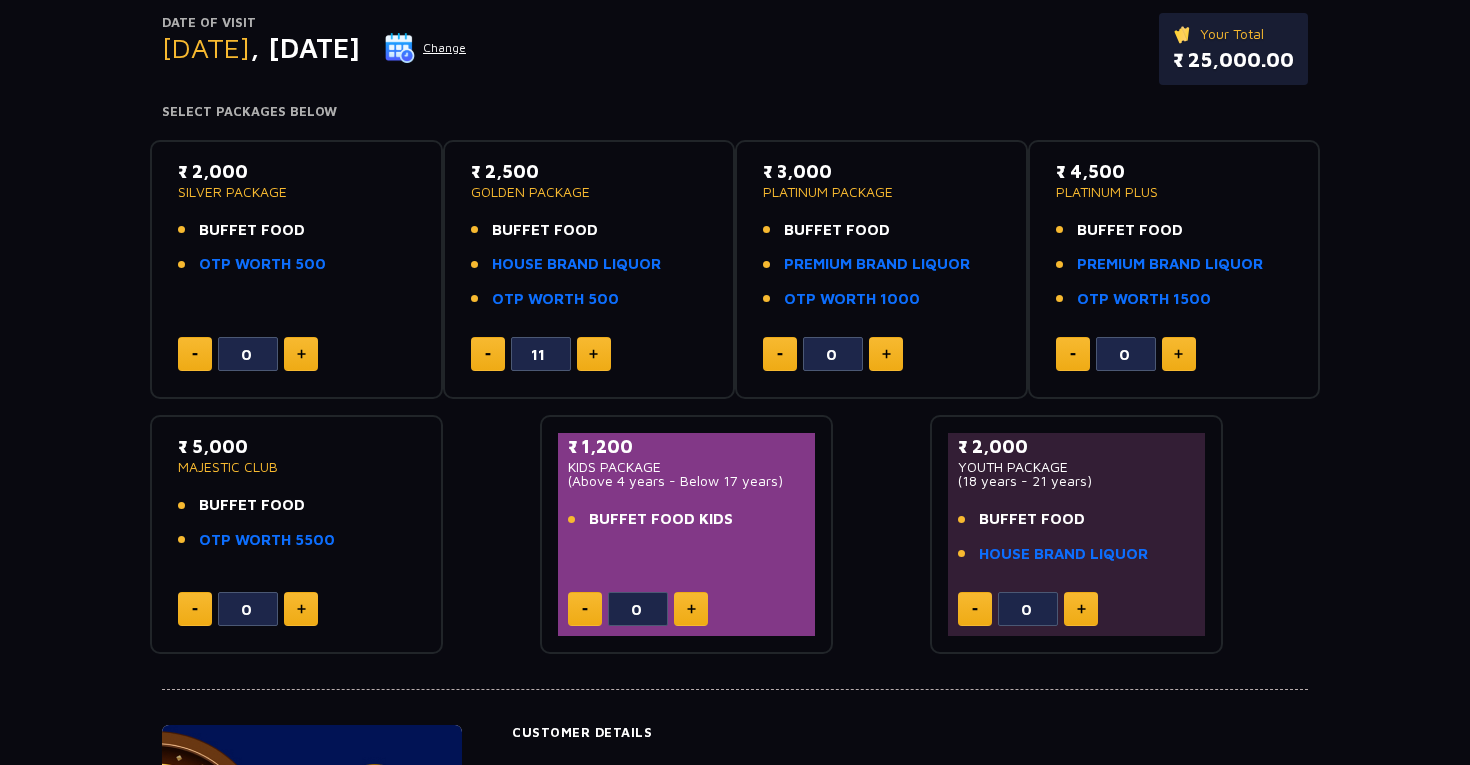 click 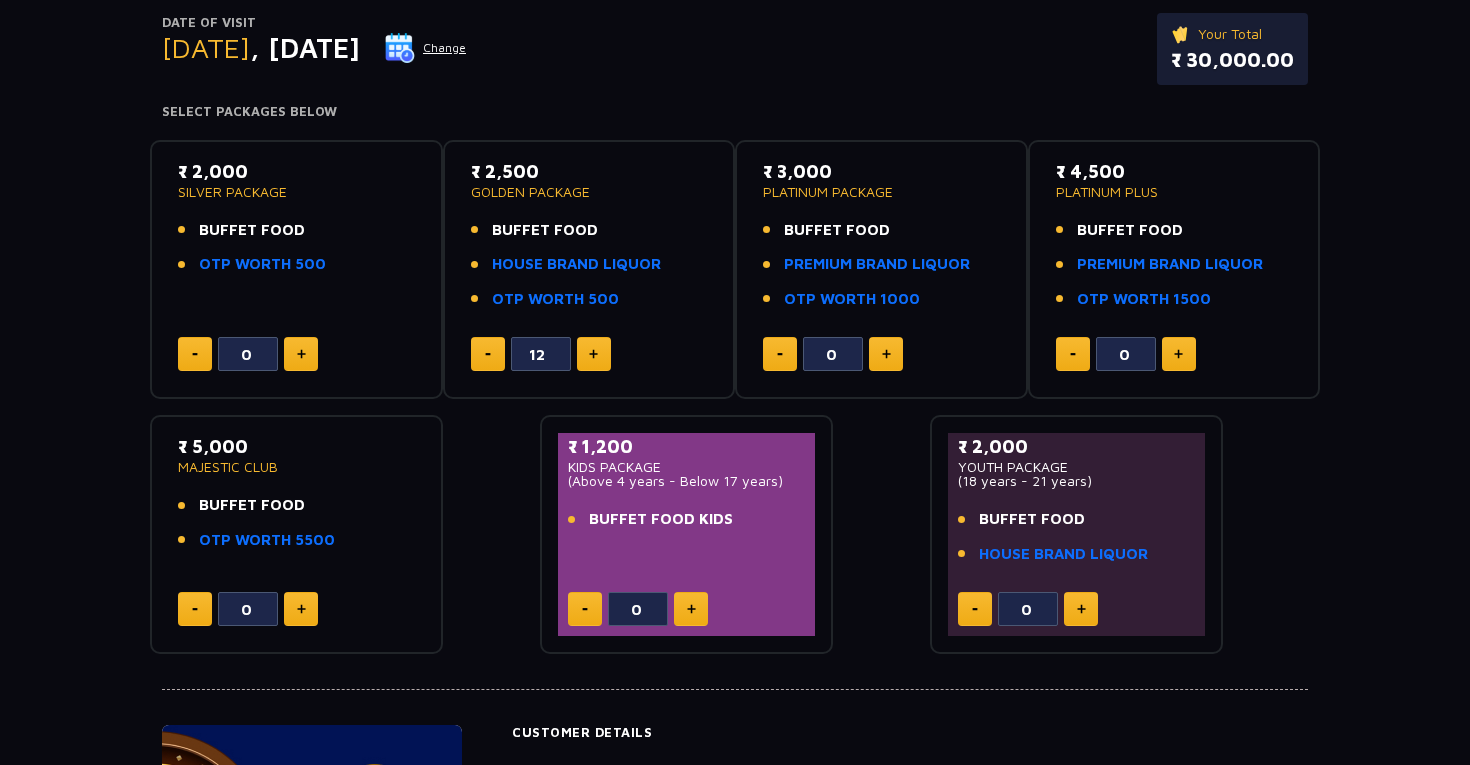 click 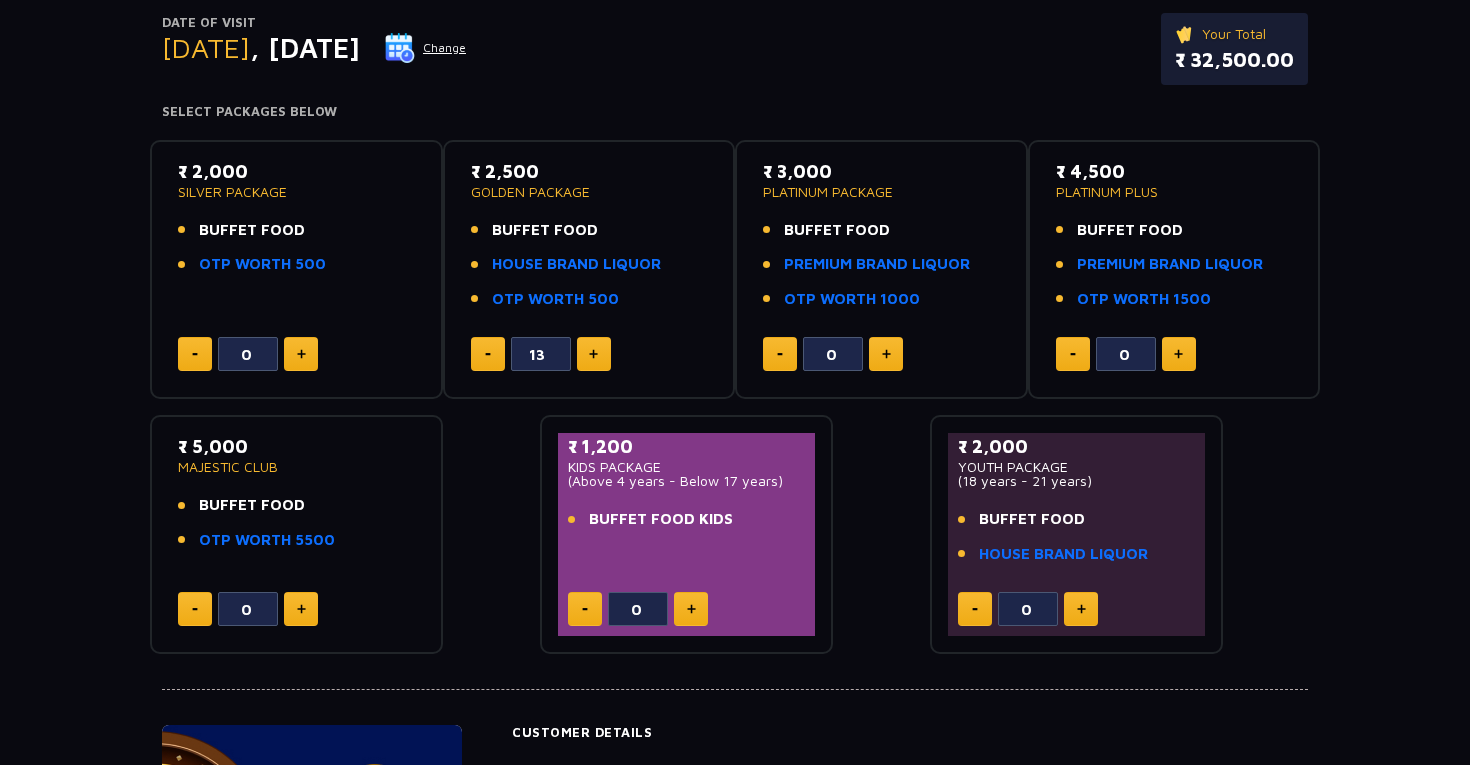 click 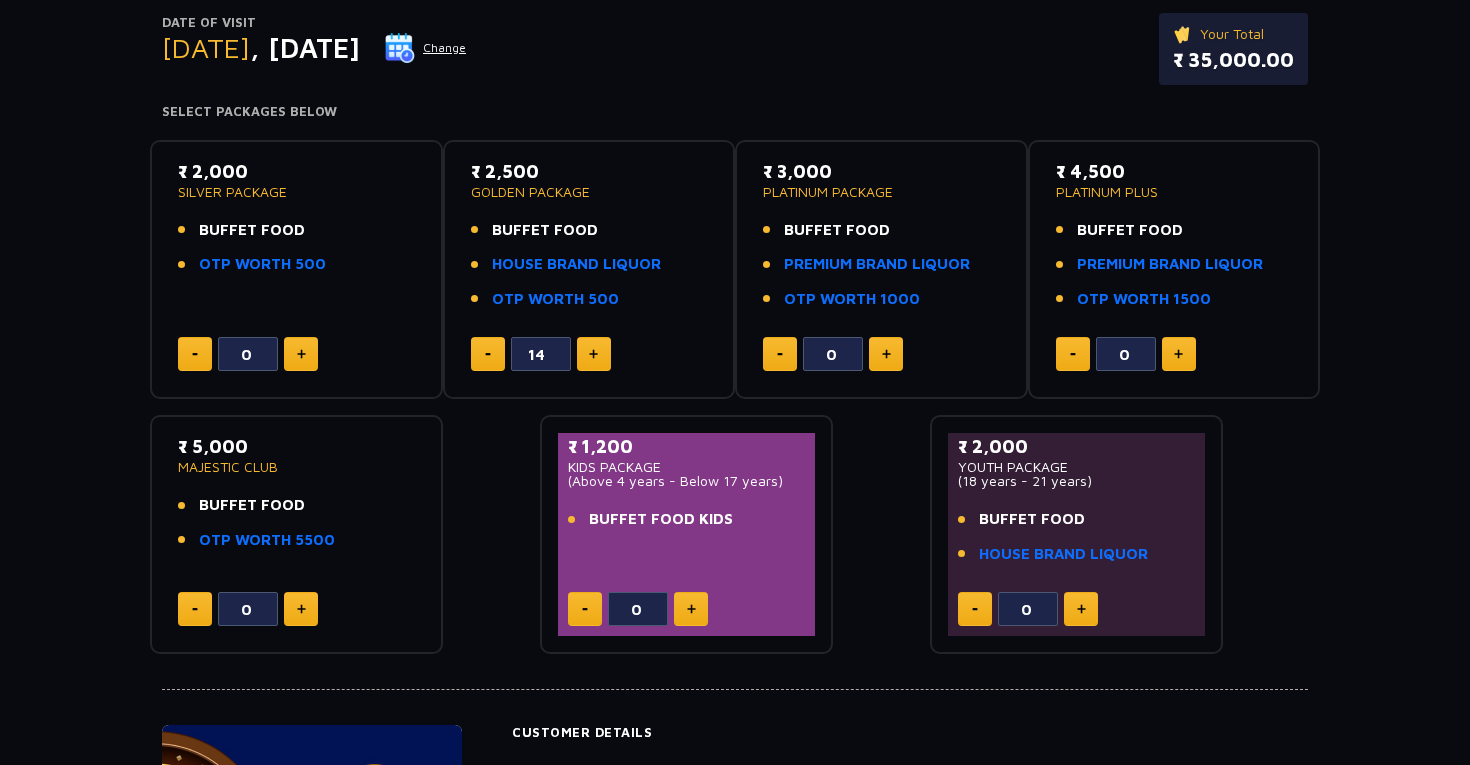 click 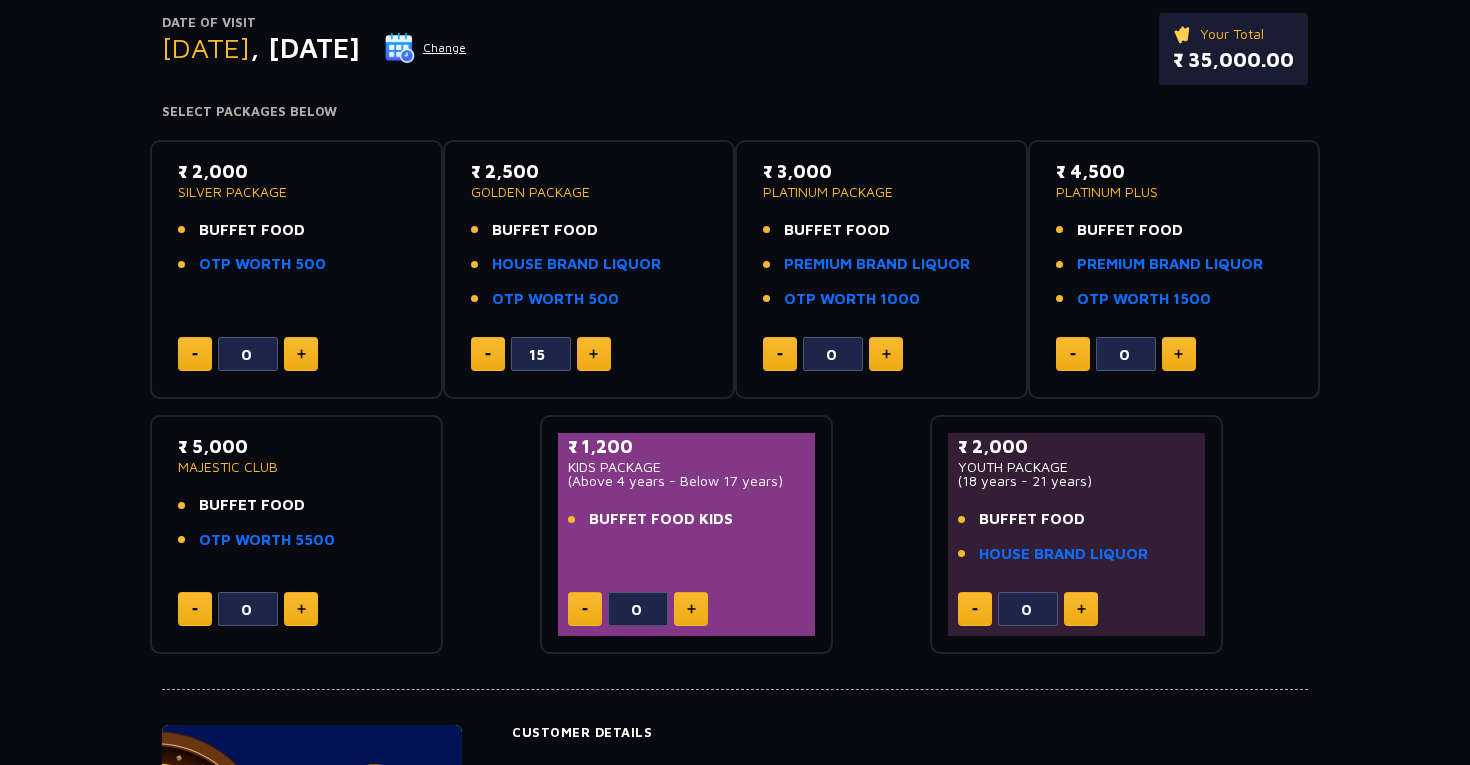 click 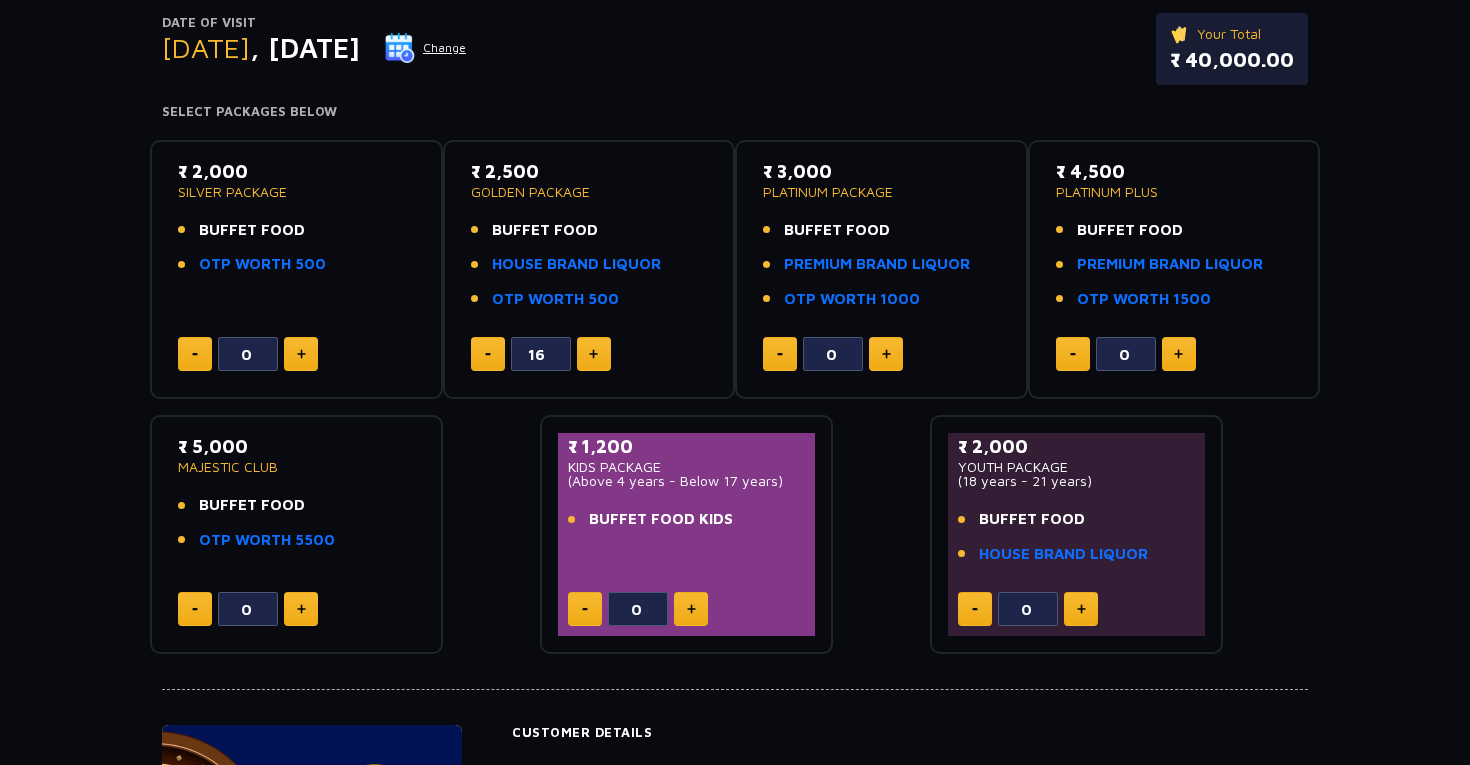 click 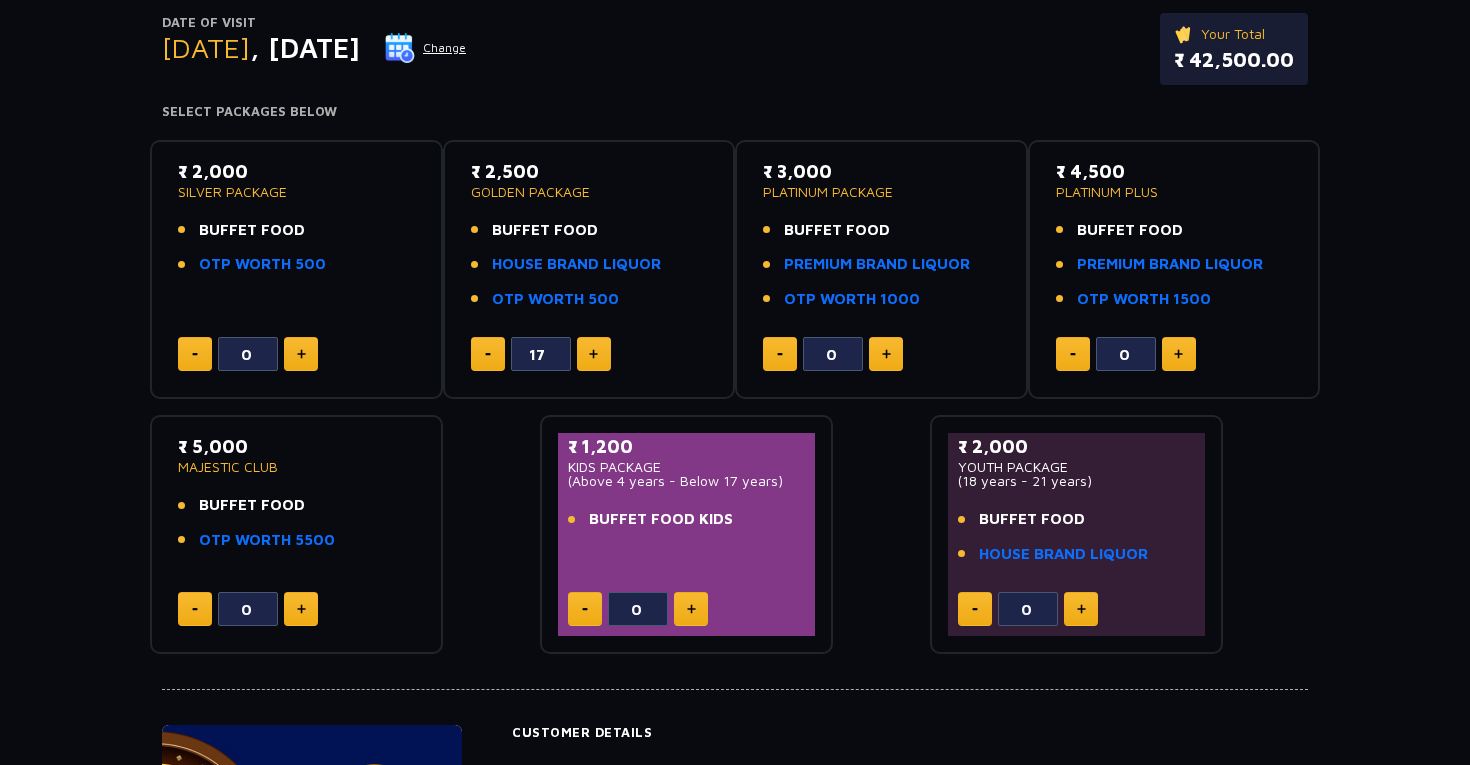 click 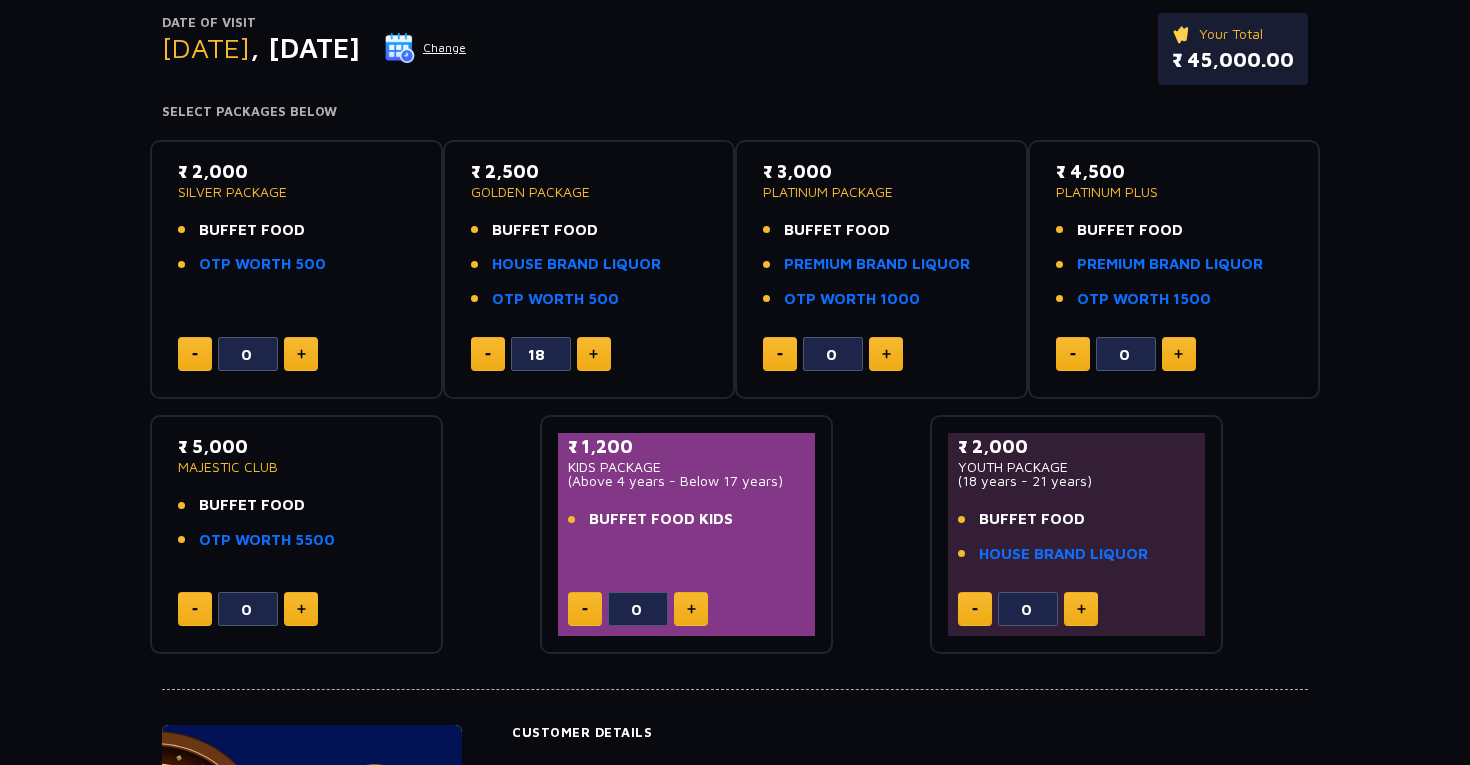 click 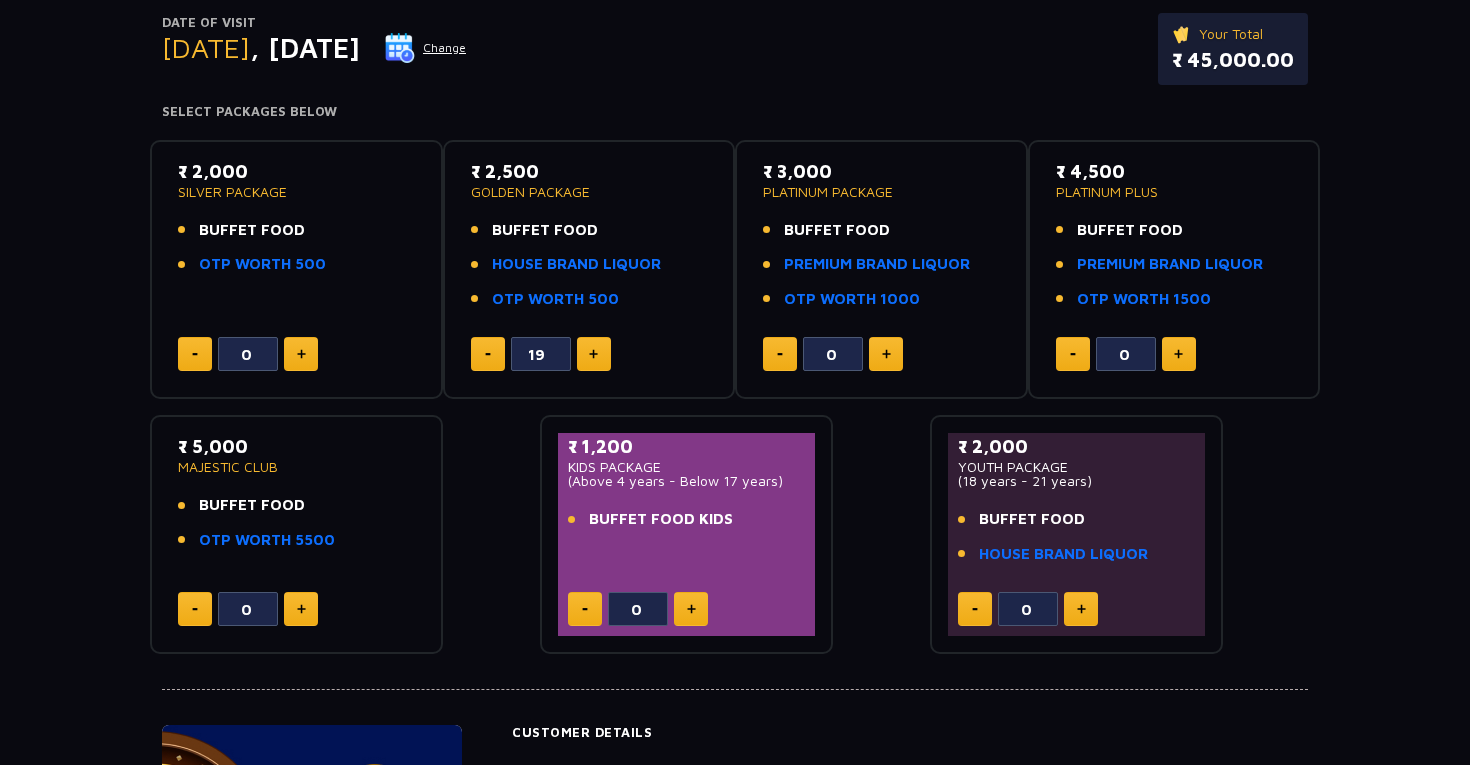click 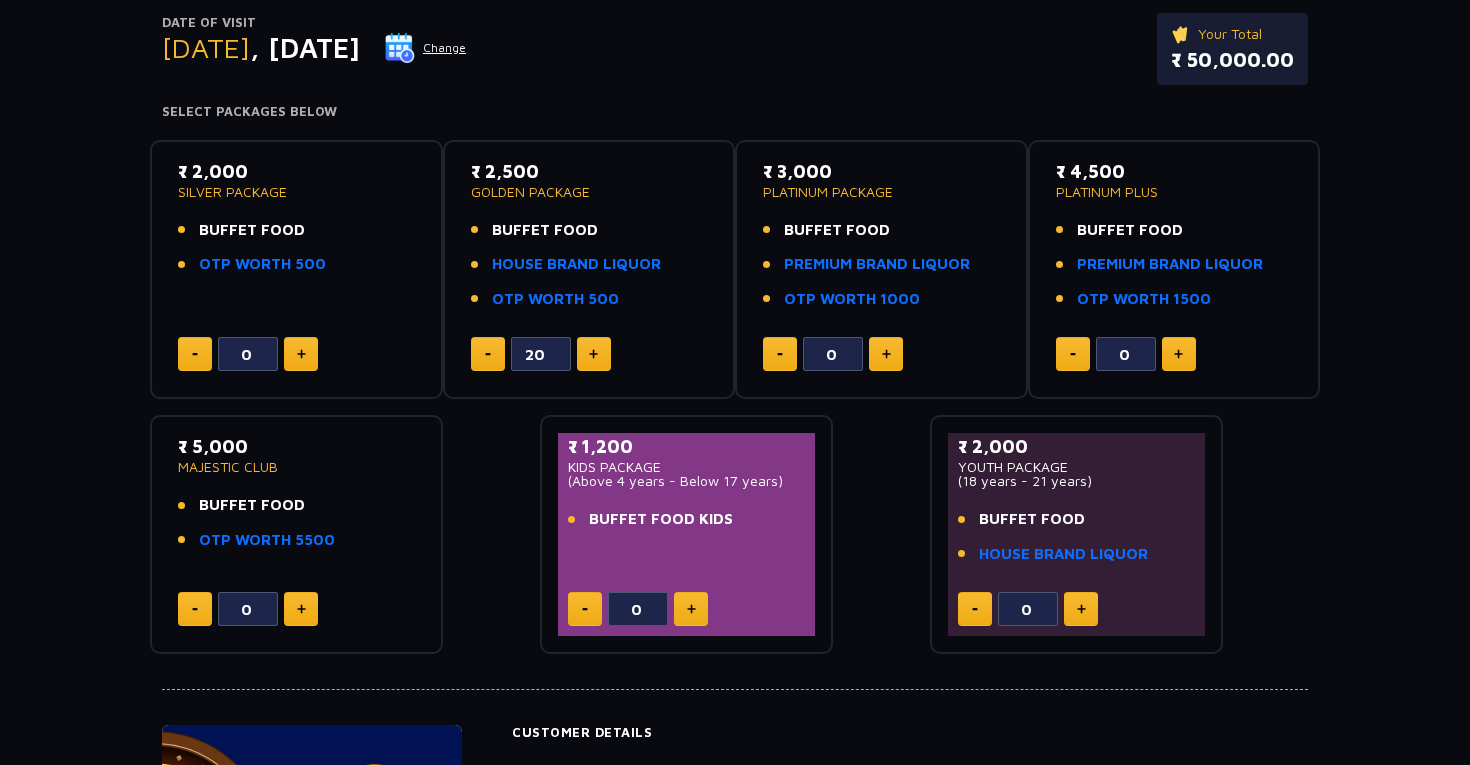 click 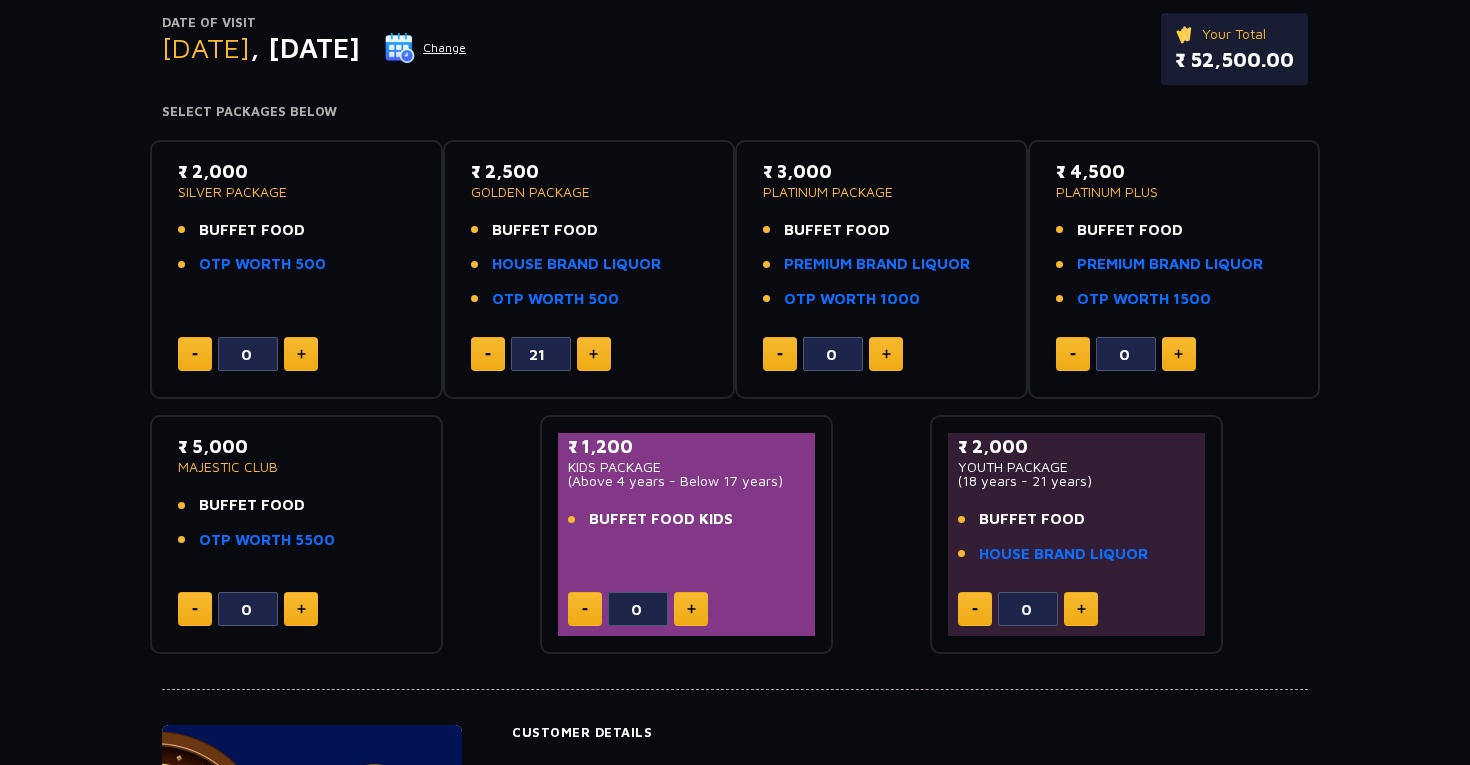 click 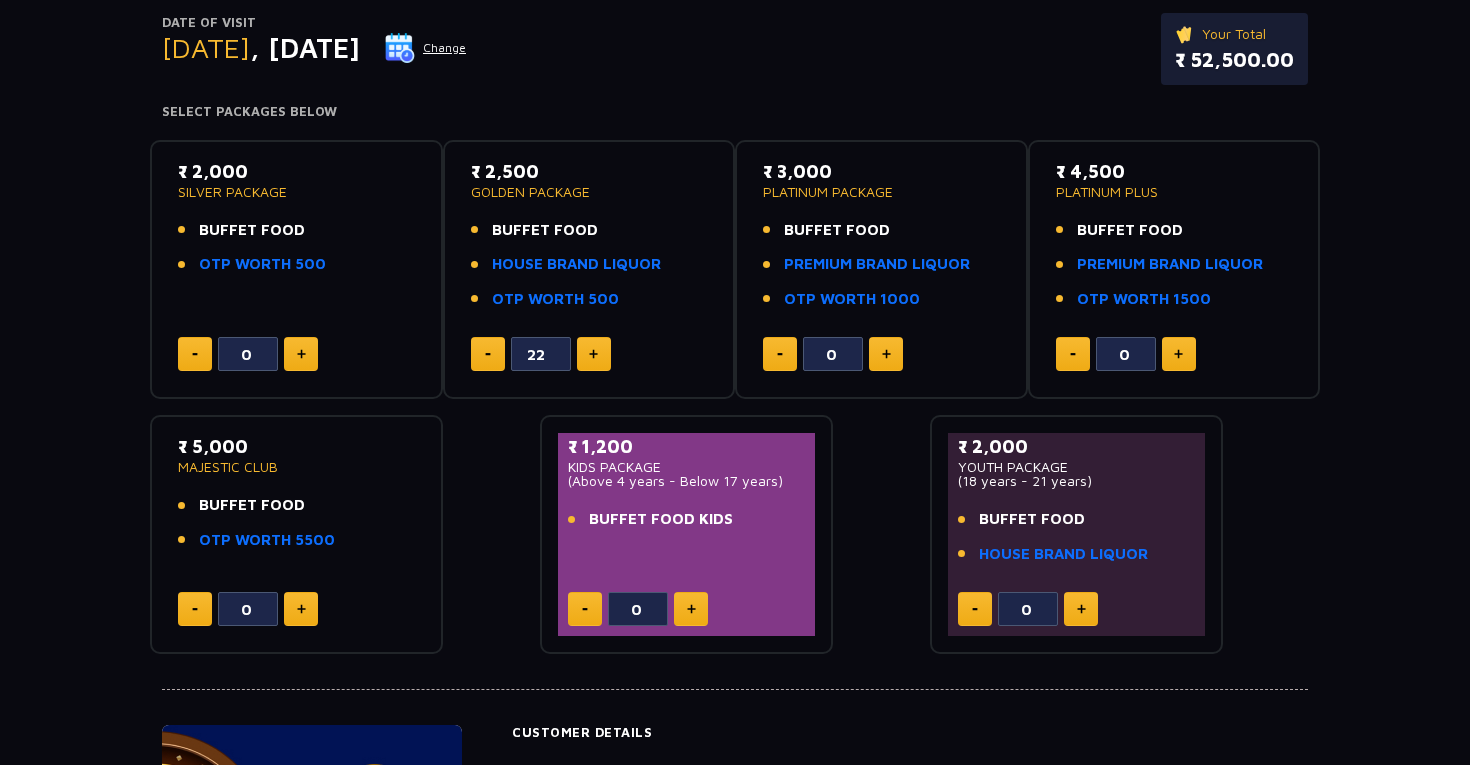 click 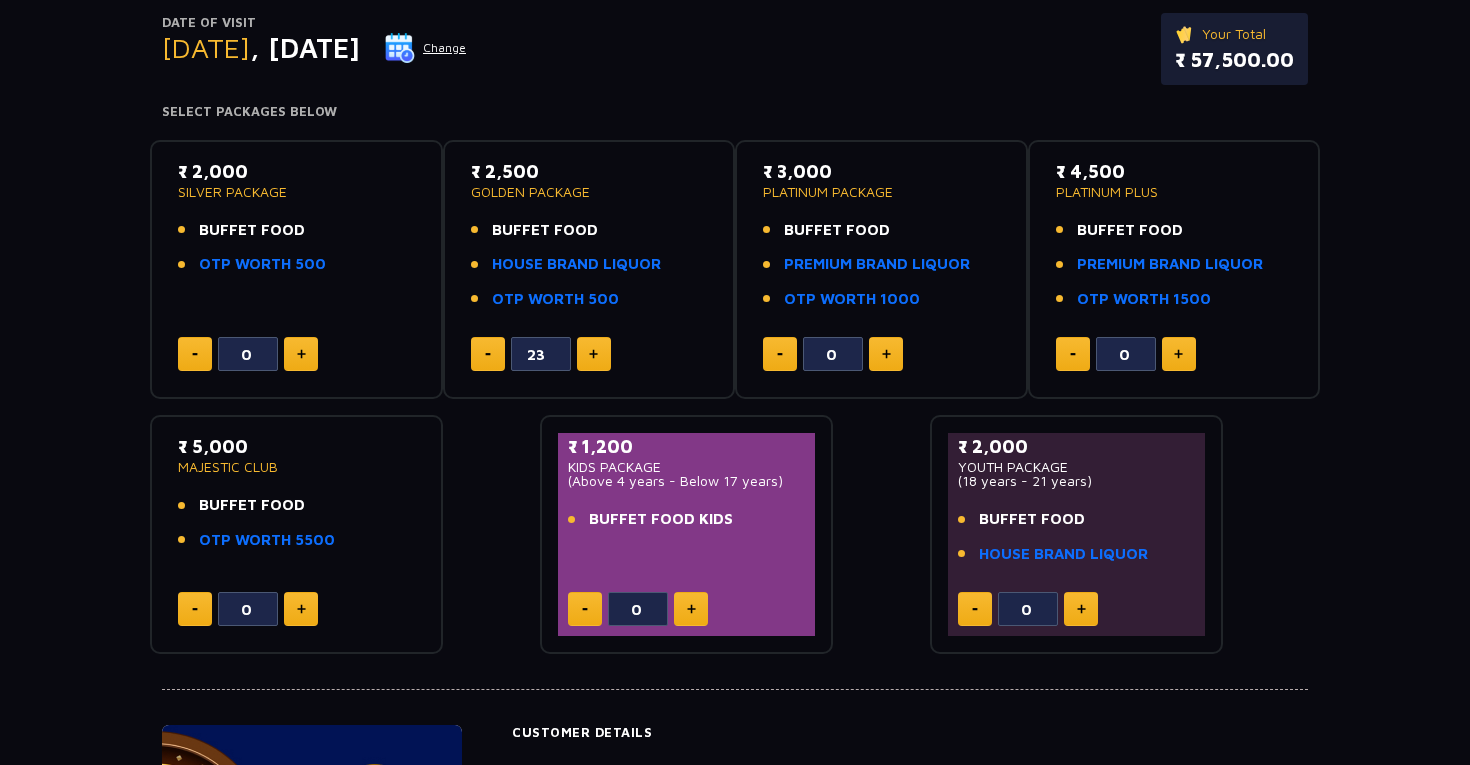 click 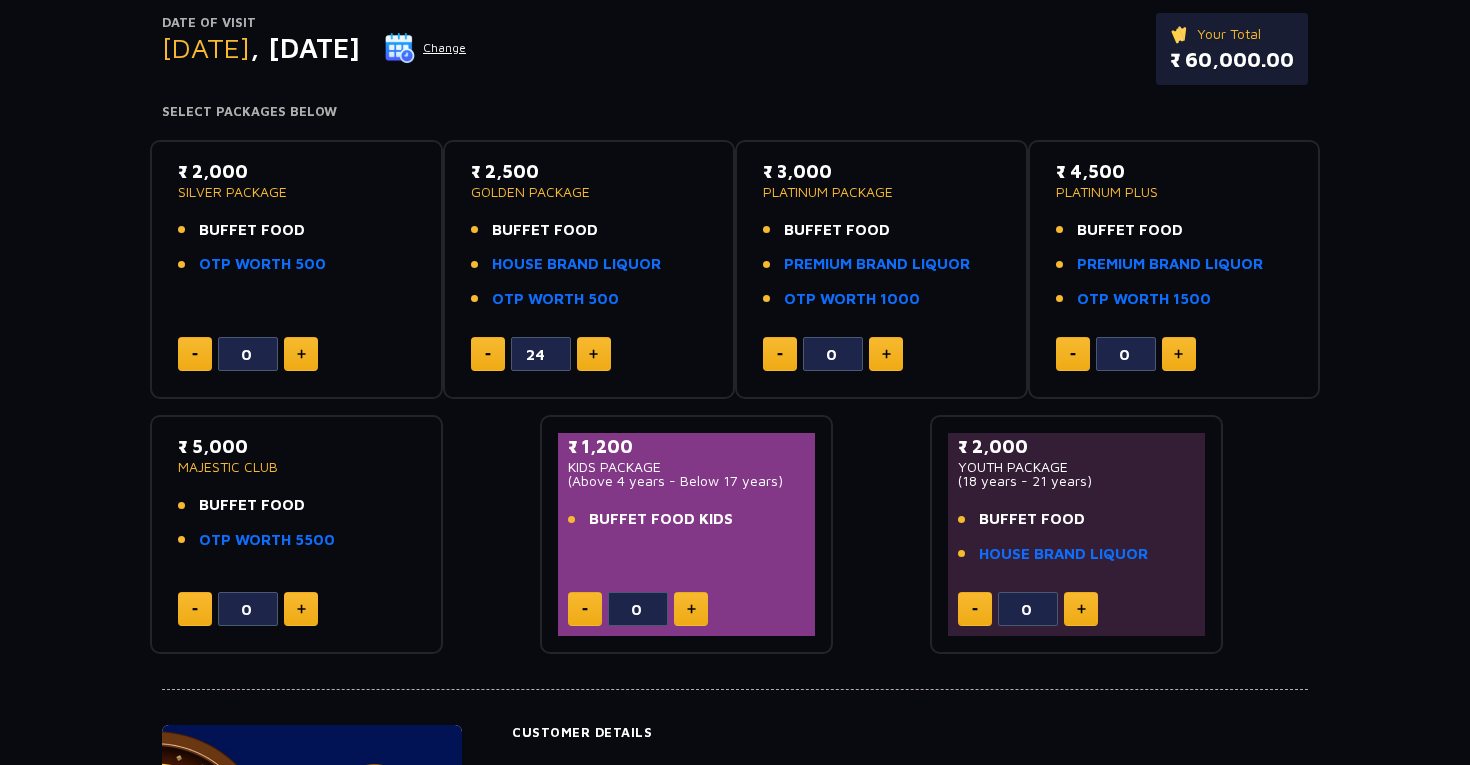 click 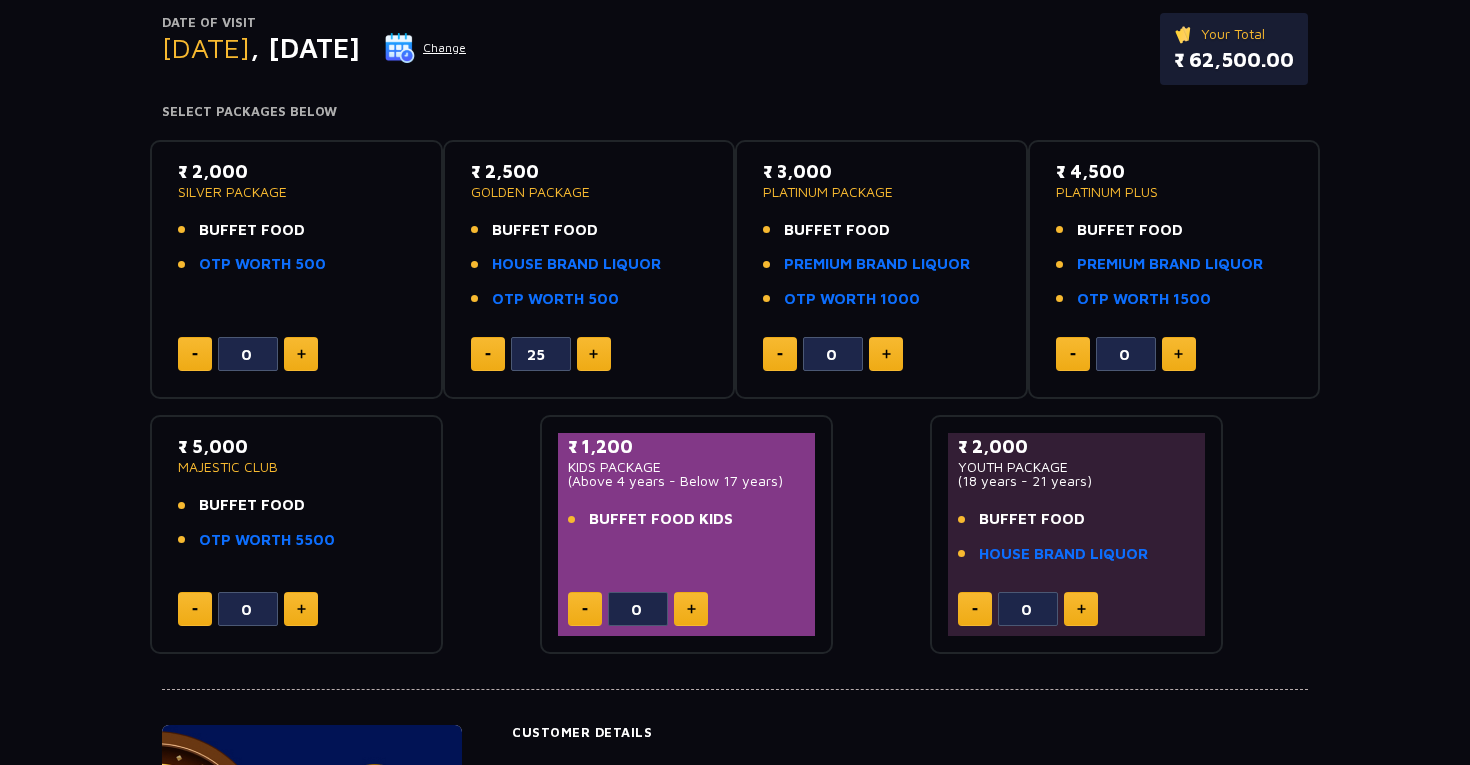 click 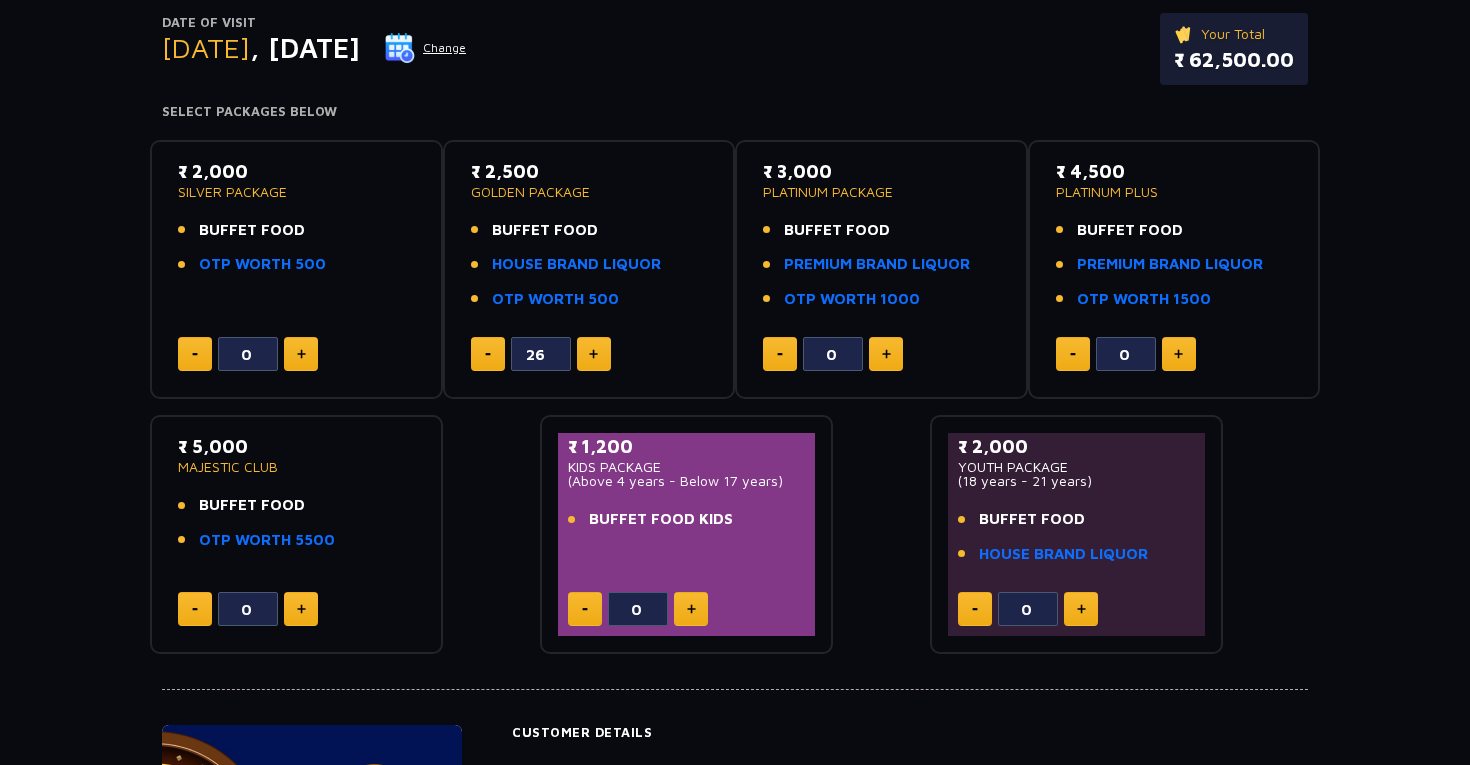 click 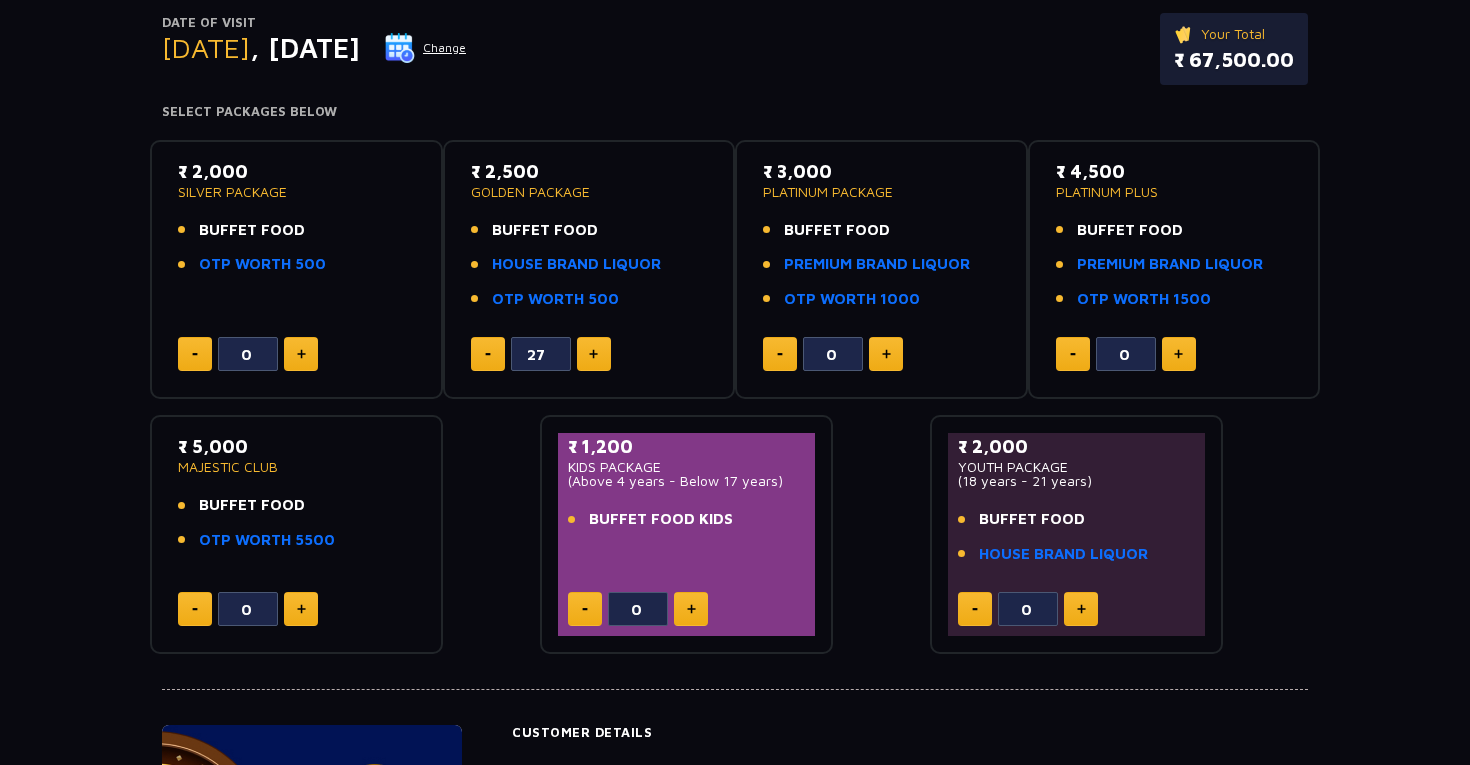 click 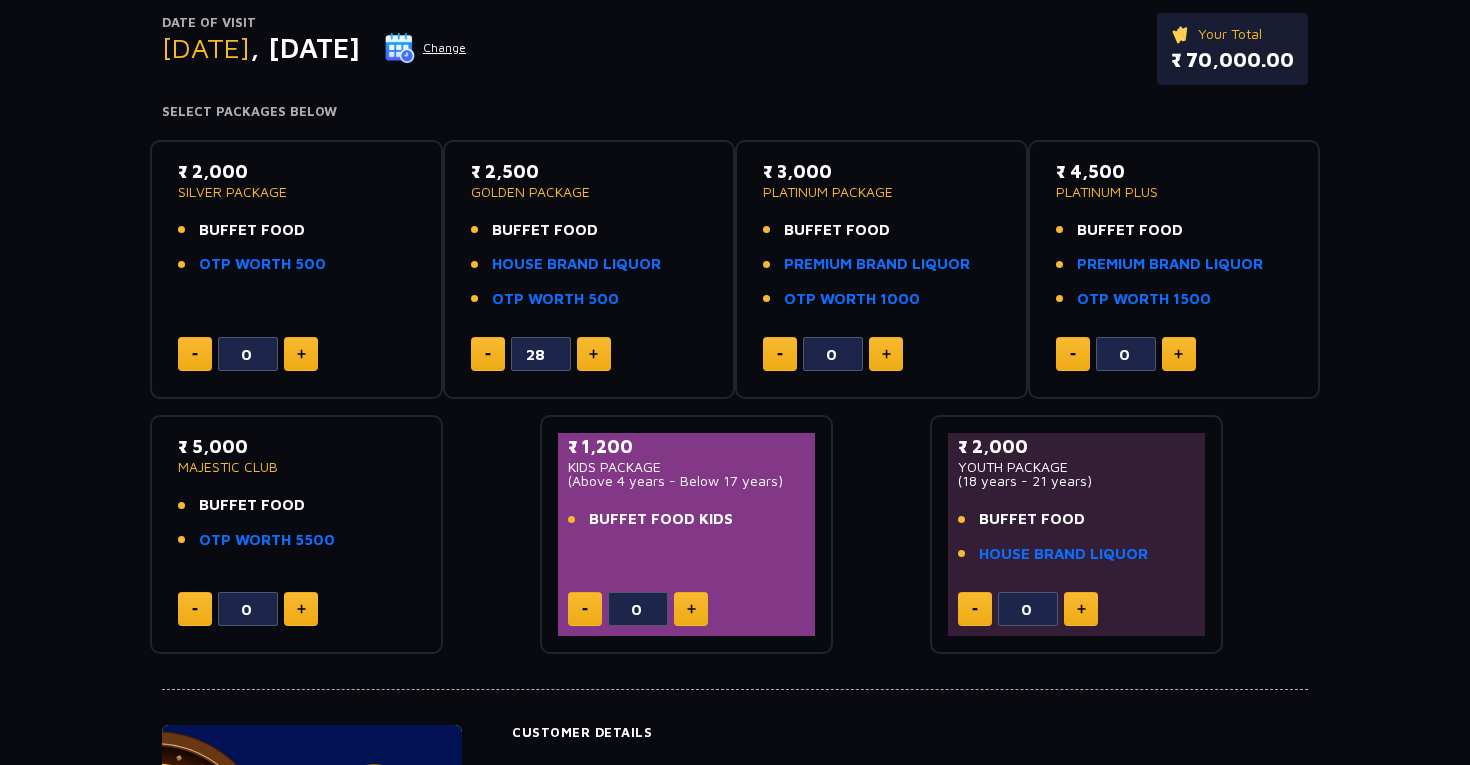 click 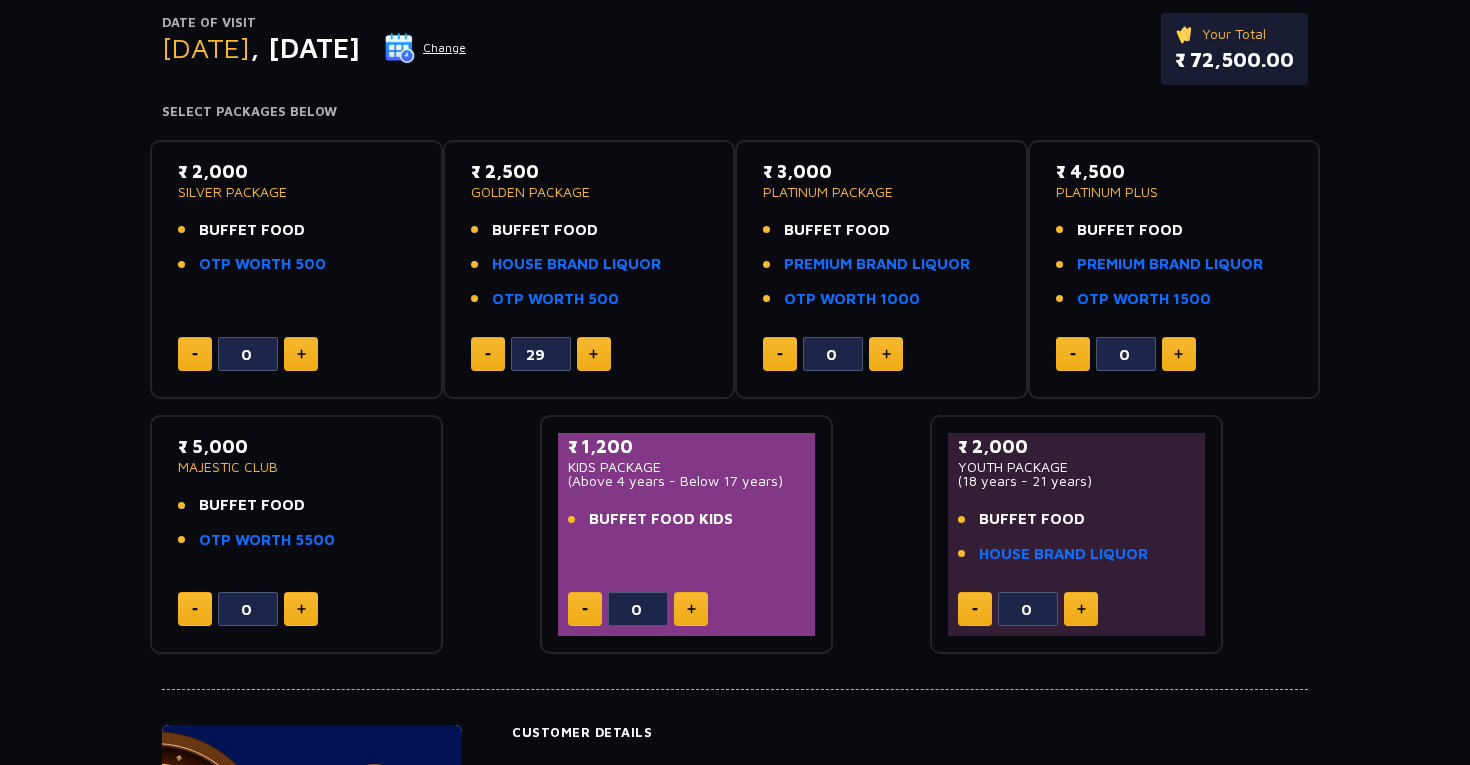 click 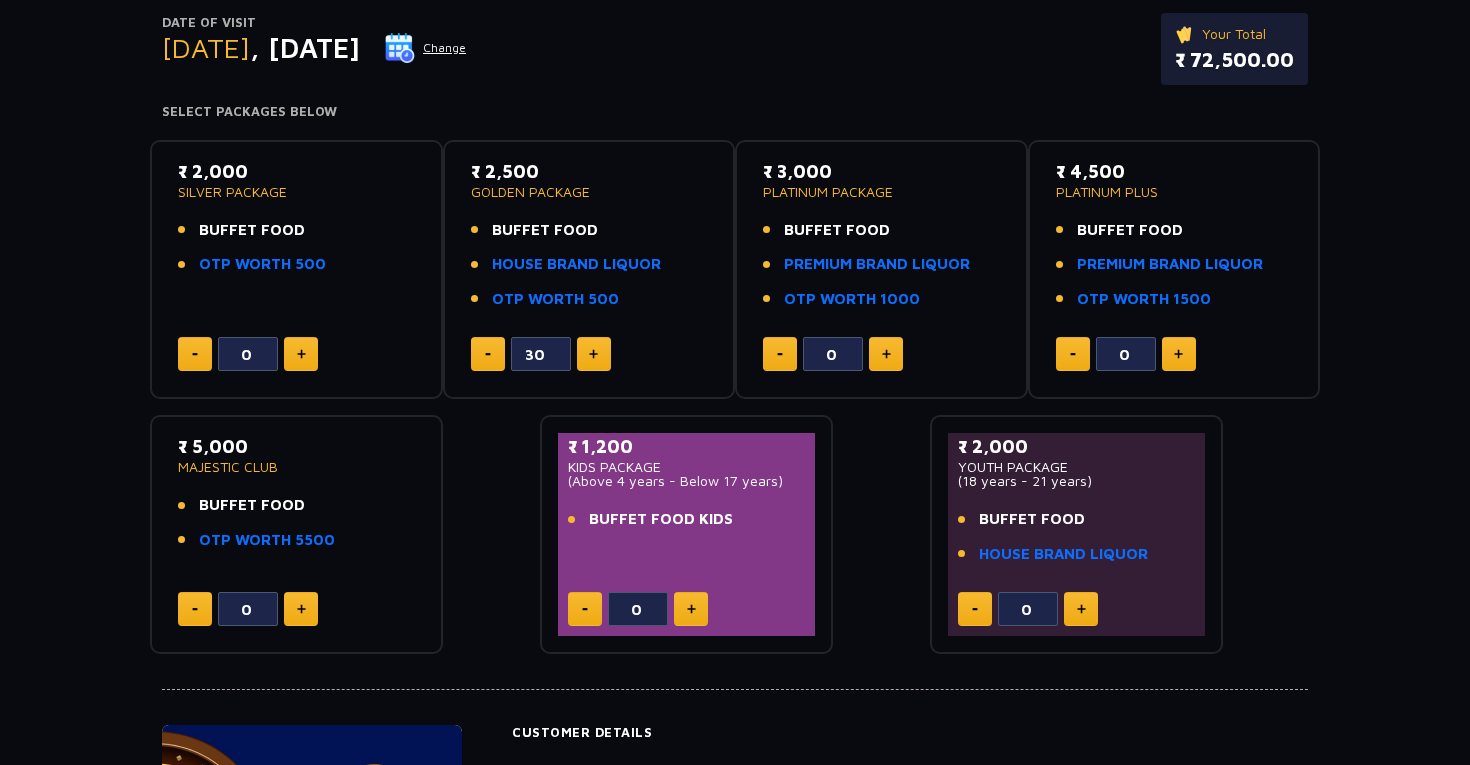 click 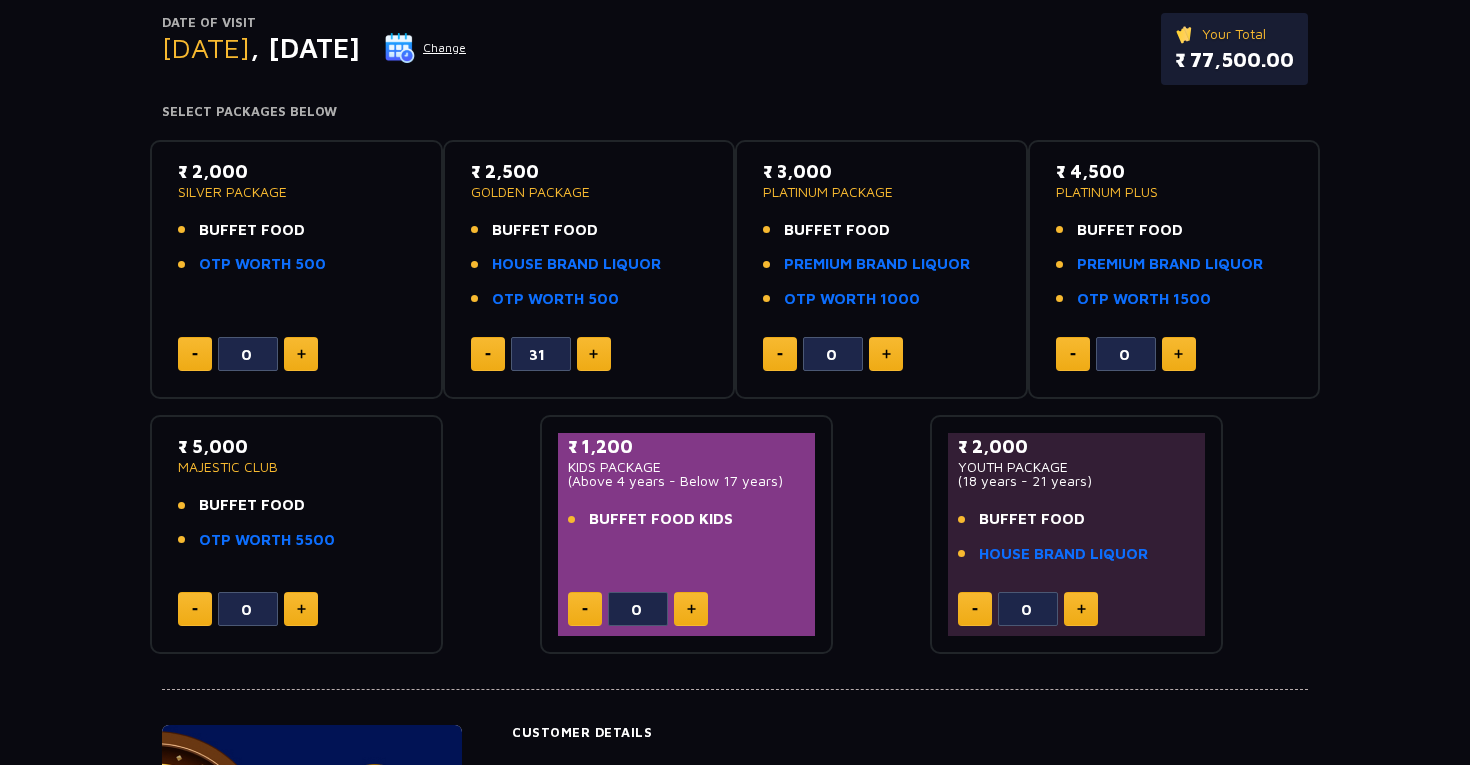 click 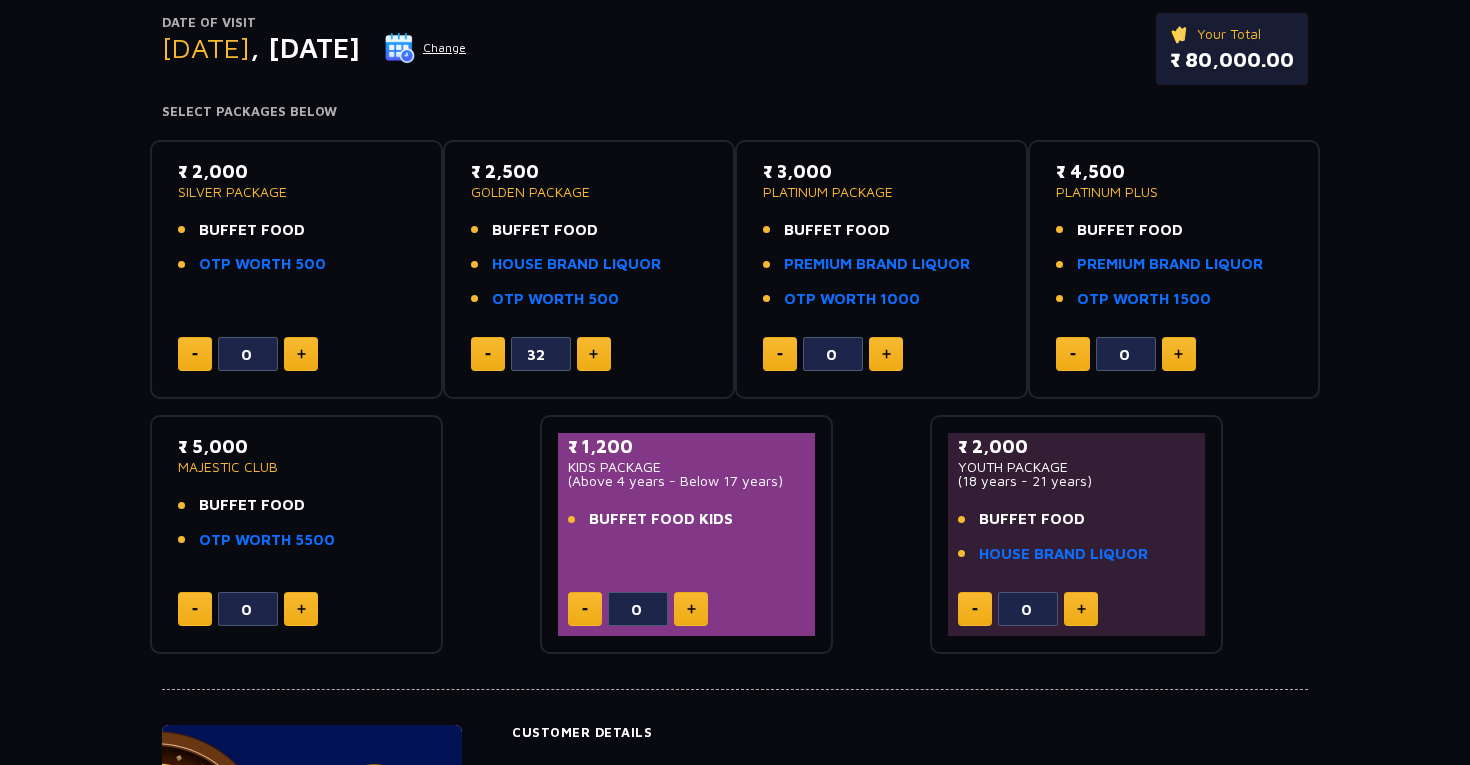 click 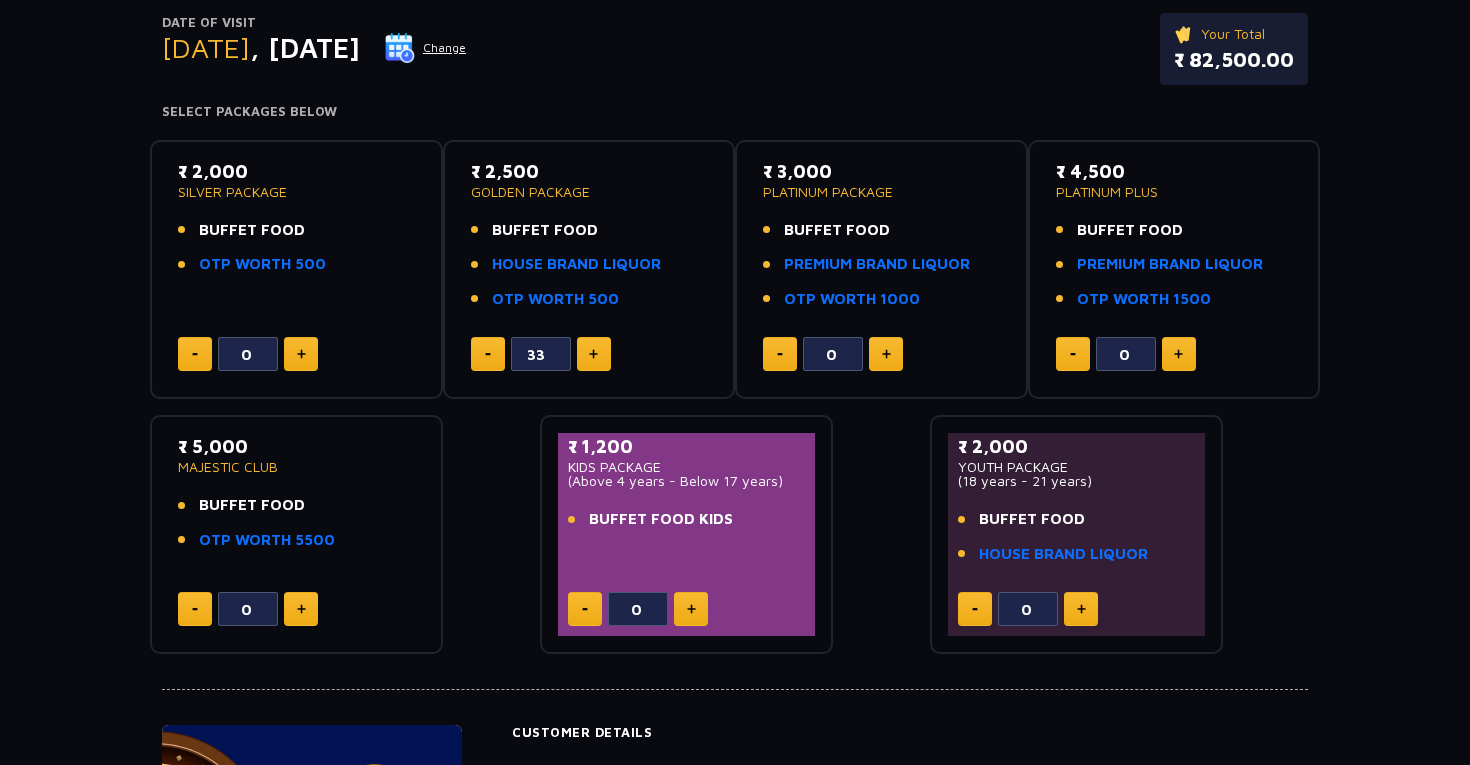 click 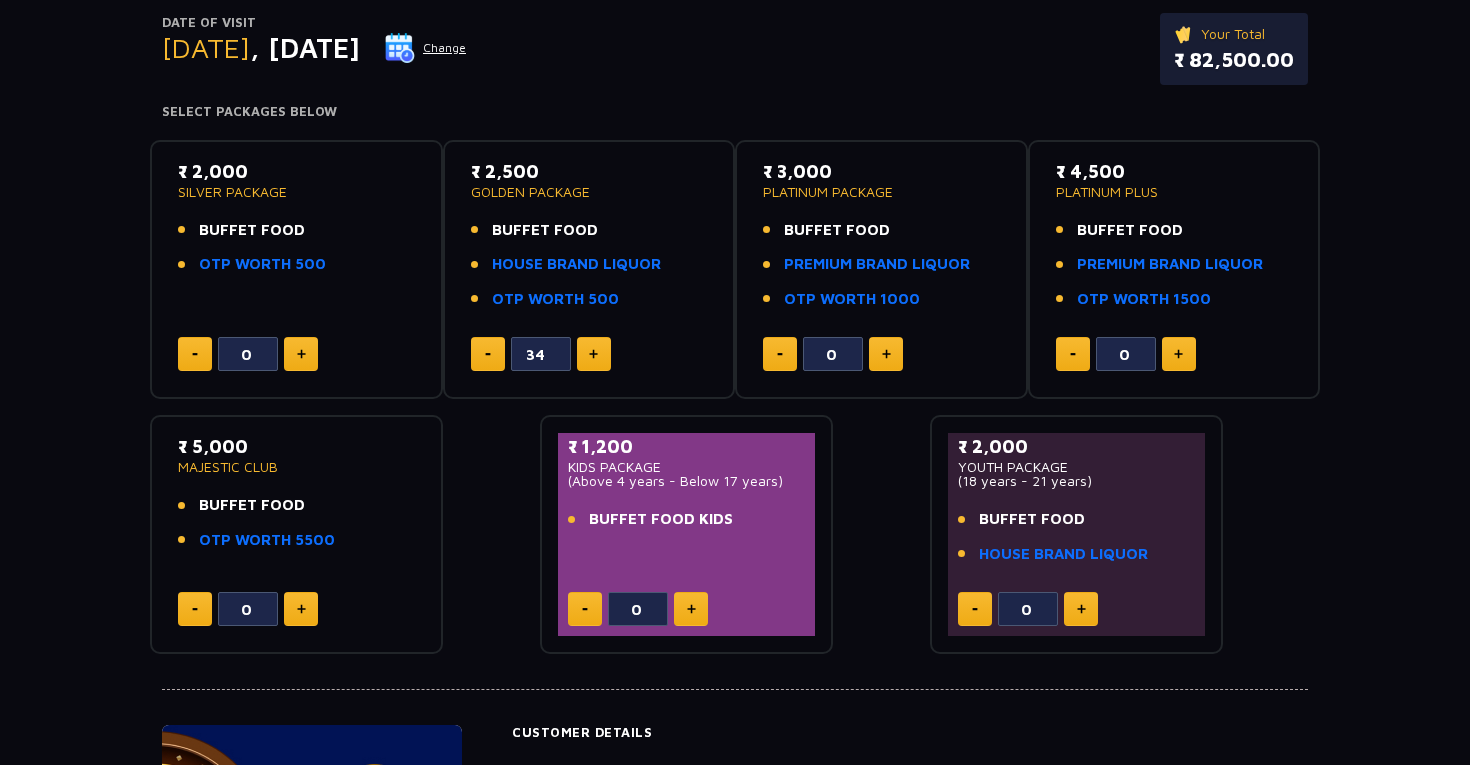 click 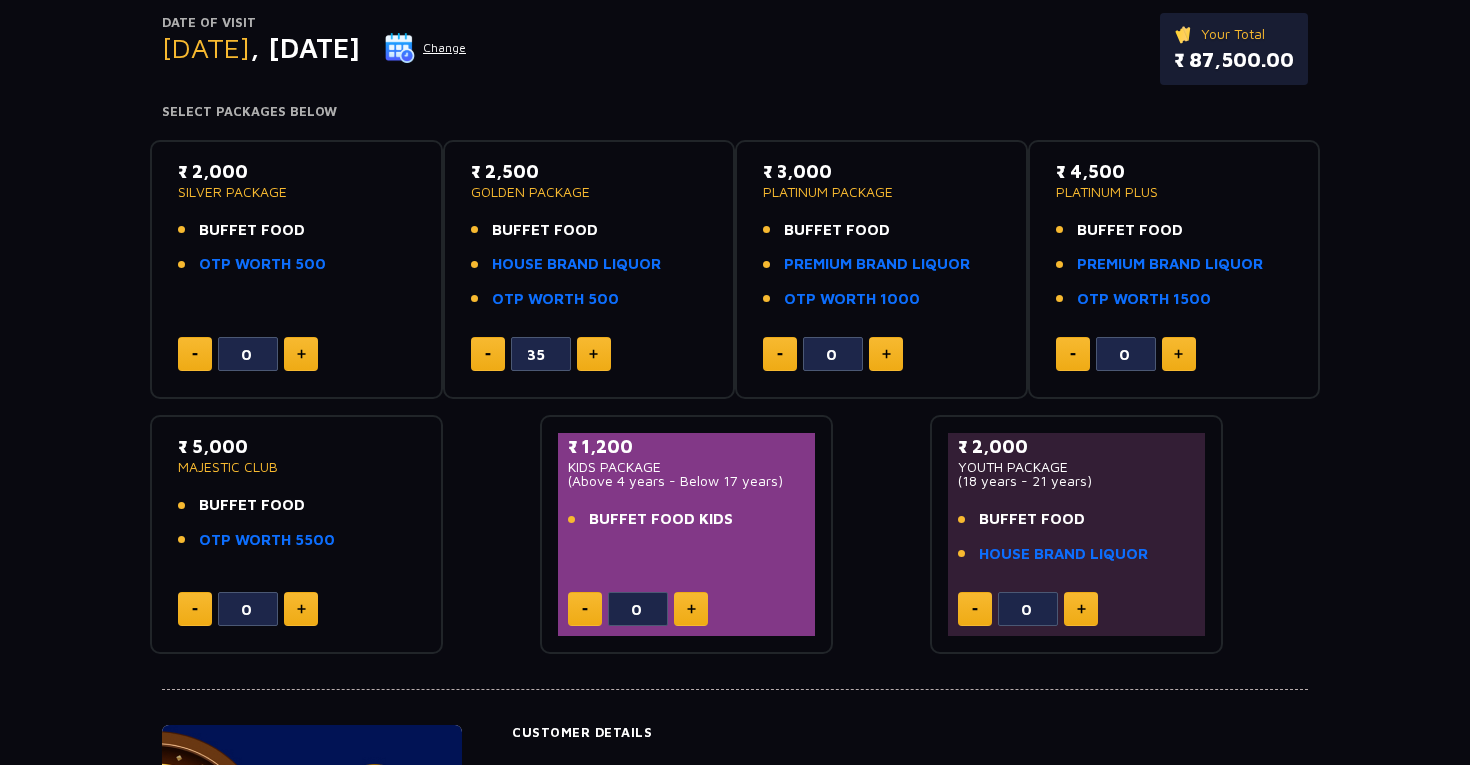 click 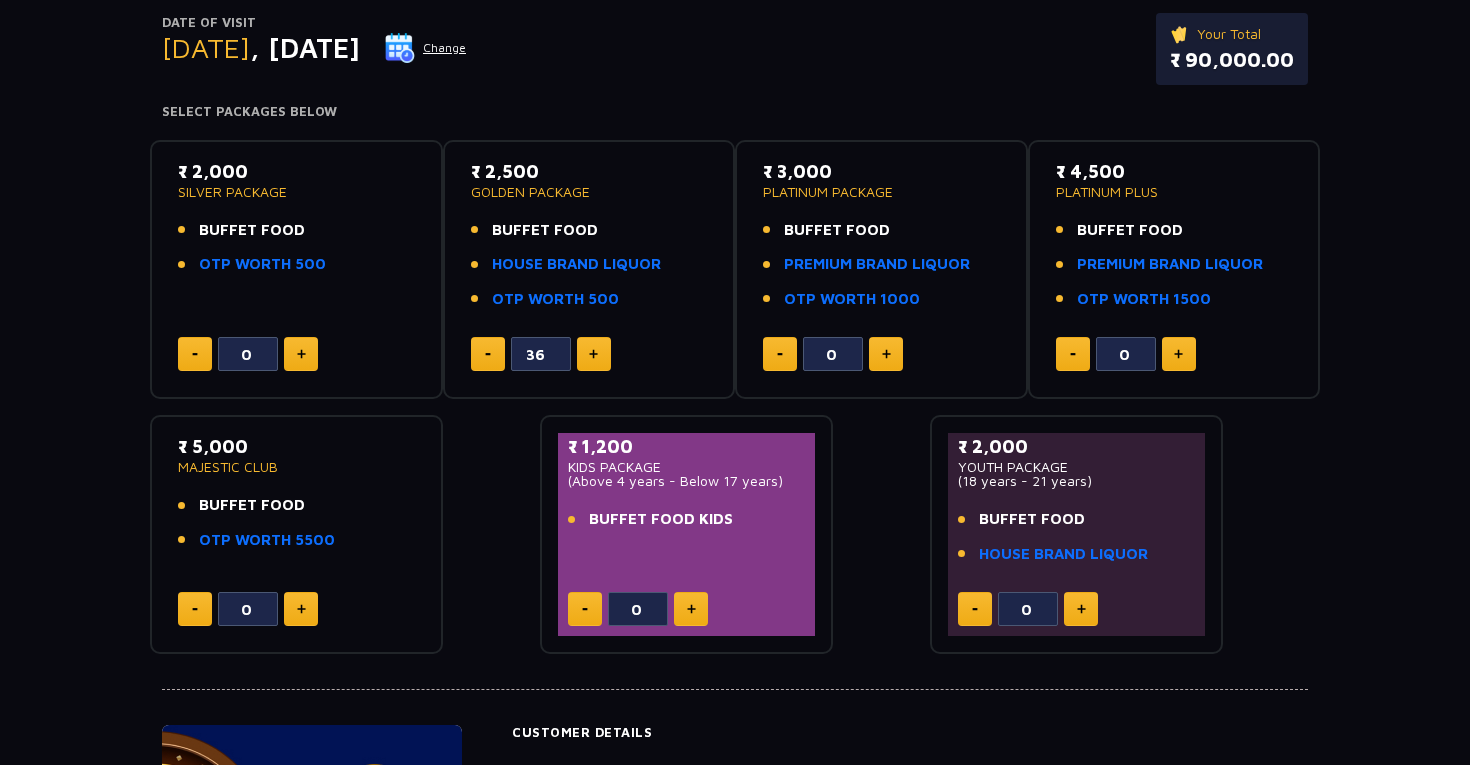 click 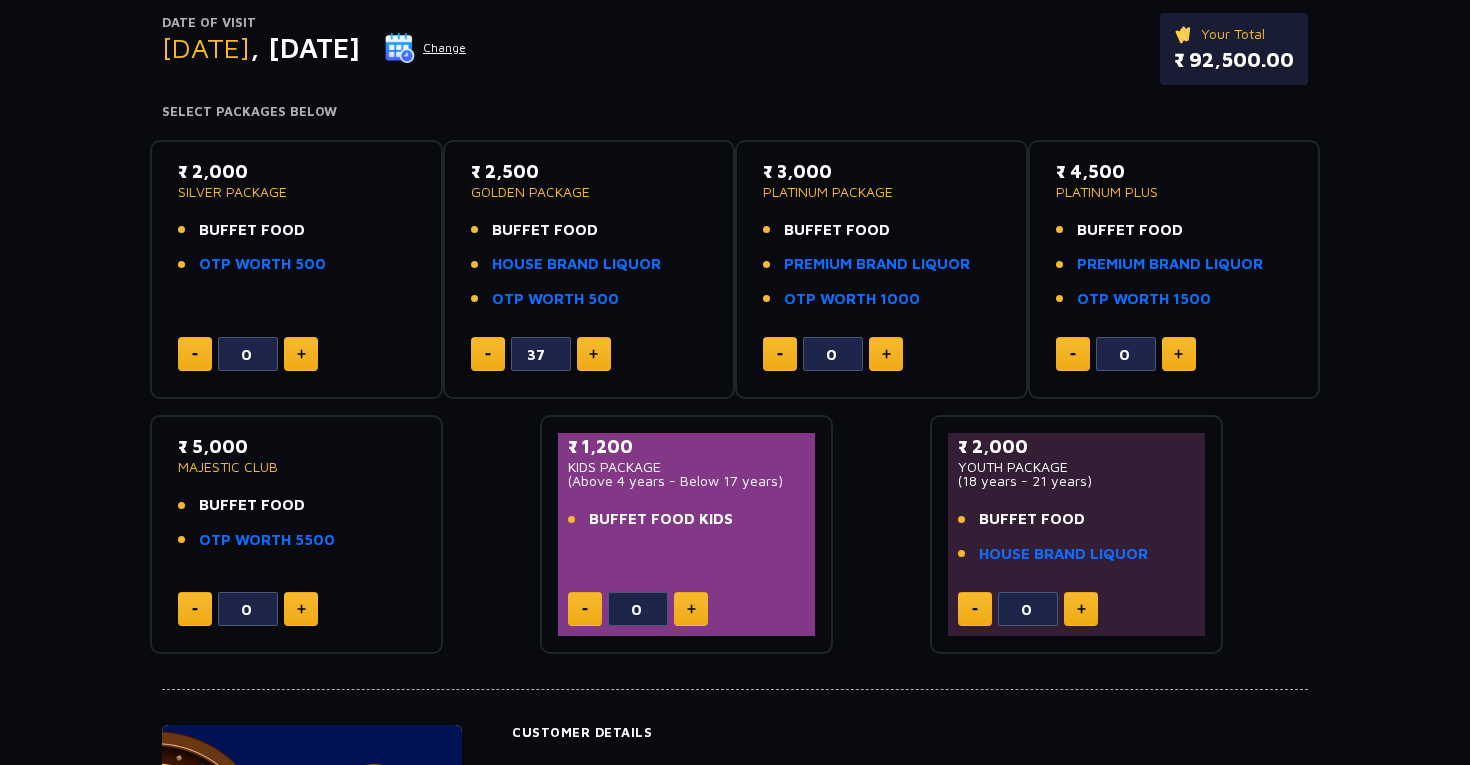 click 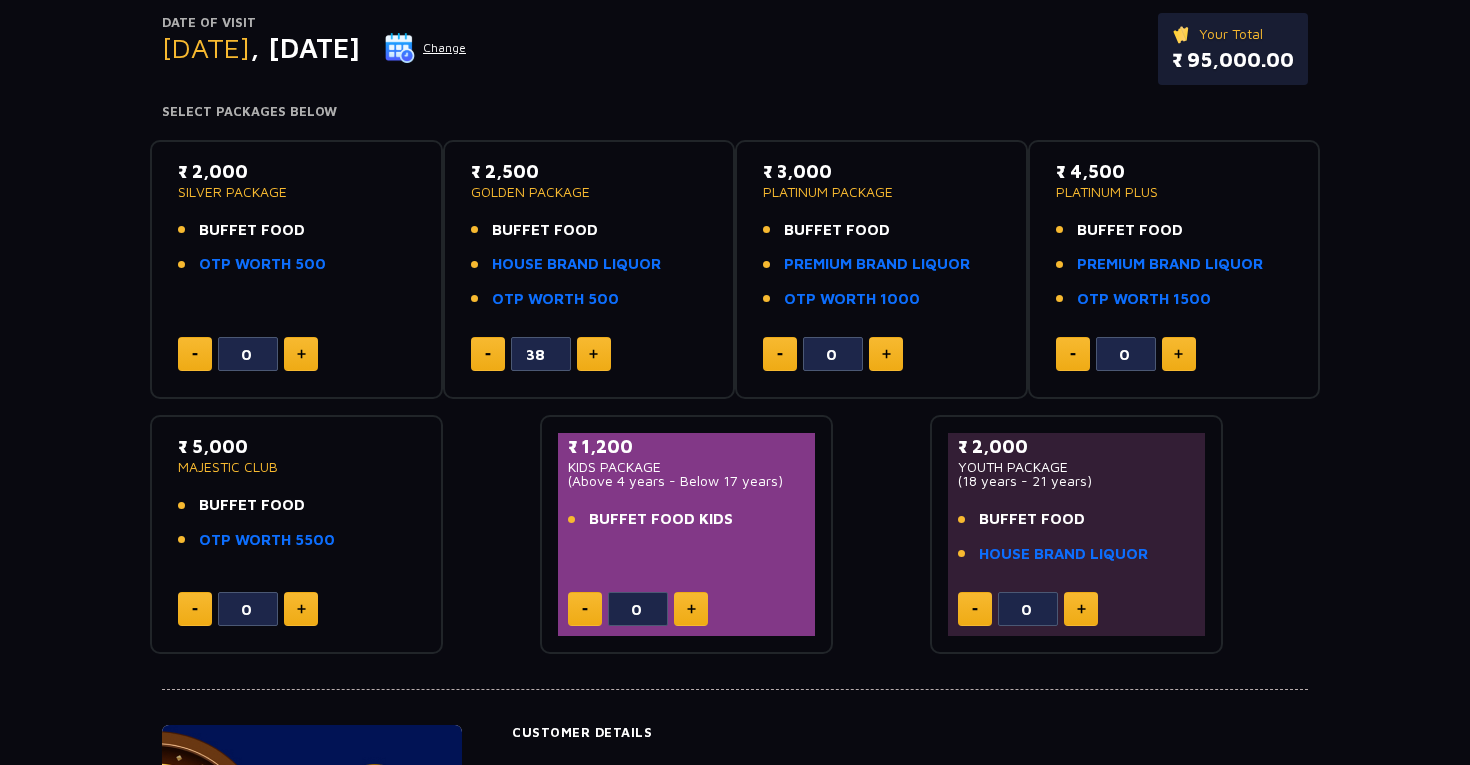 click 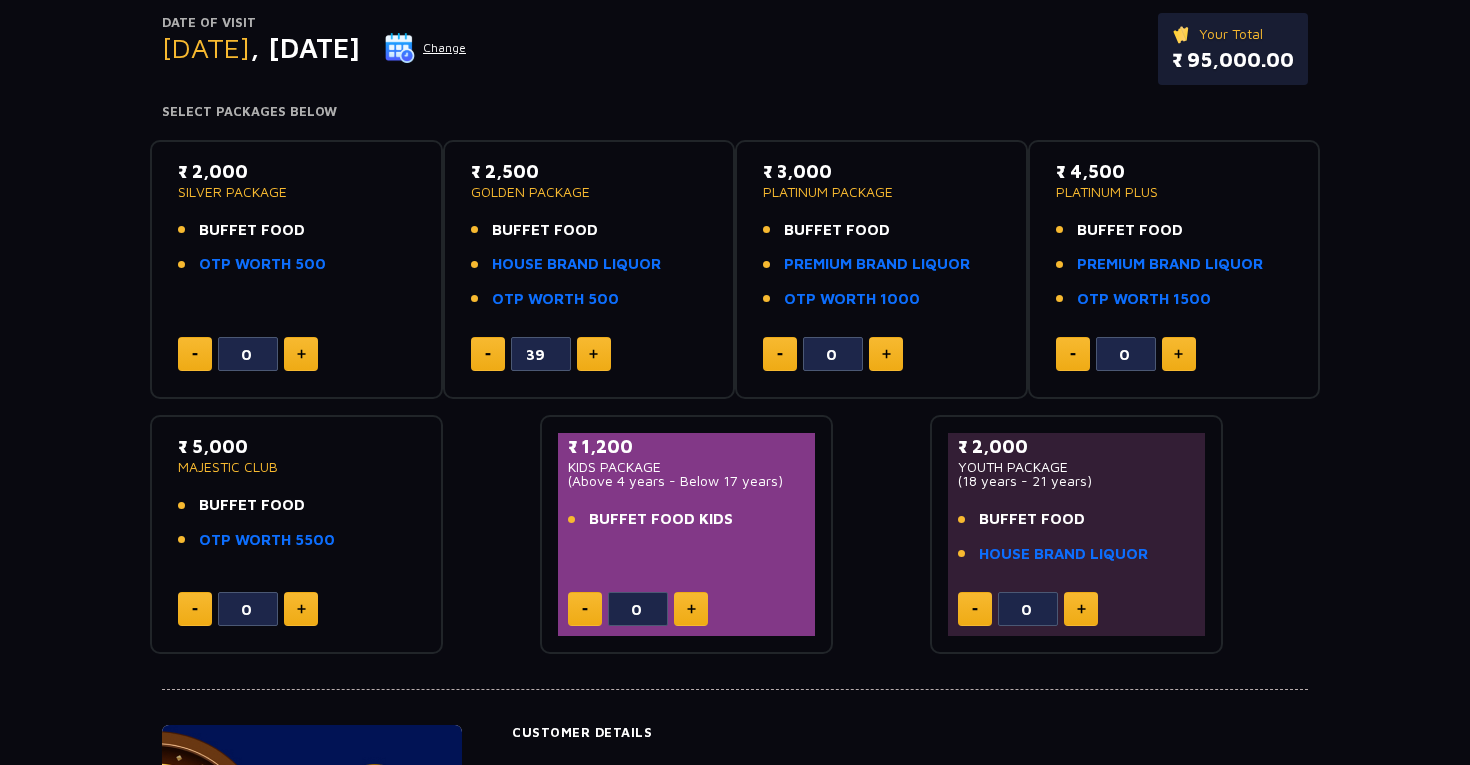 click 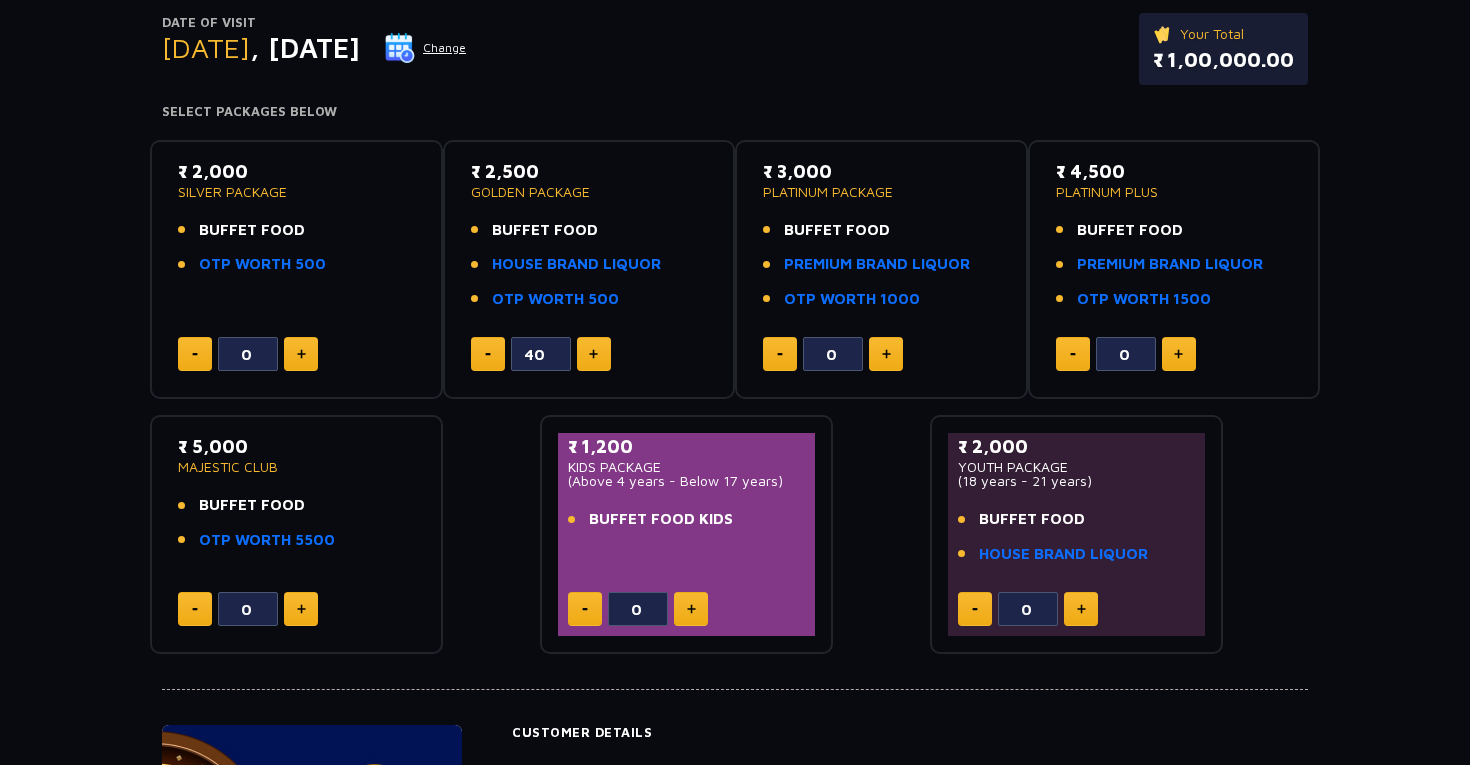 click 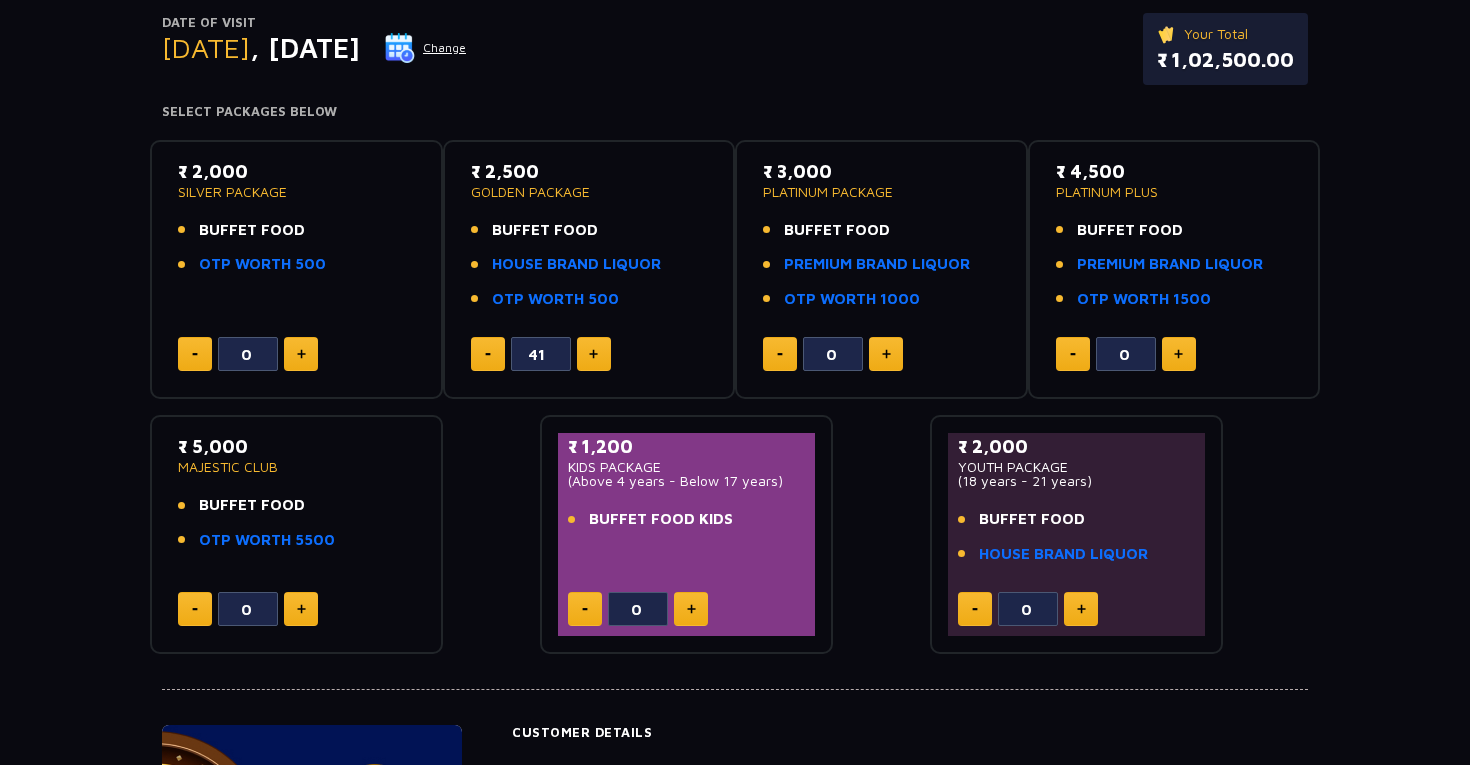 click 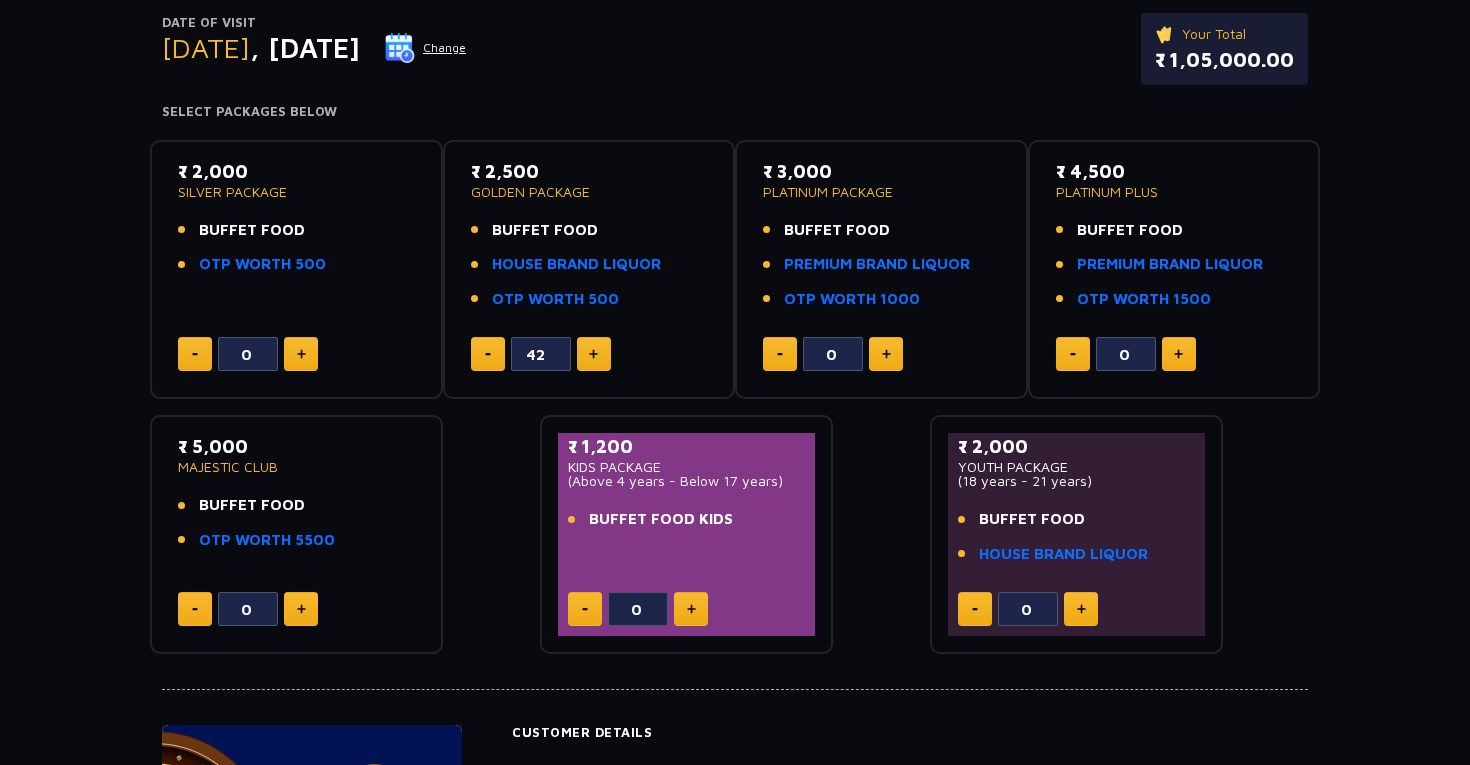 click 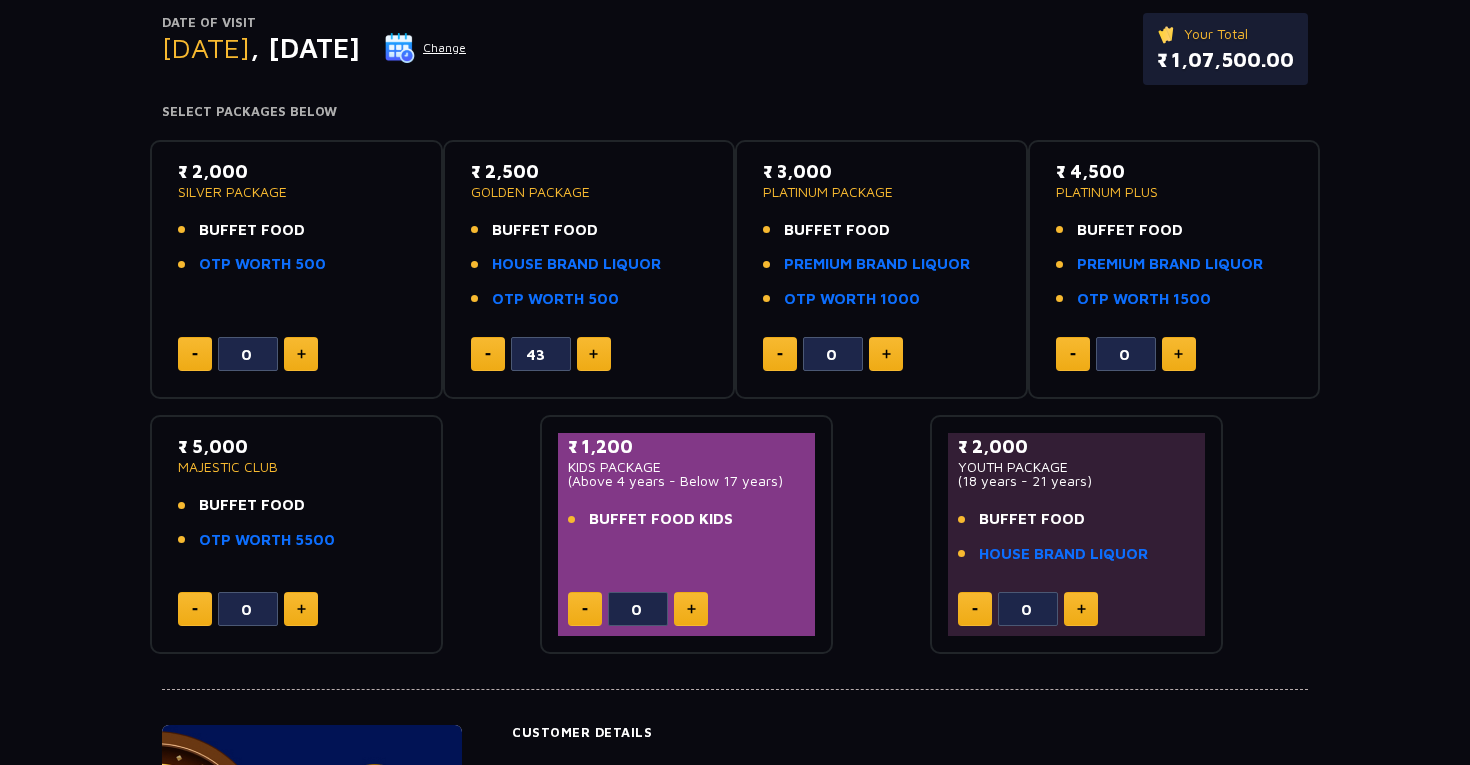 click 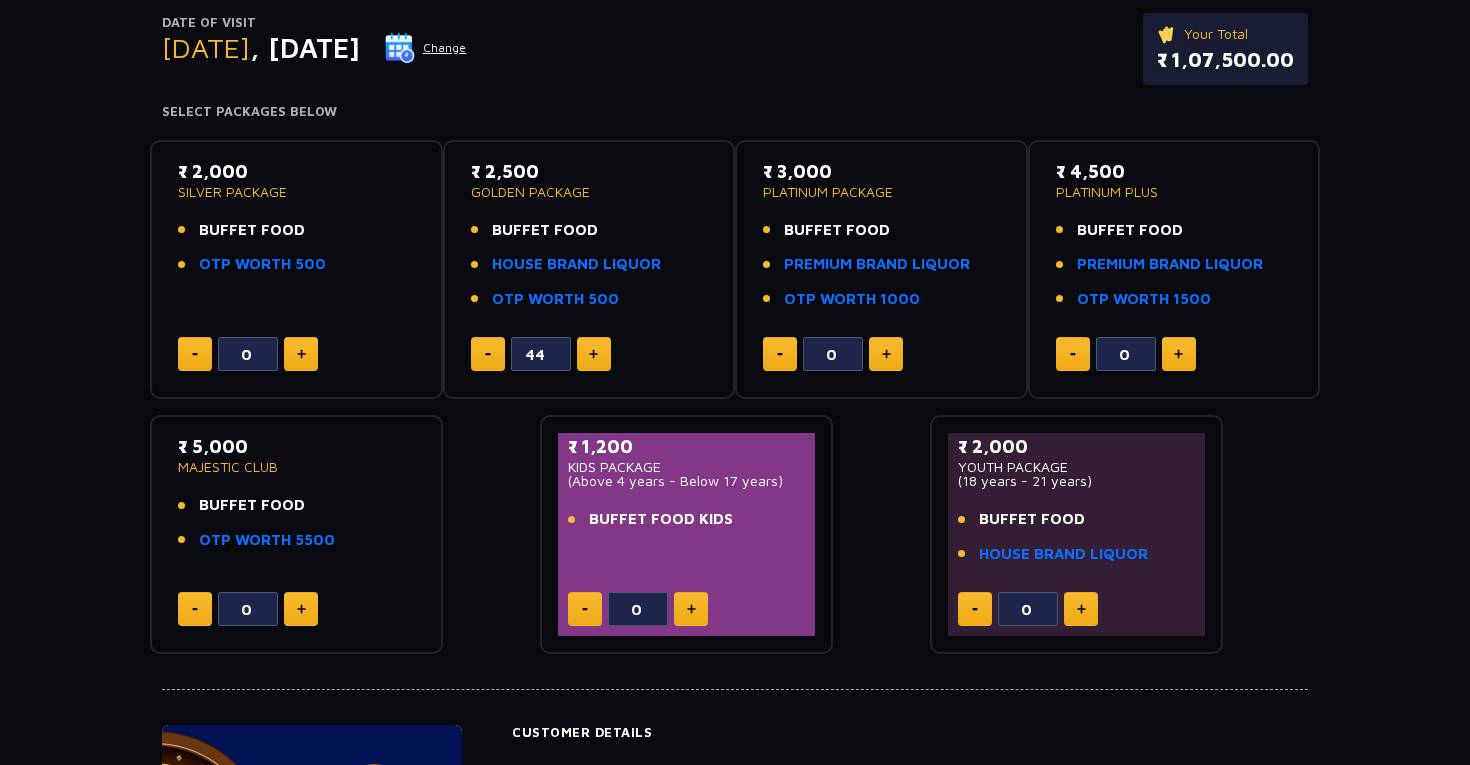 click 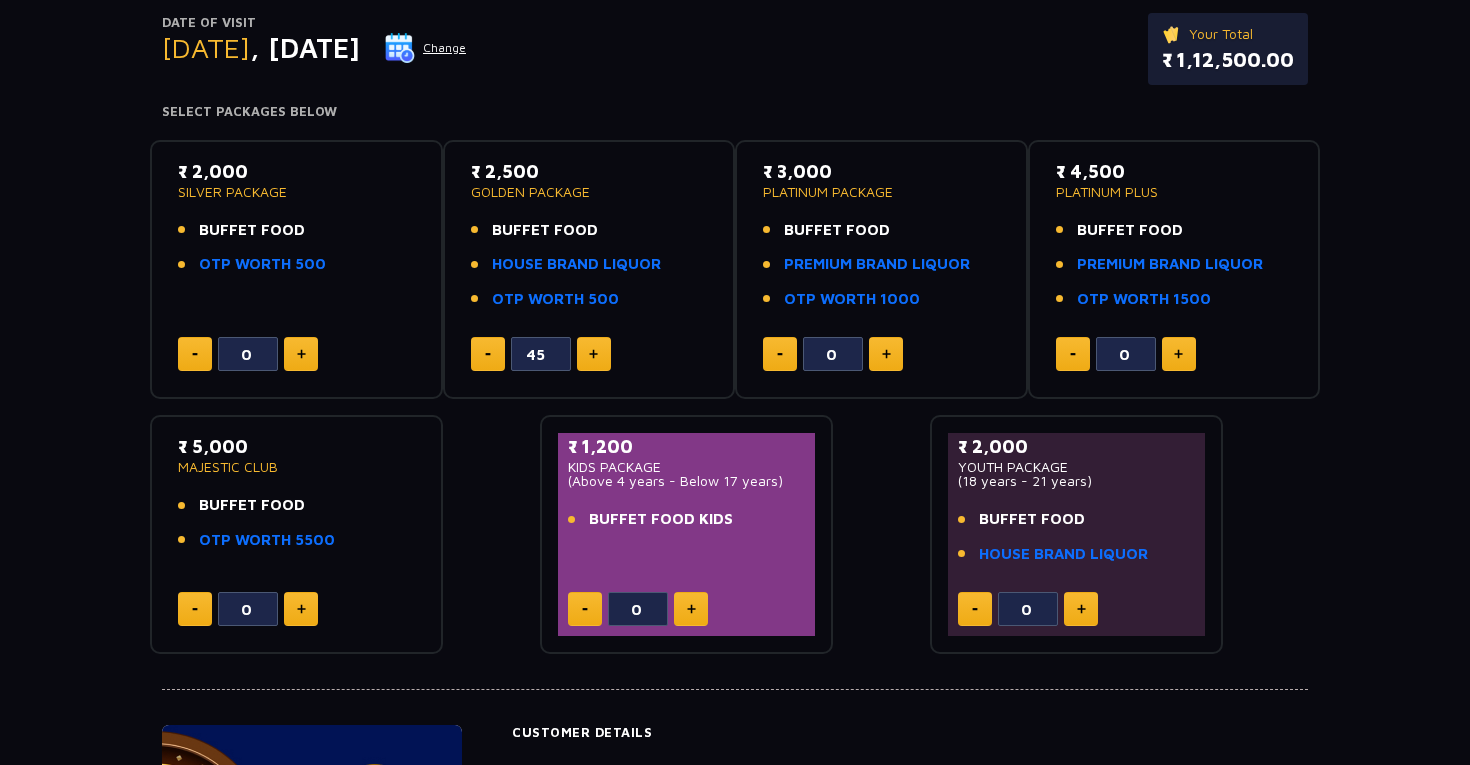 click 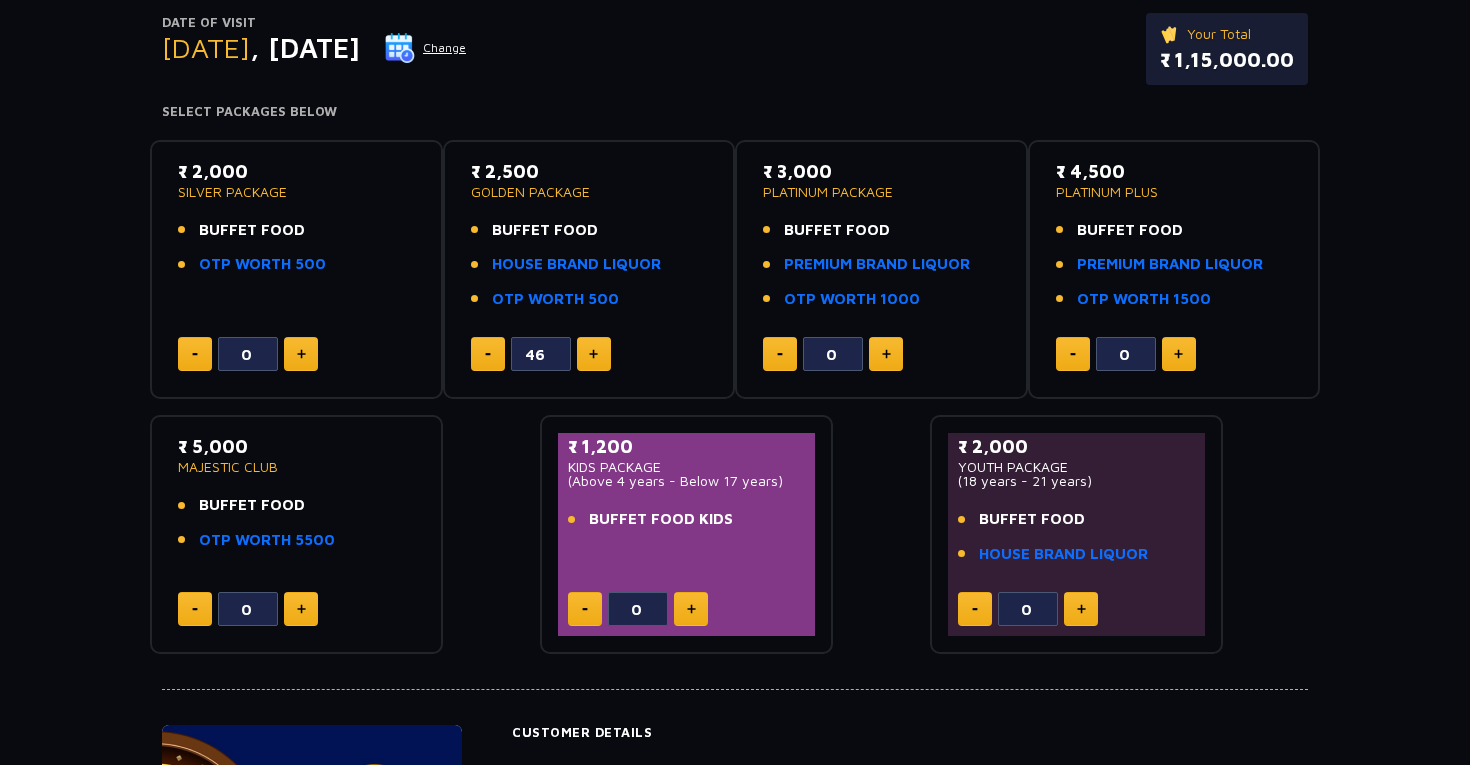 click 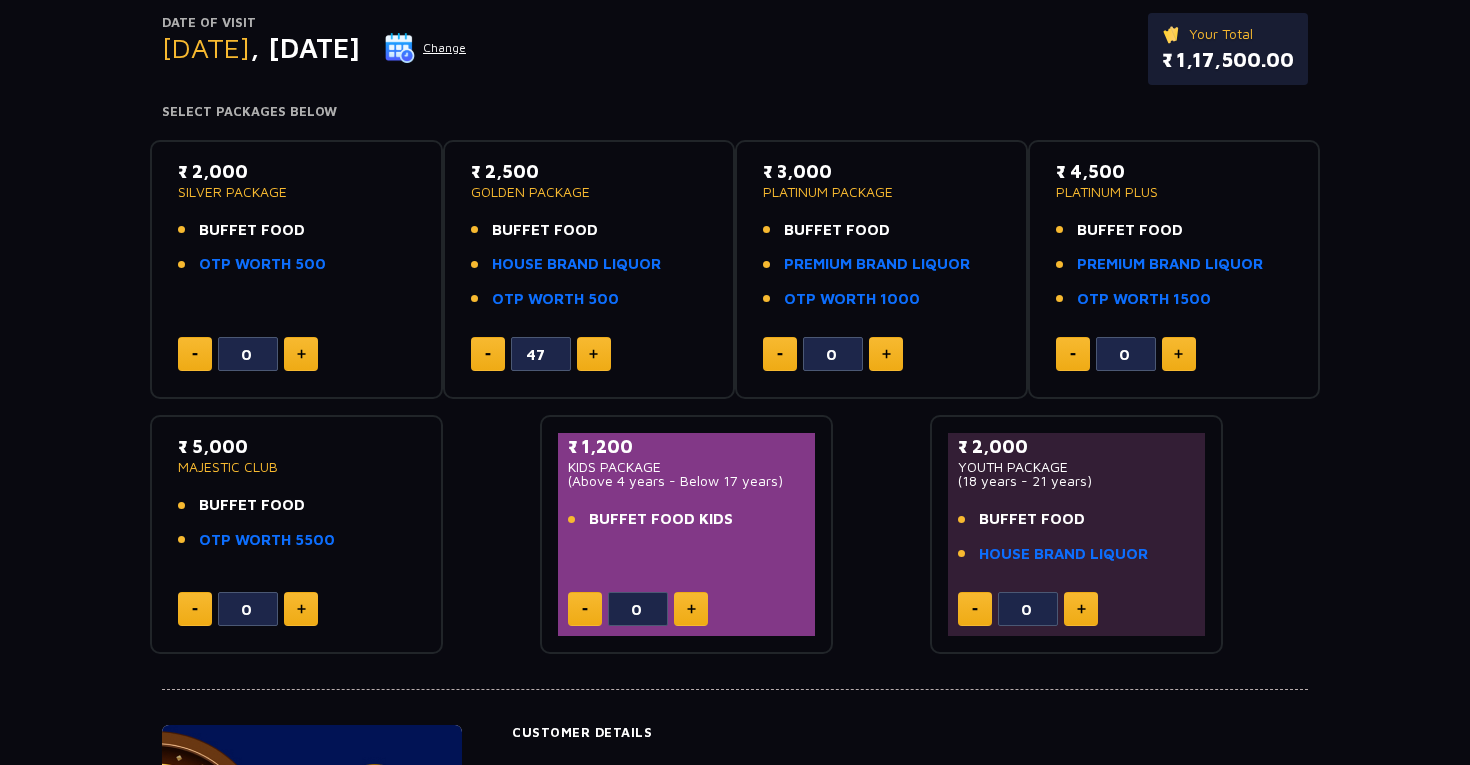 click 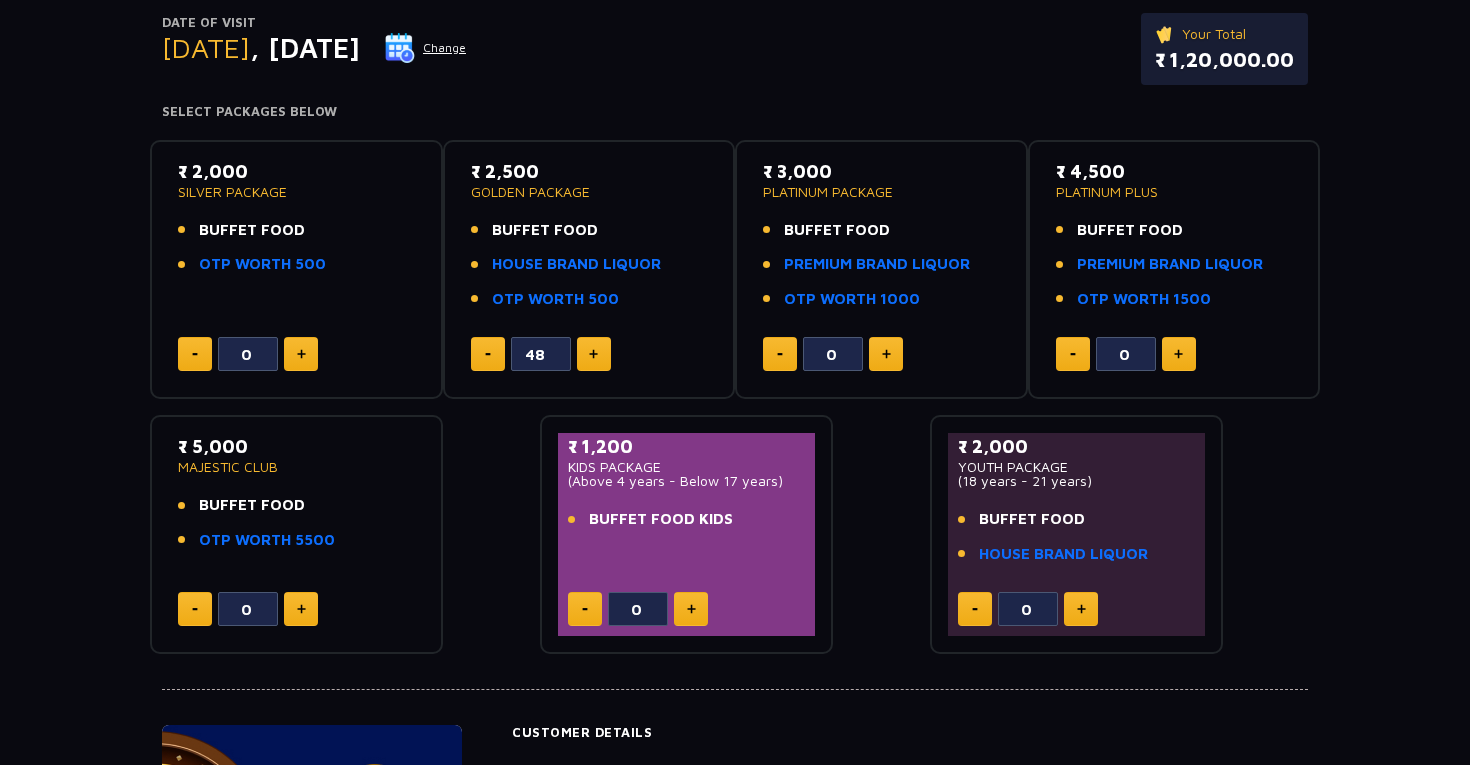 click 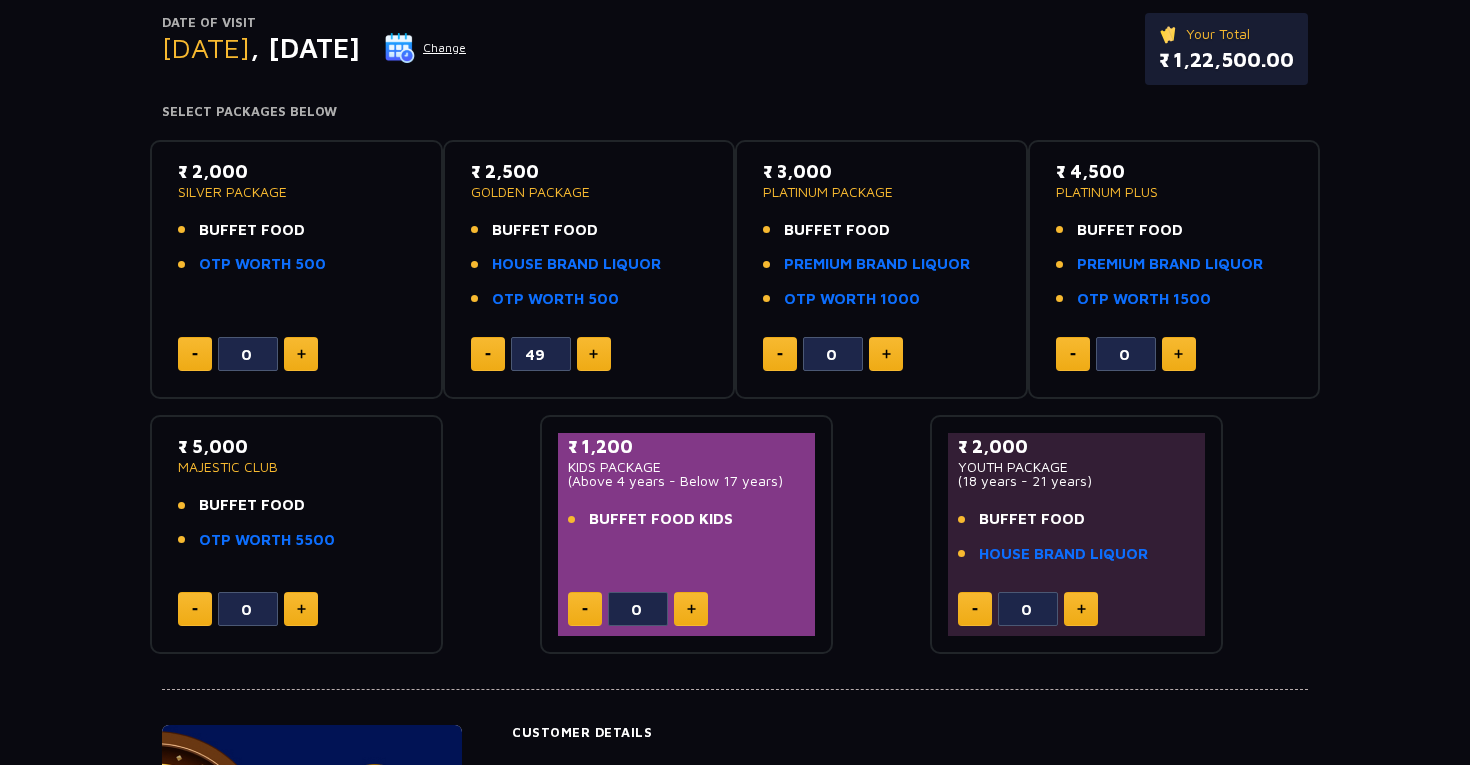click 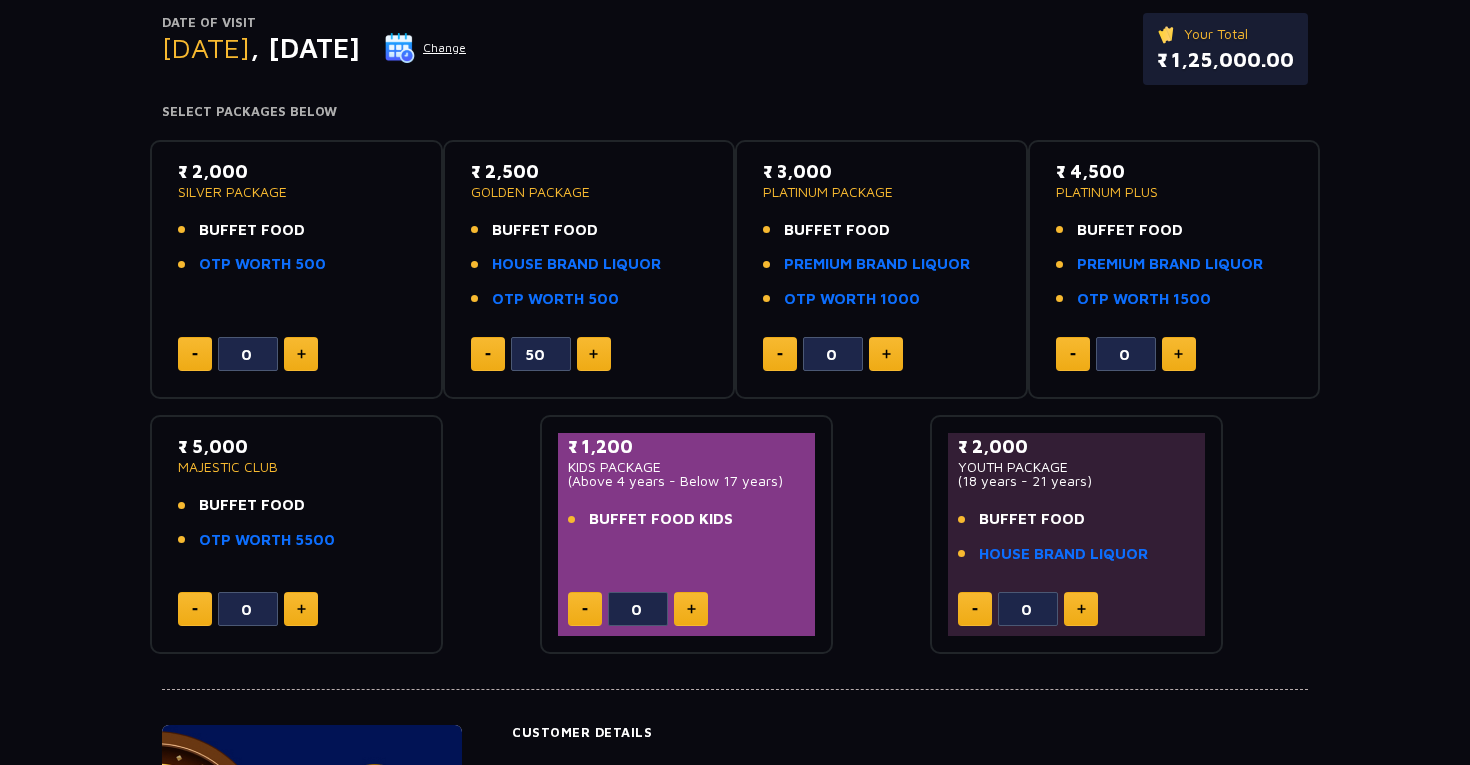 click 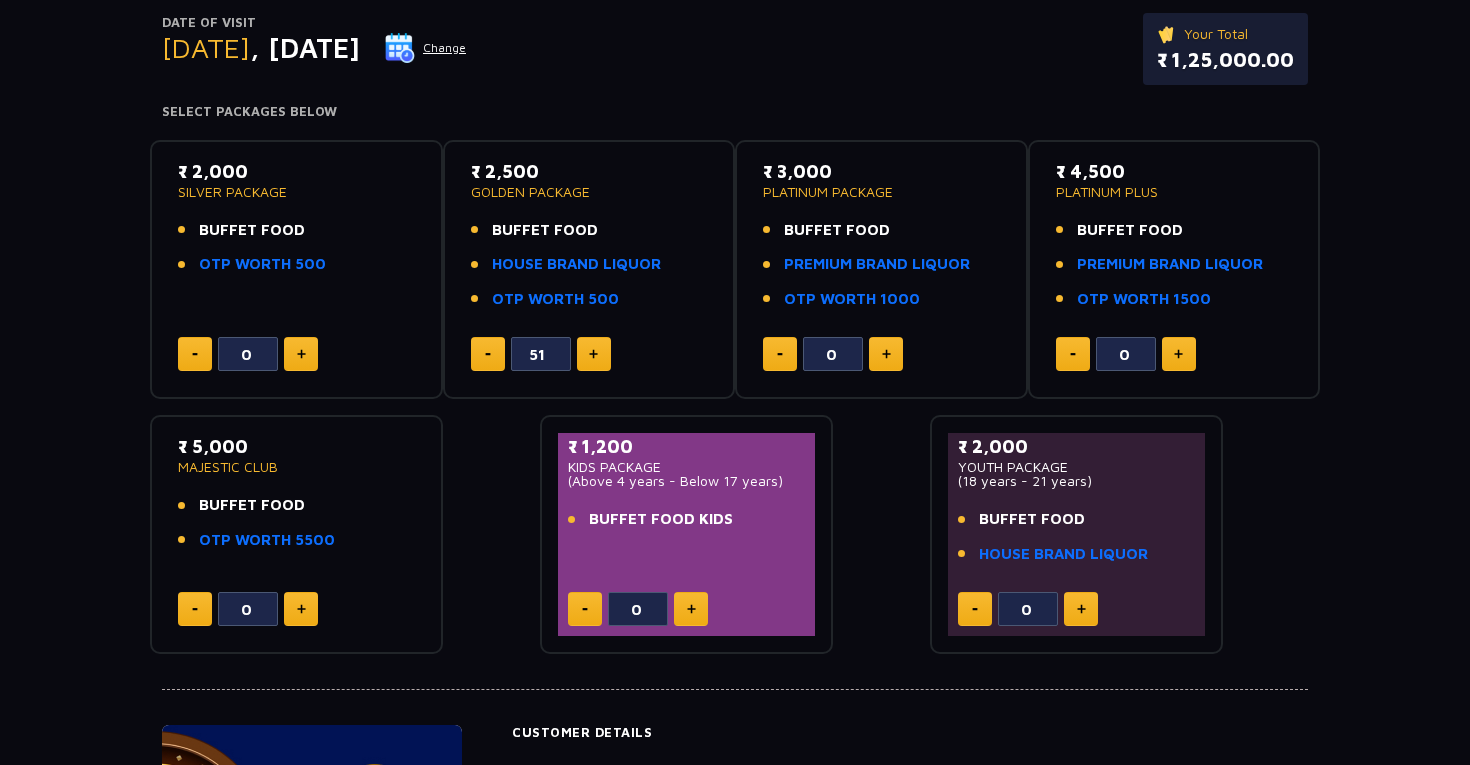 click 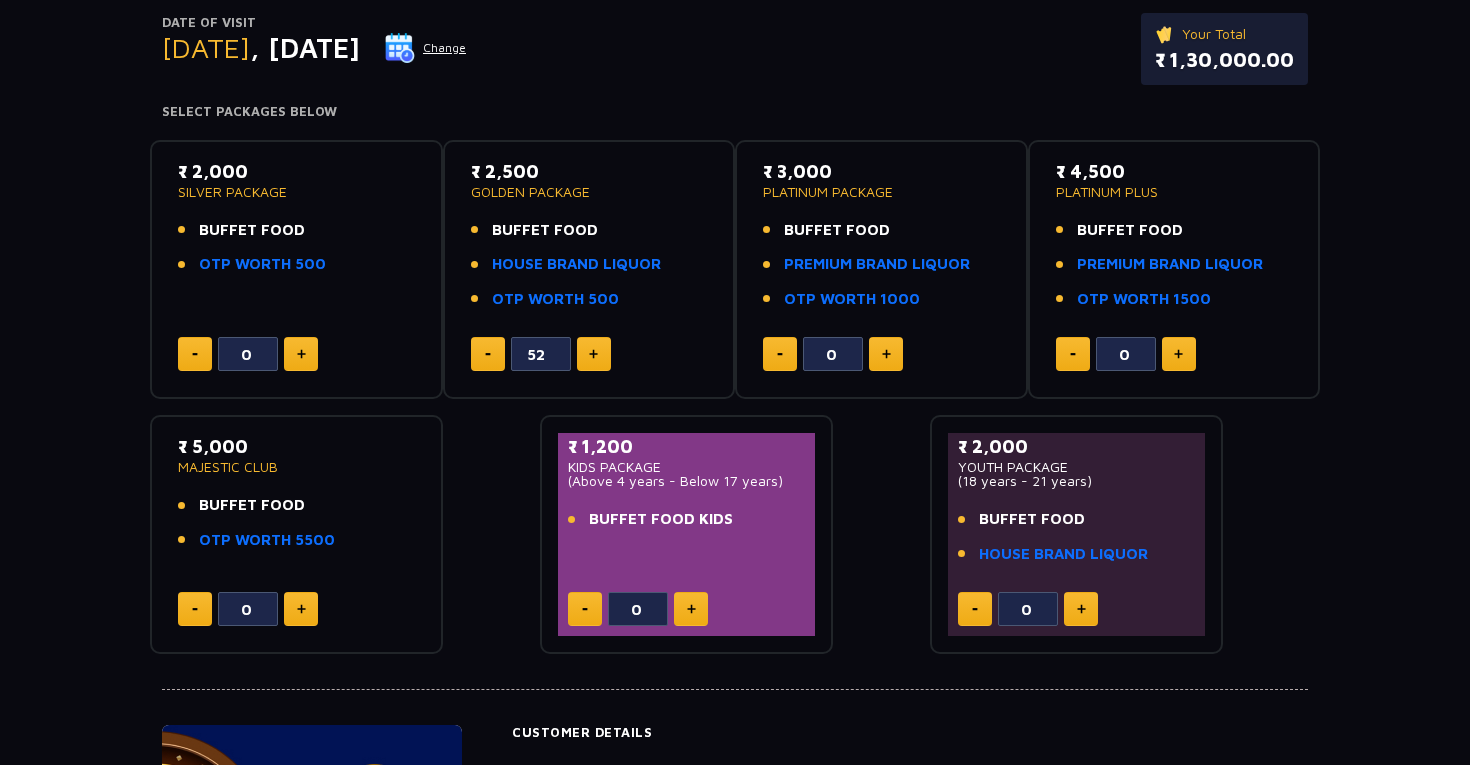 click 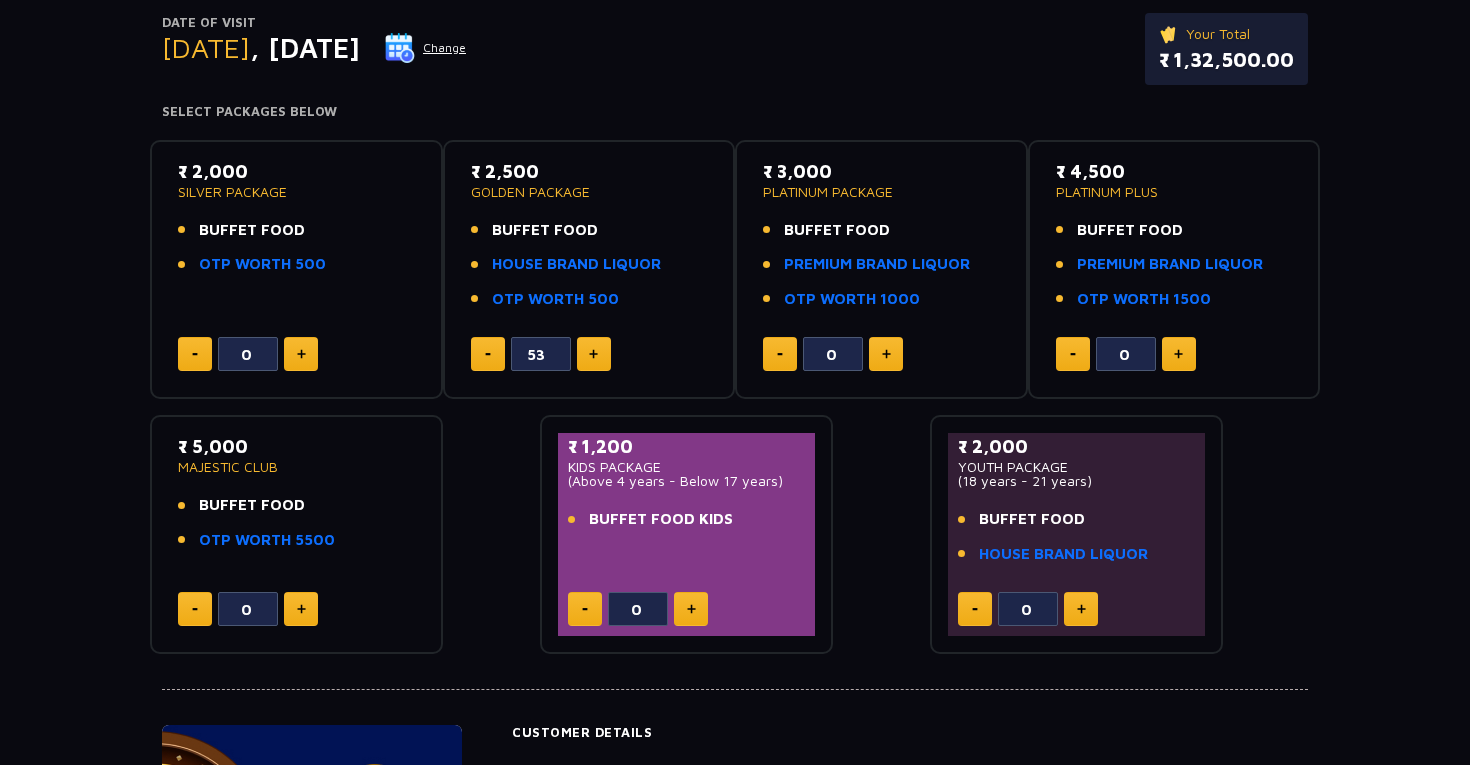 click 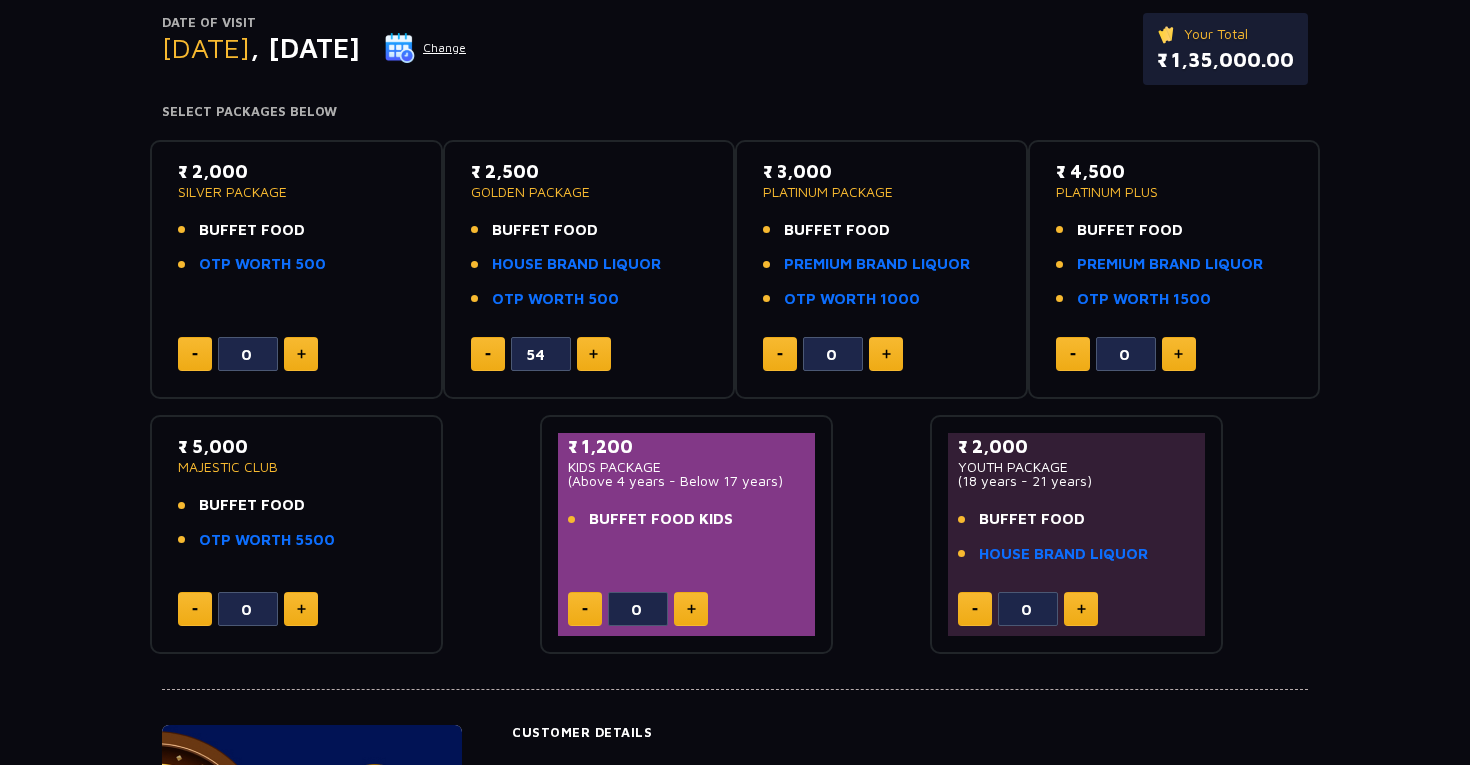 click 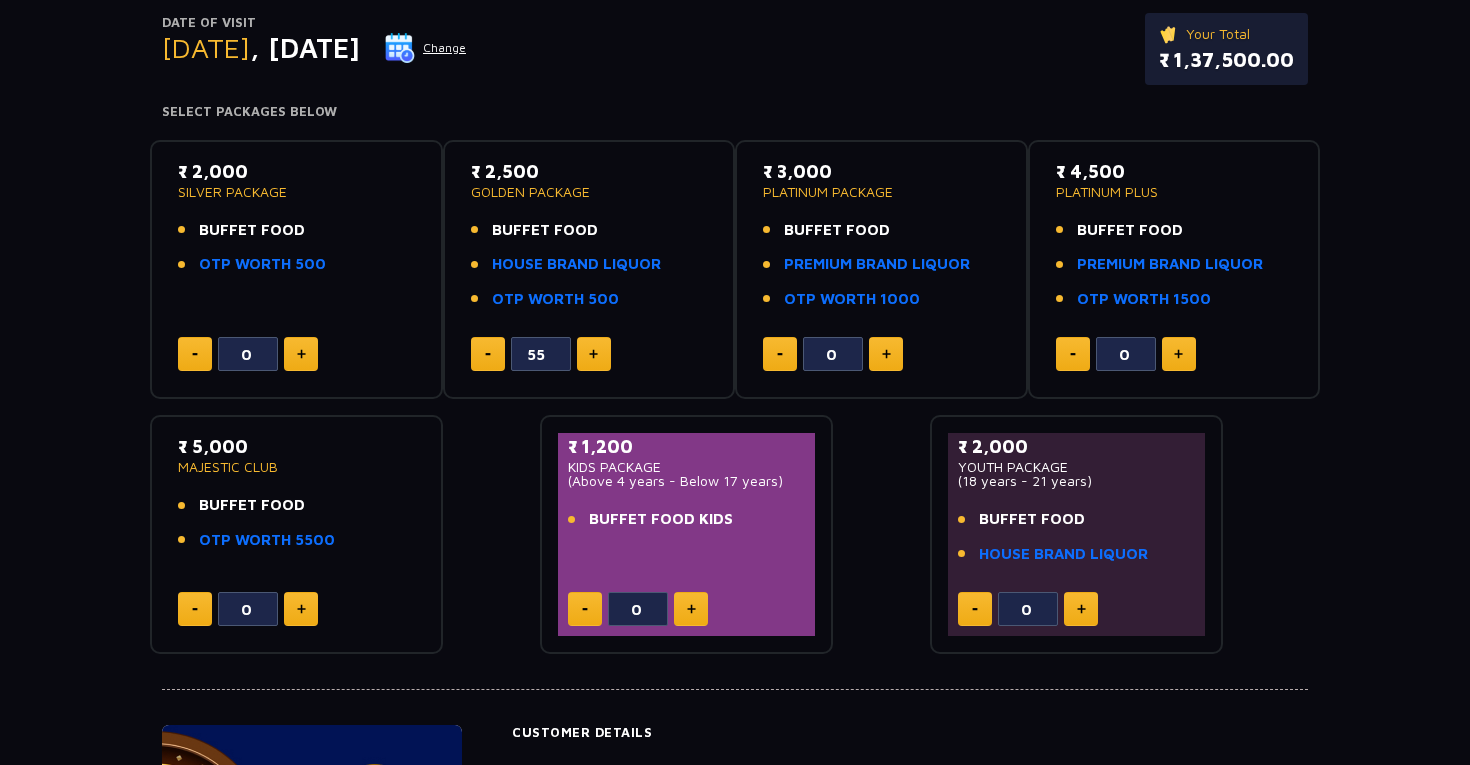 click 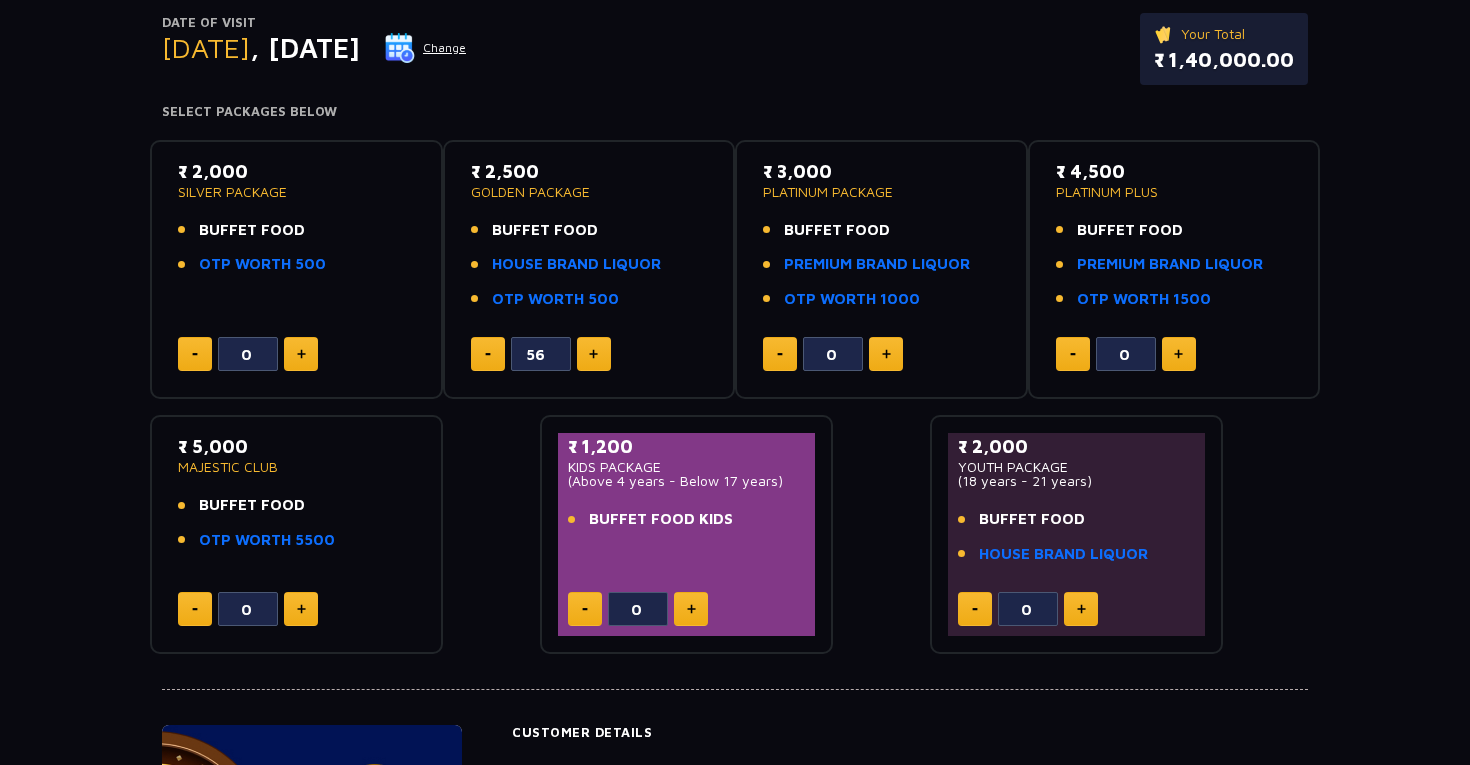click 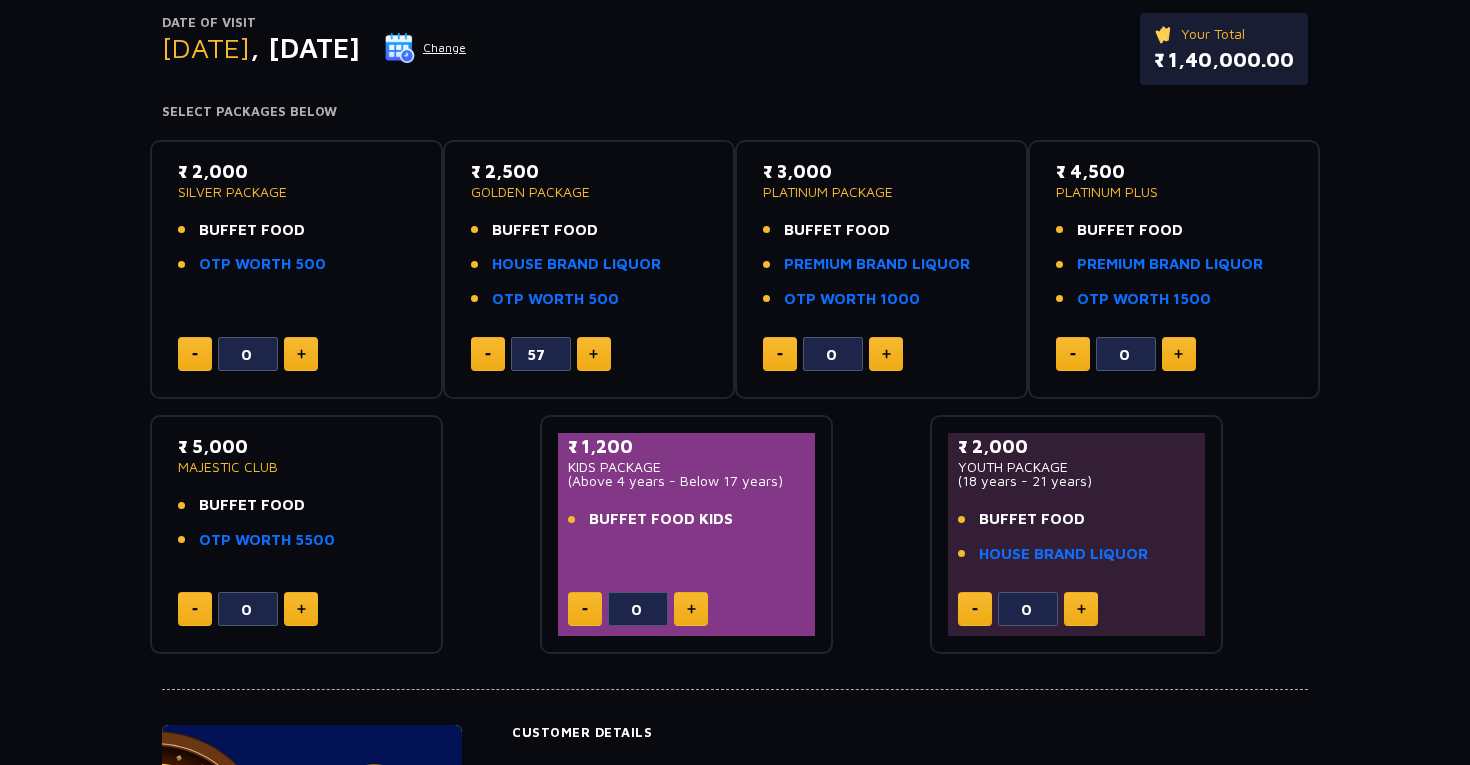 click 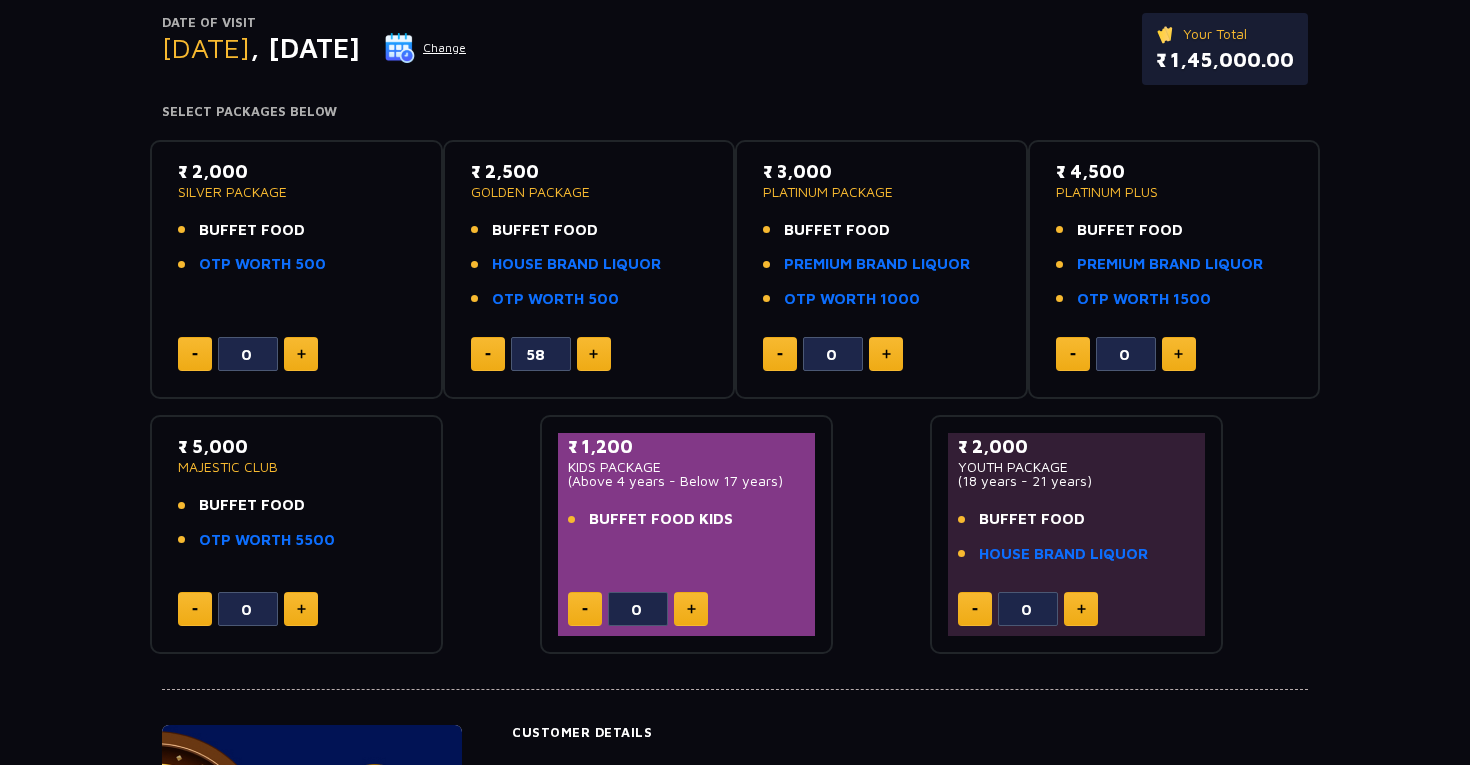 click 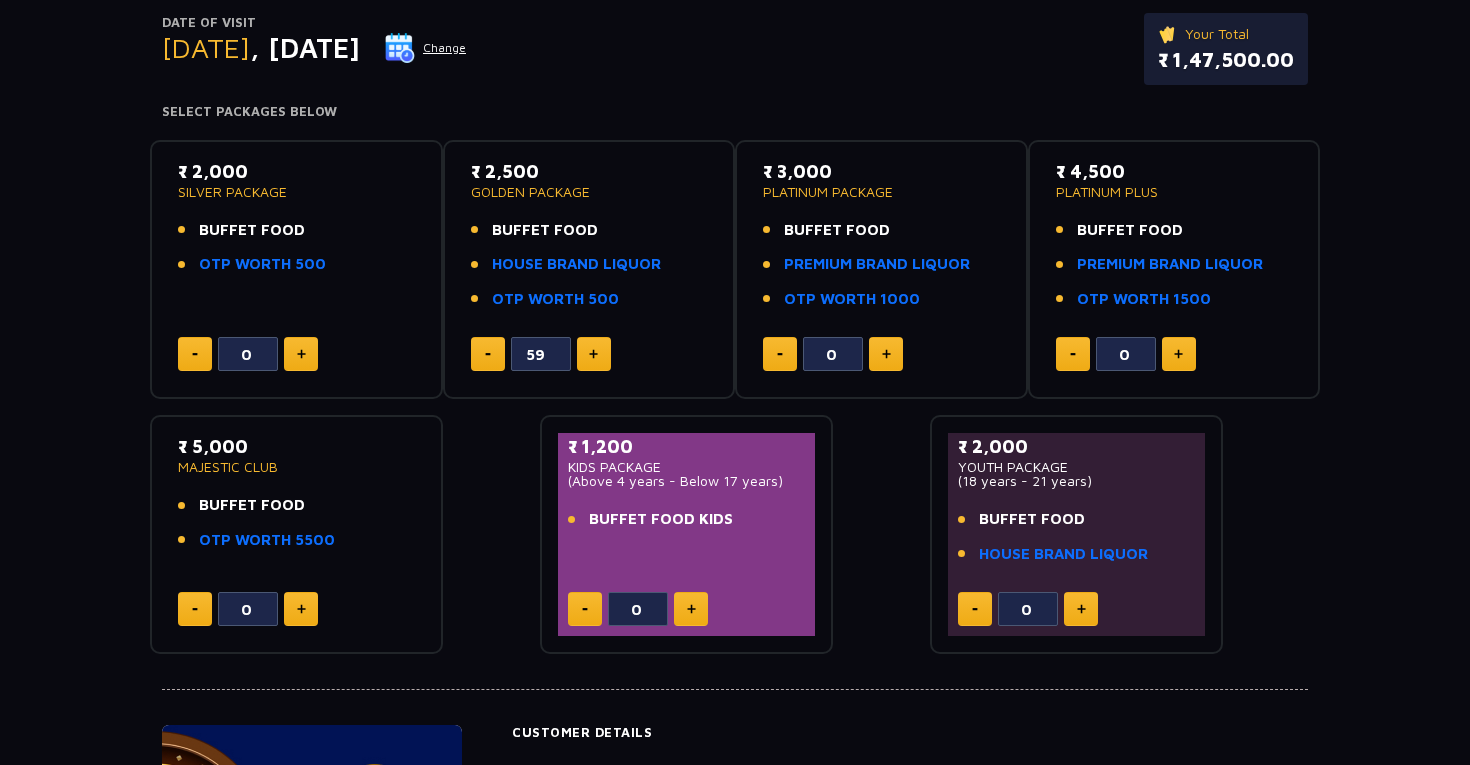 click 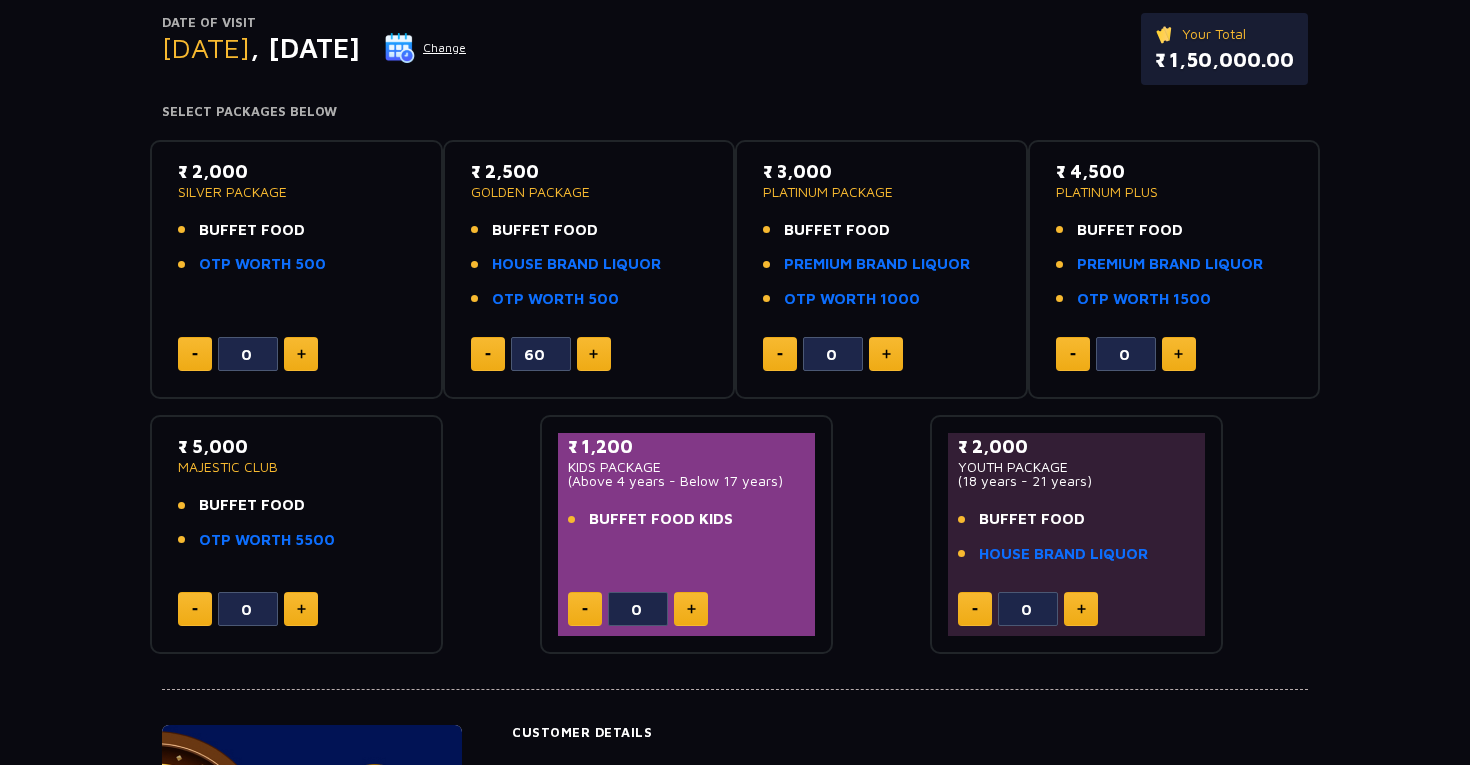 click 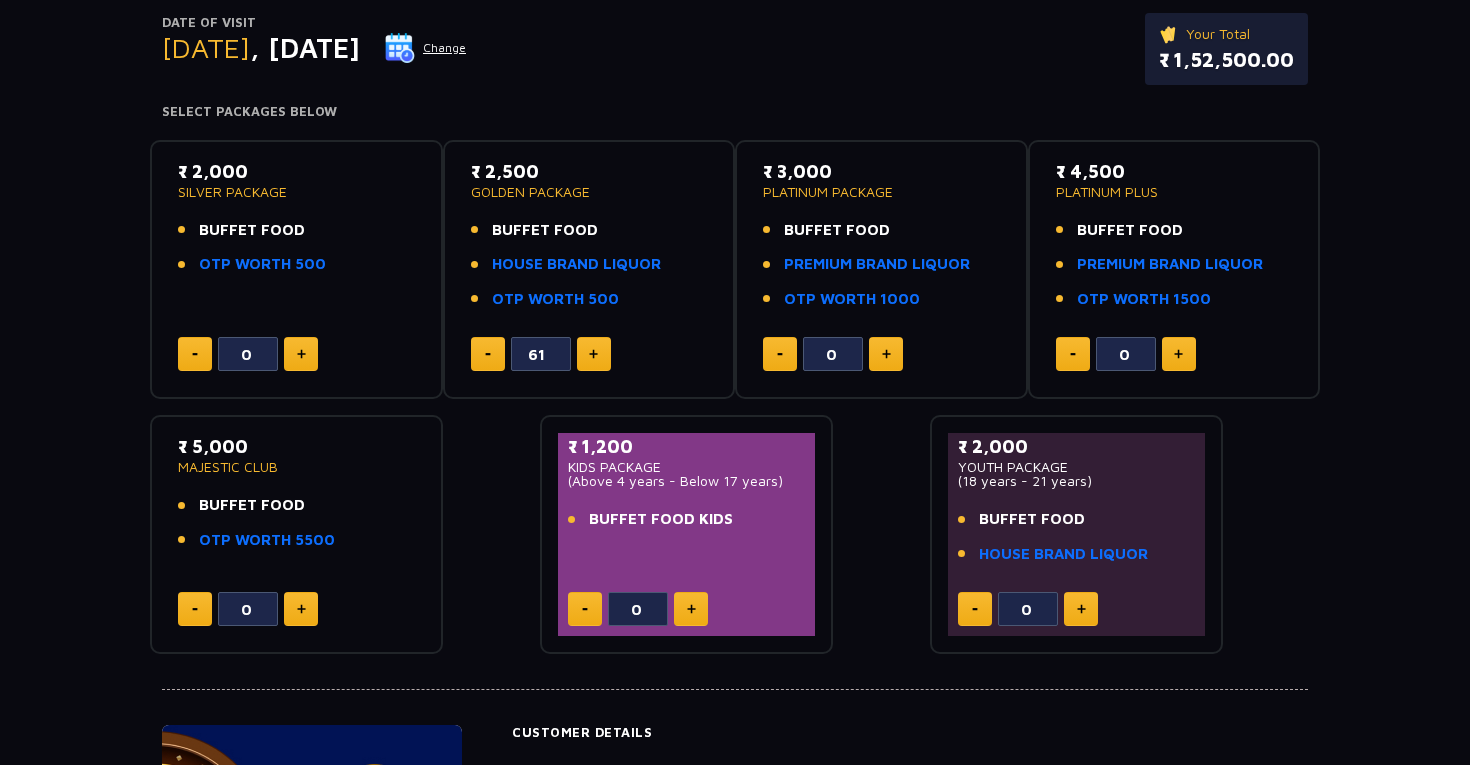 click 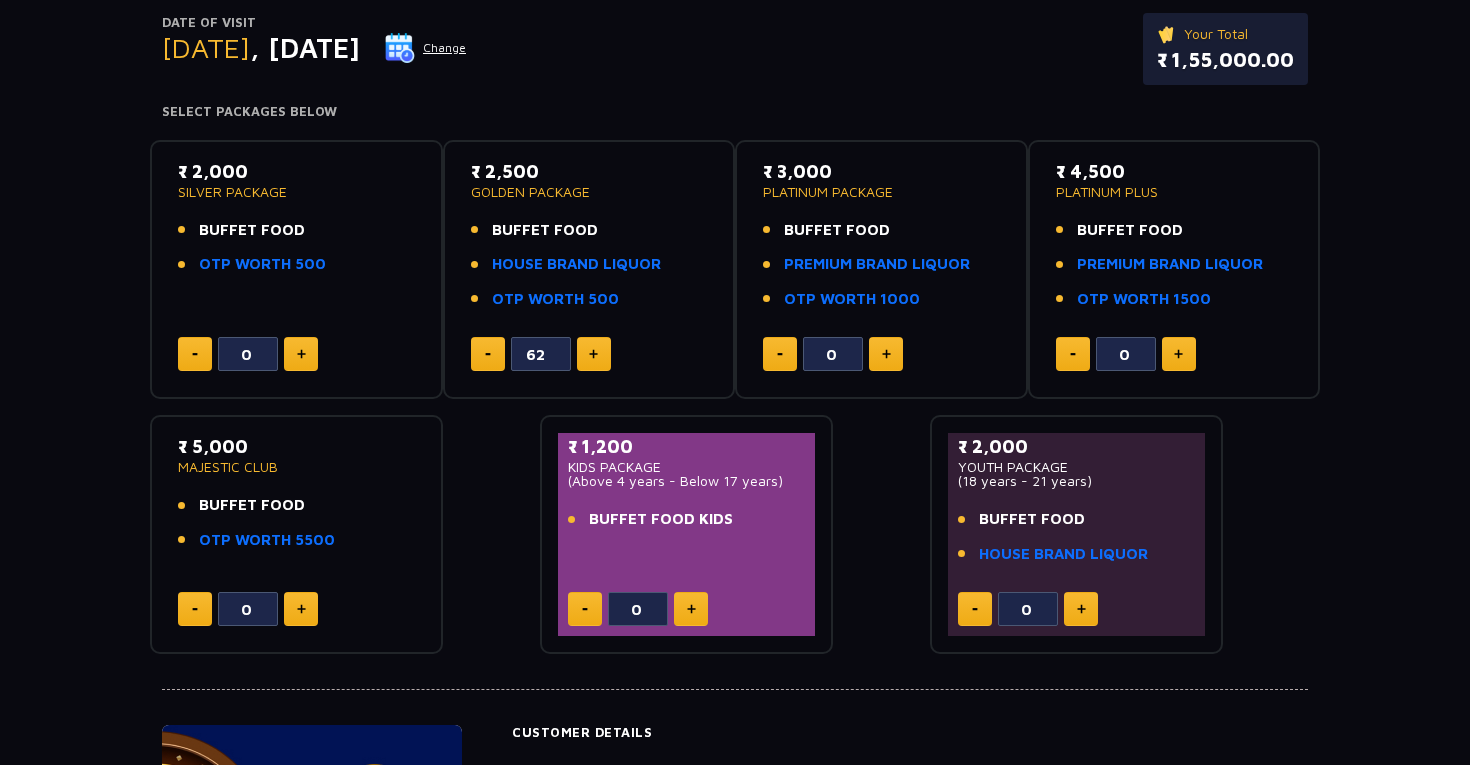 click 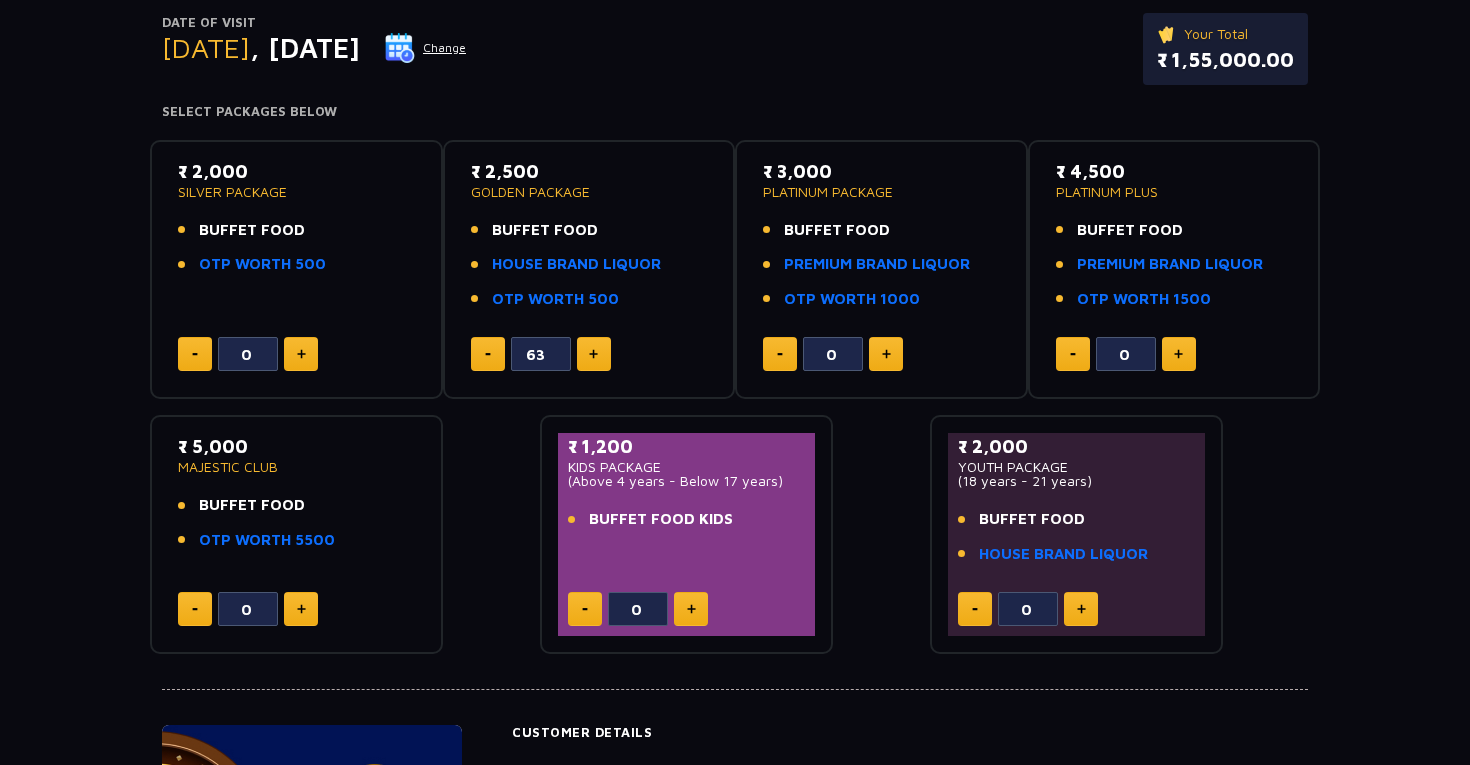 click 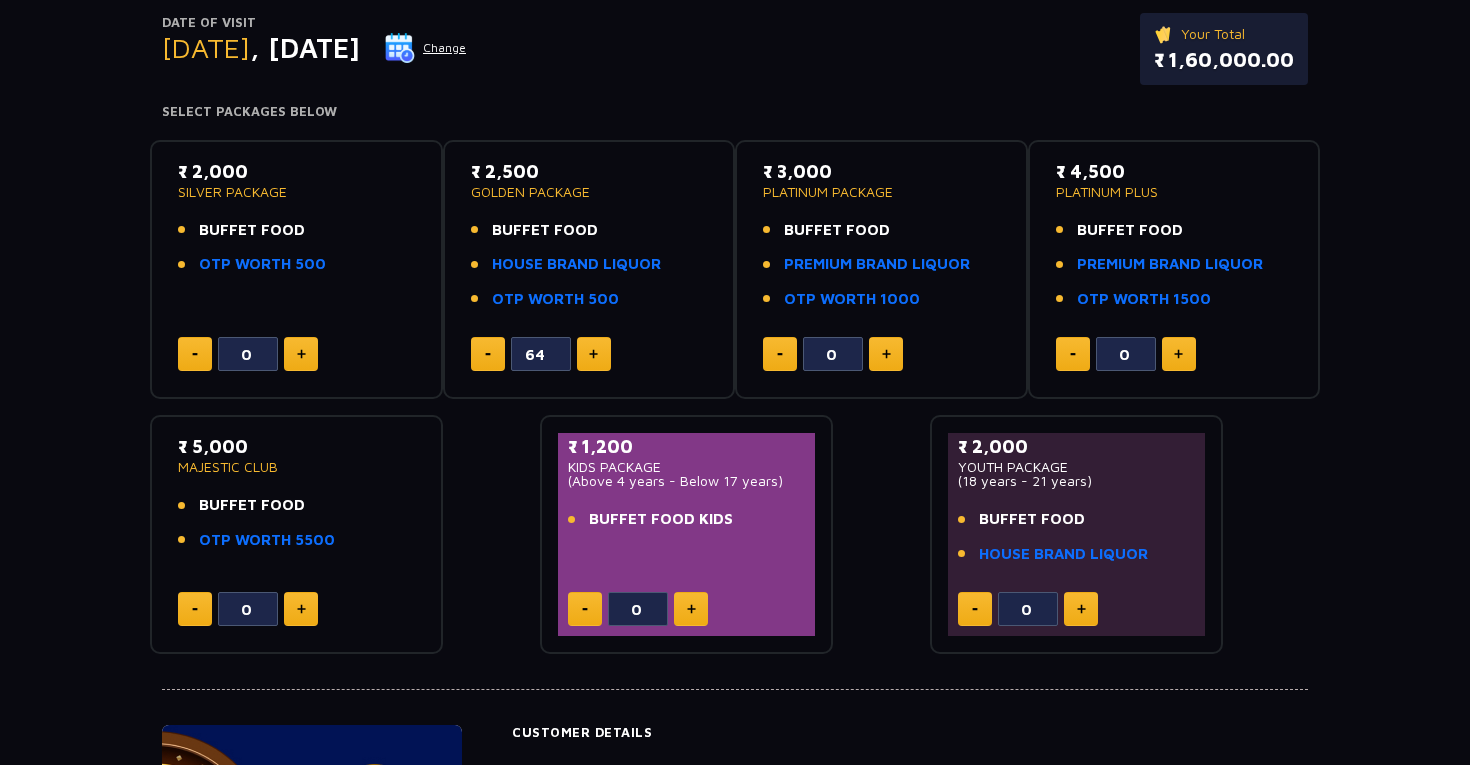 click 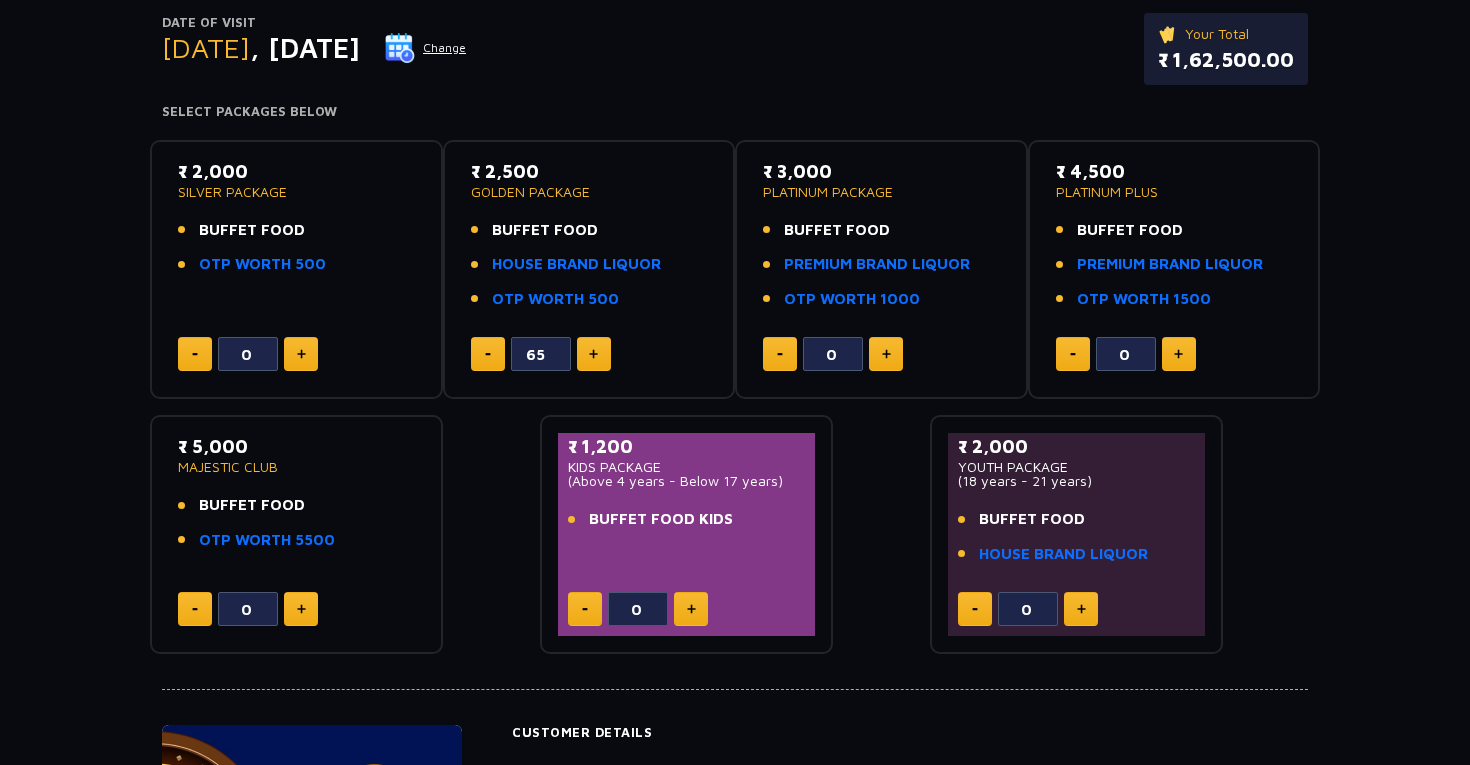 click 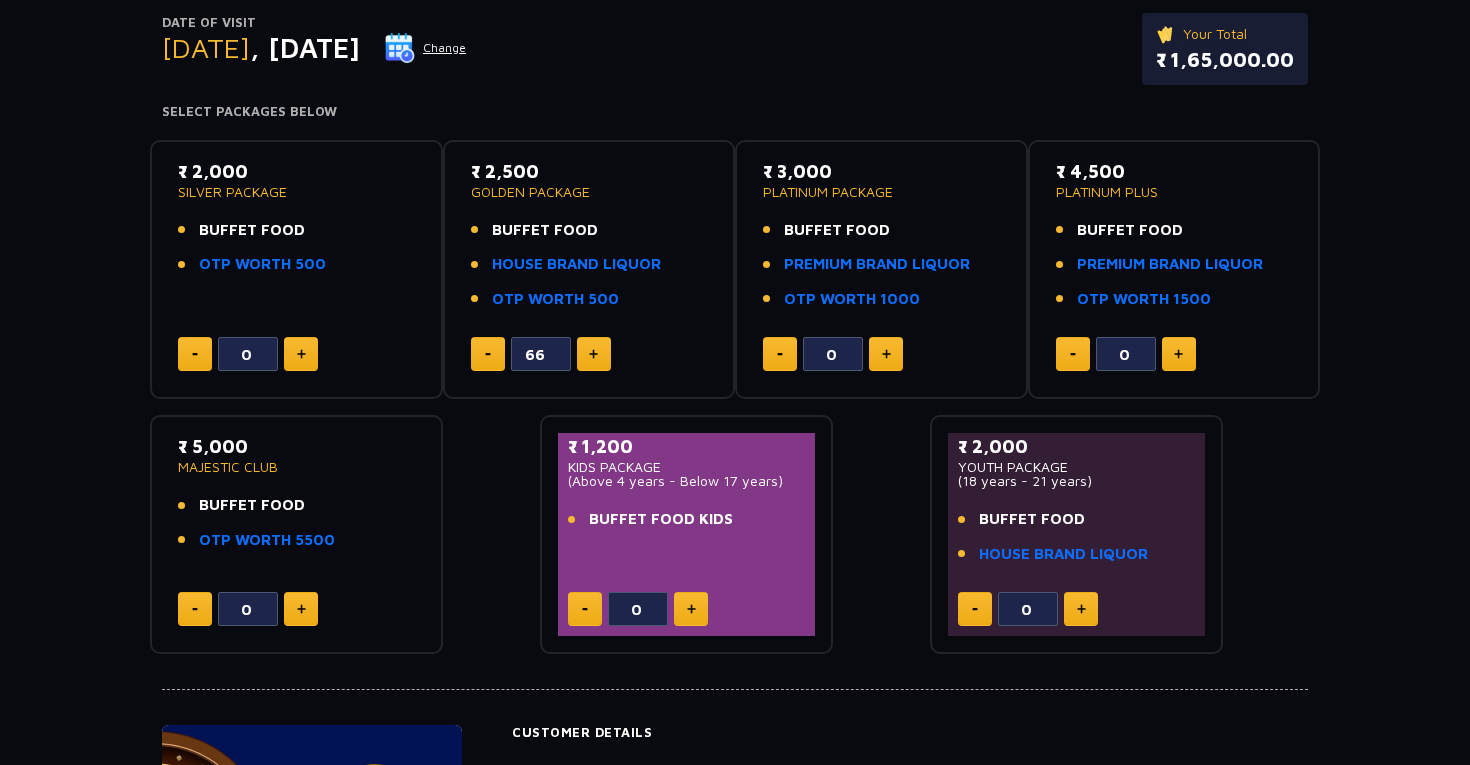 click 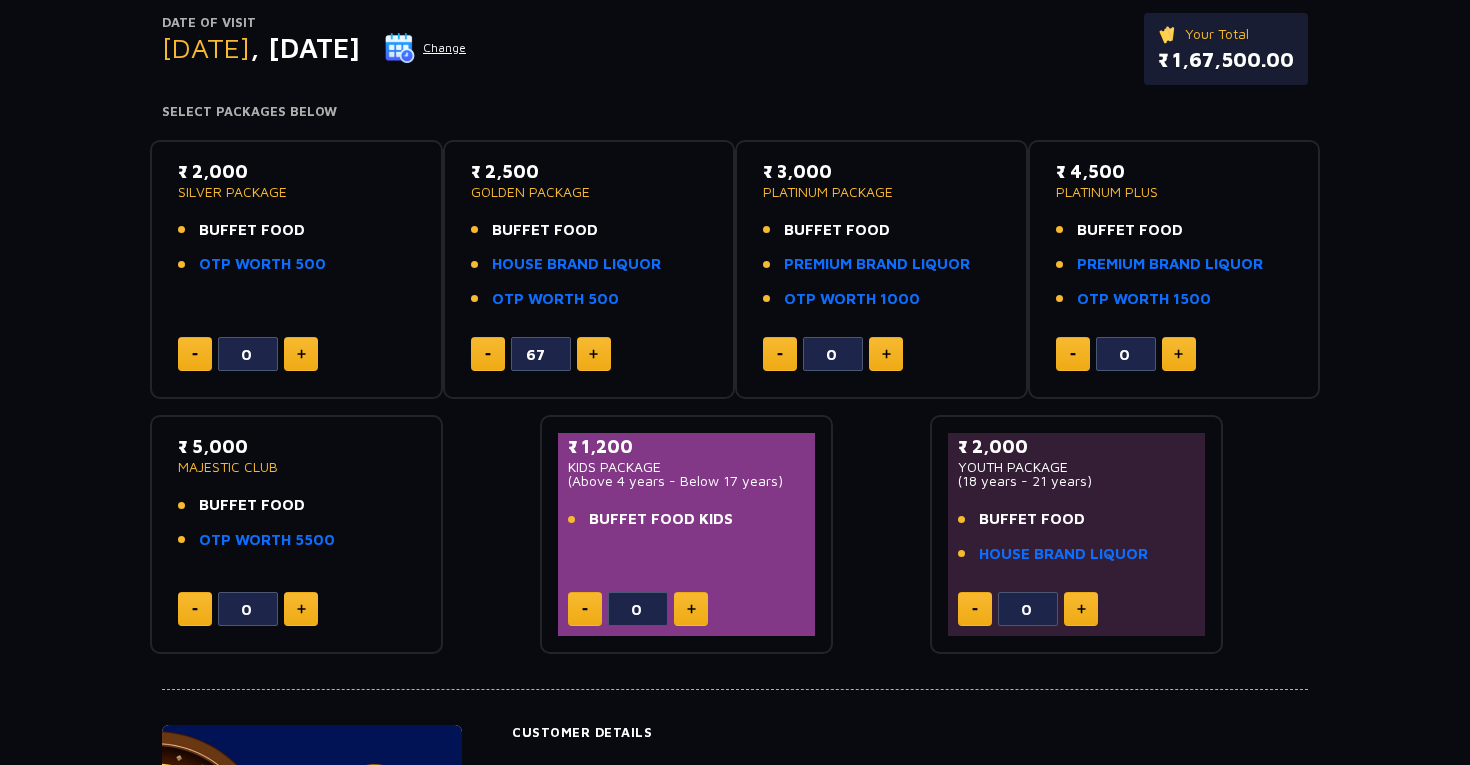 click 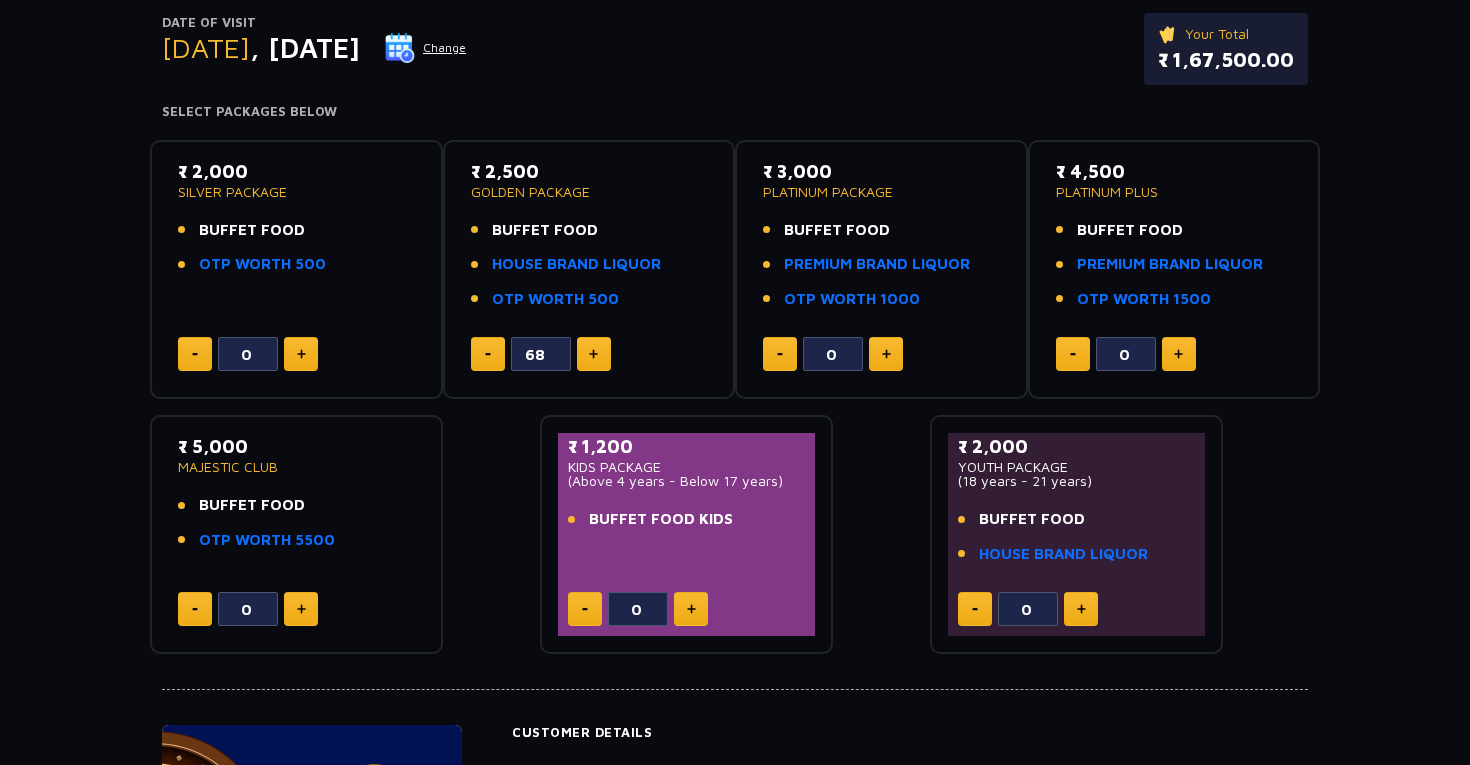 click 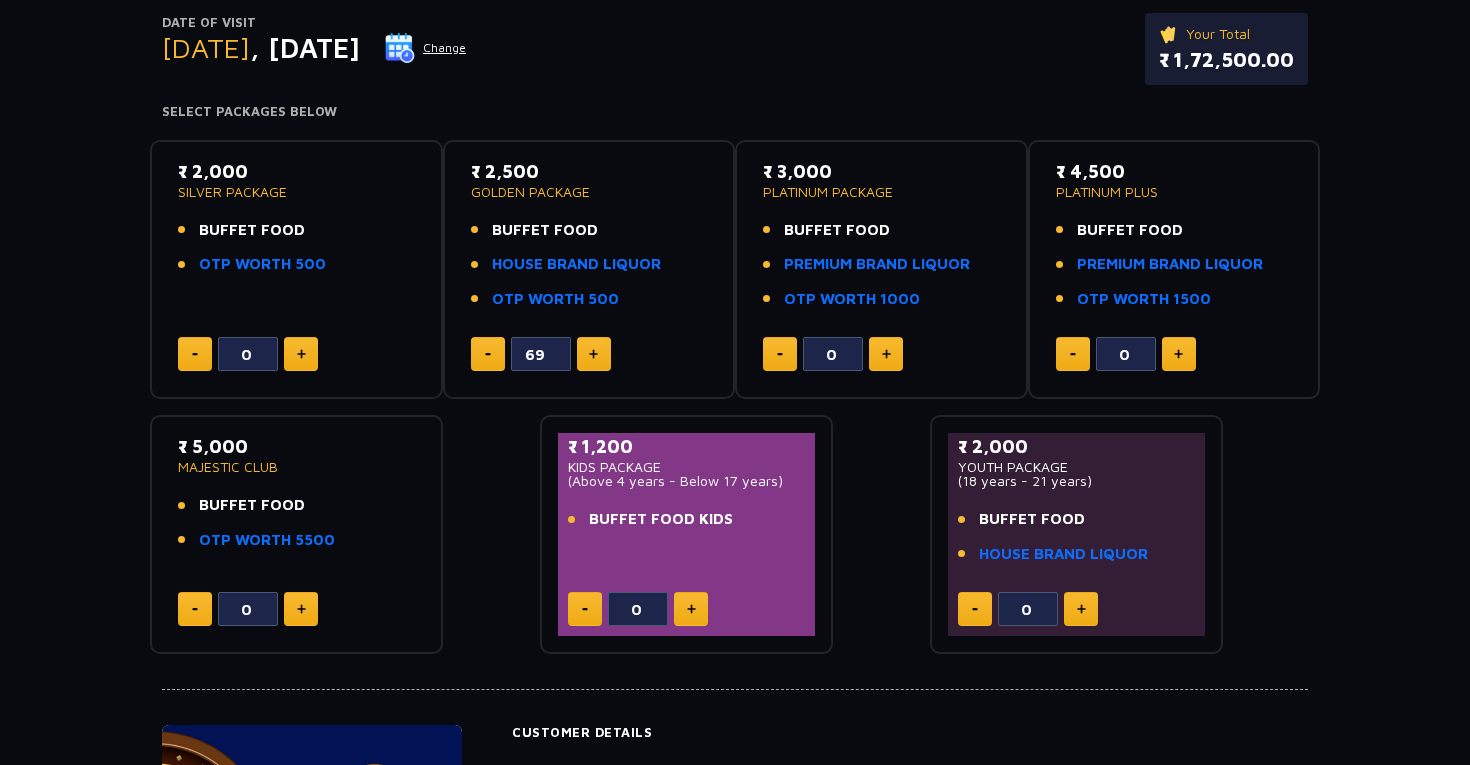 click 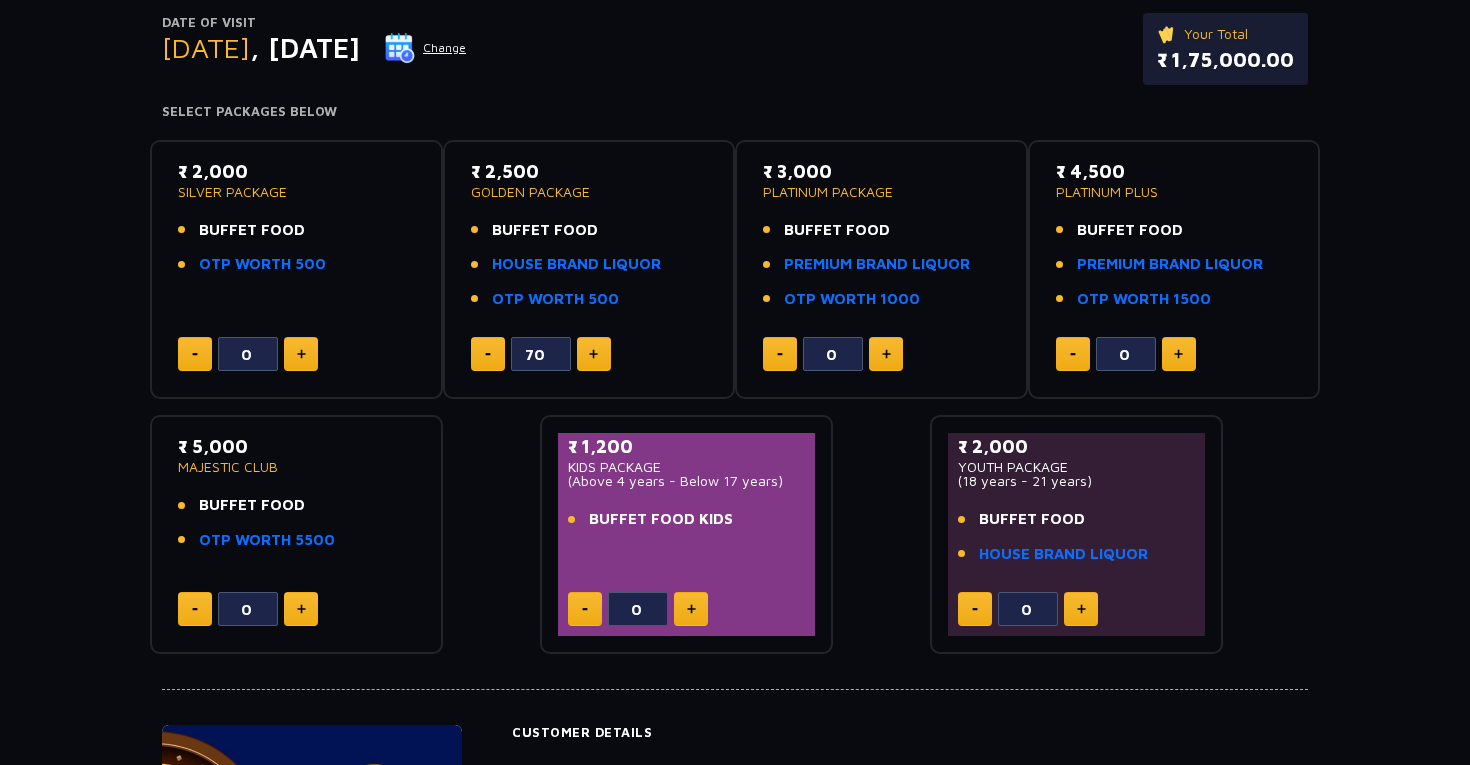 click 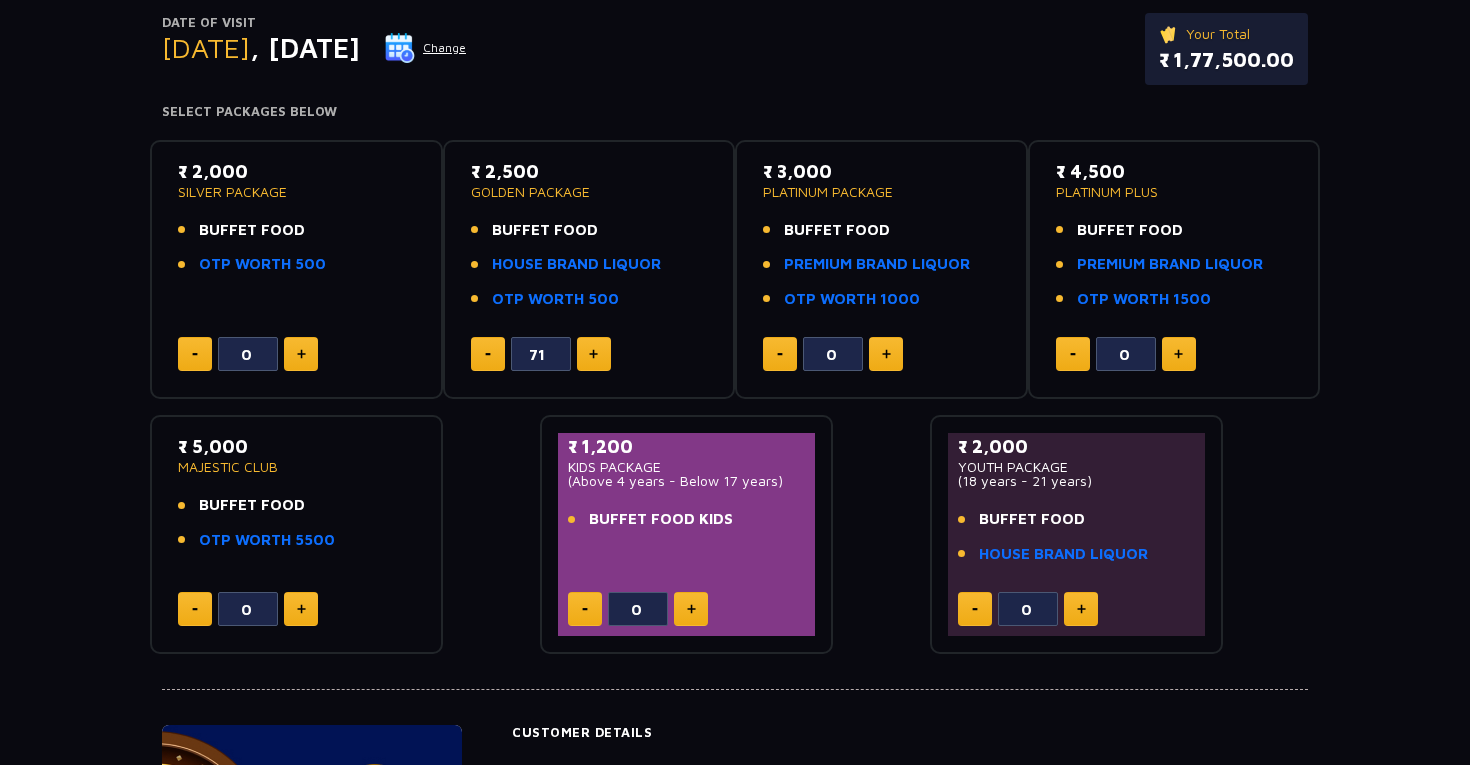 click 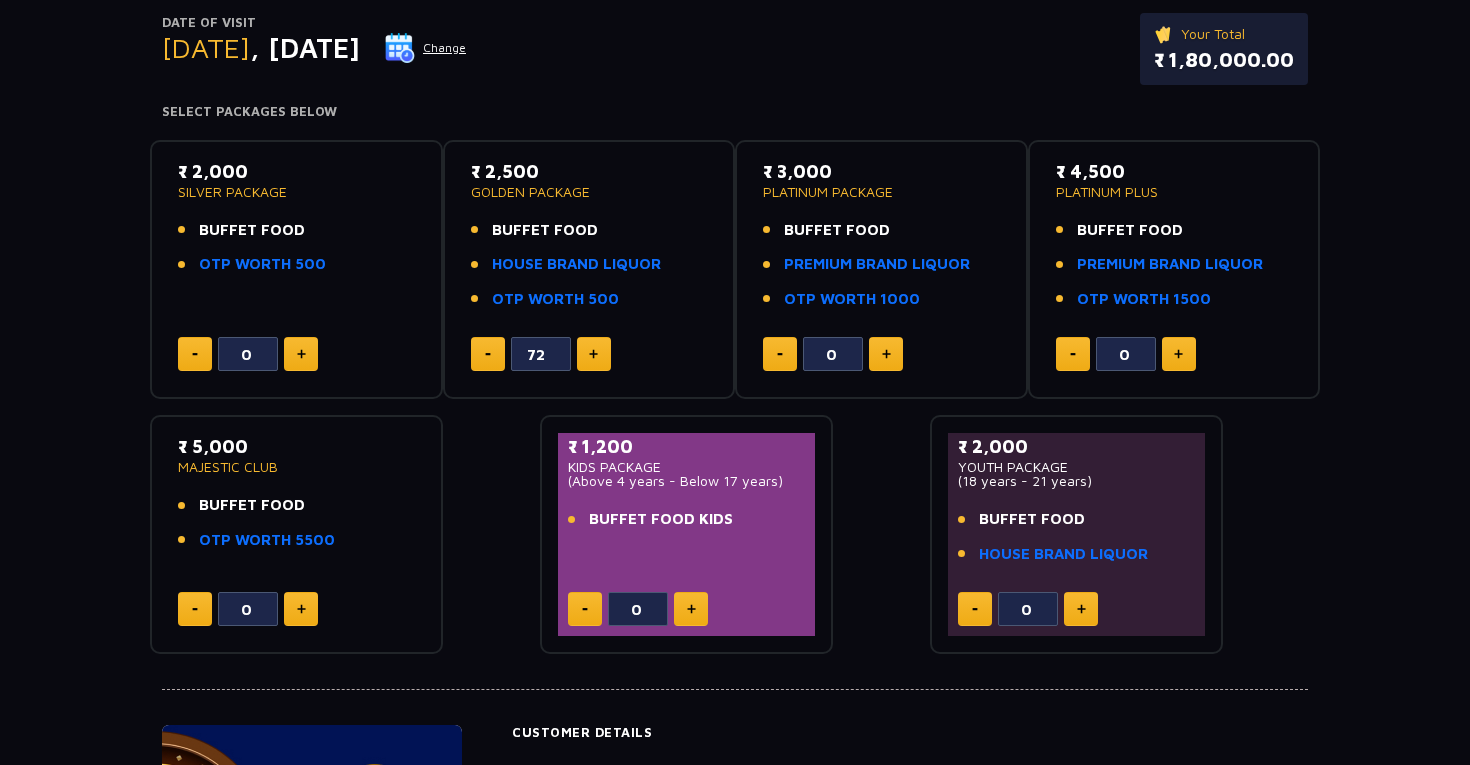 click 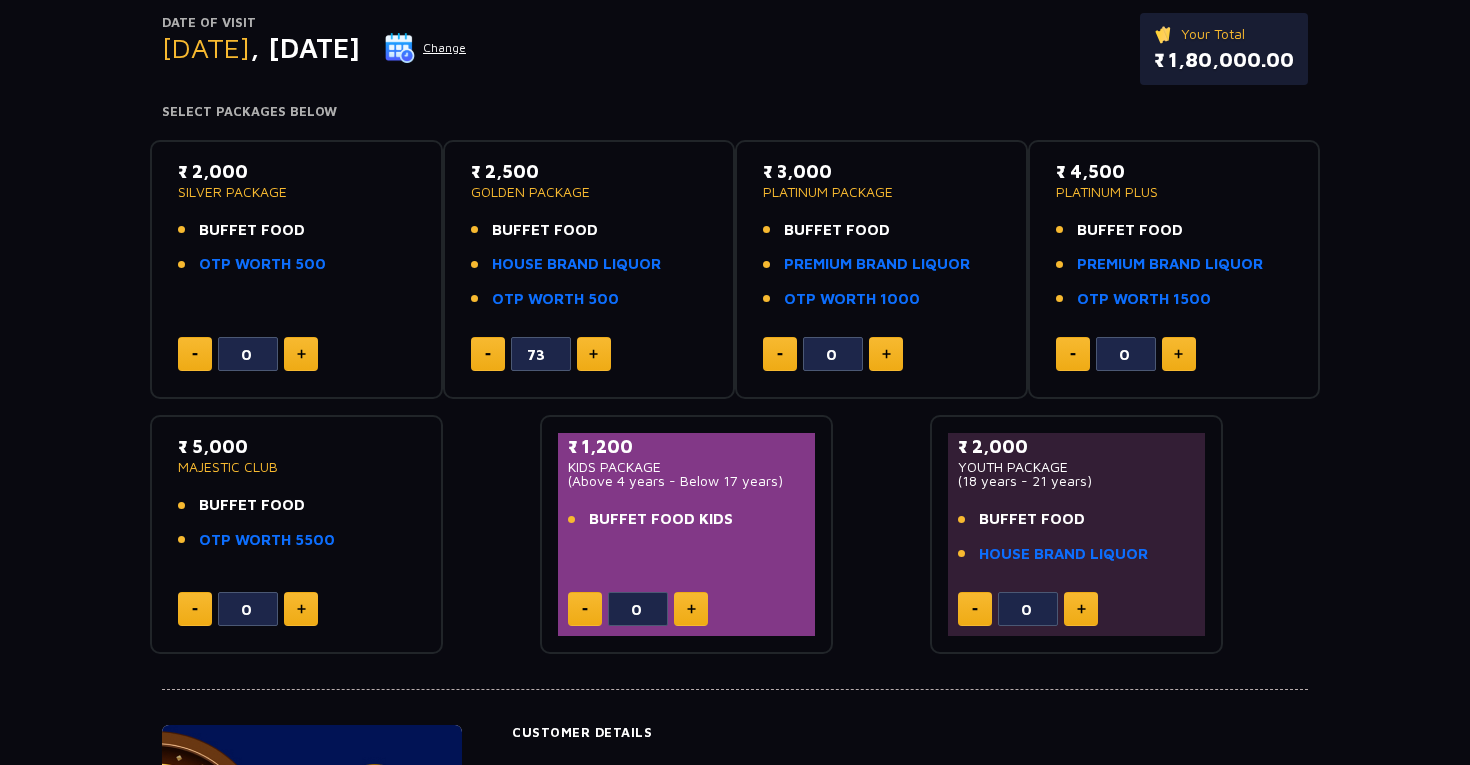 click 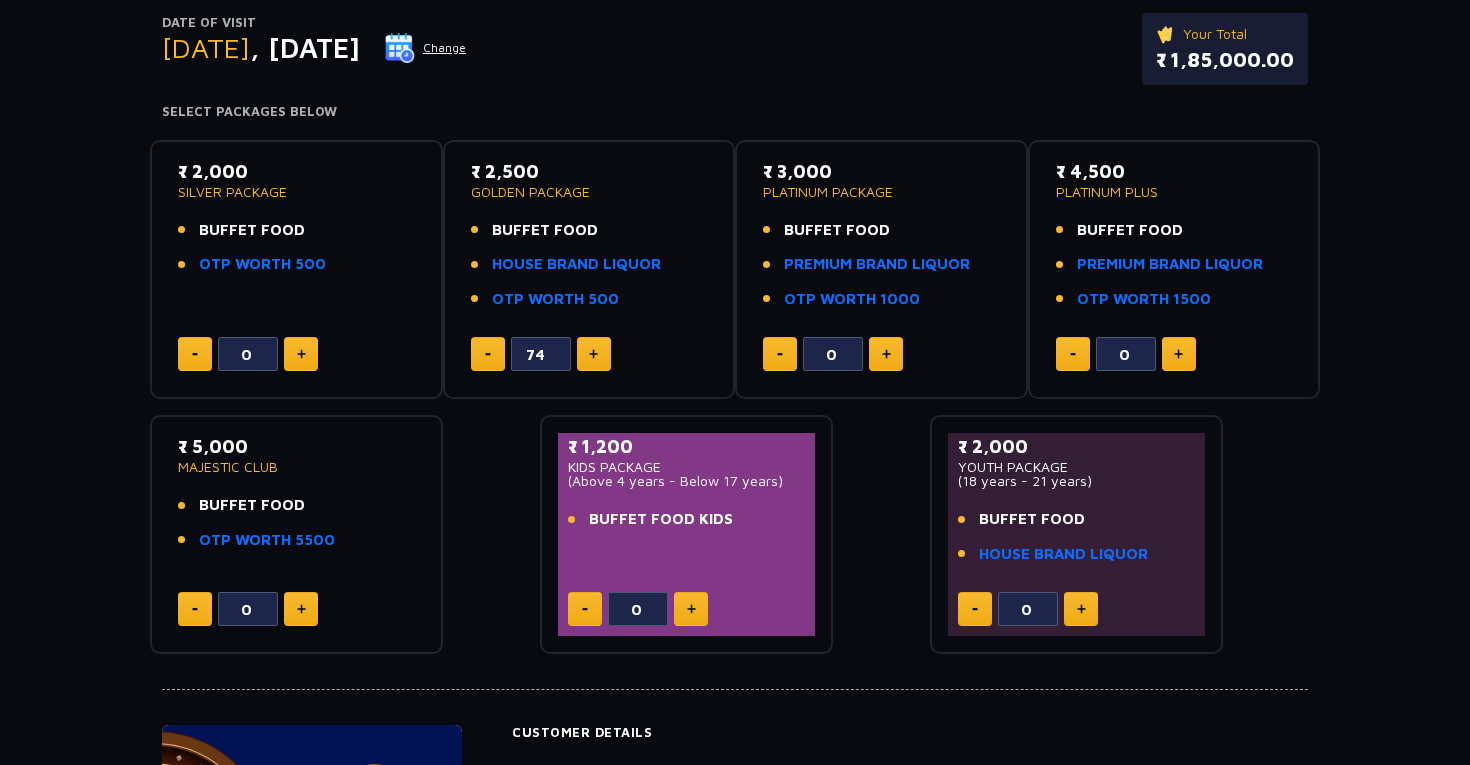 click 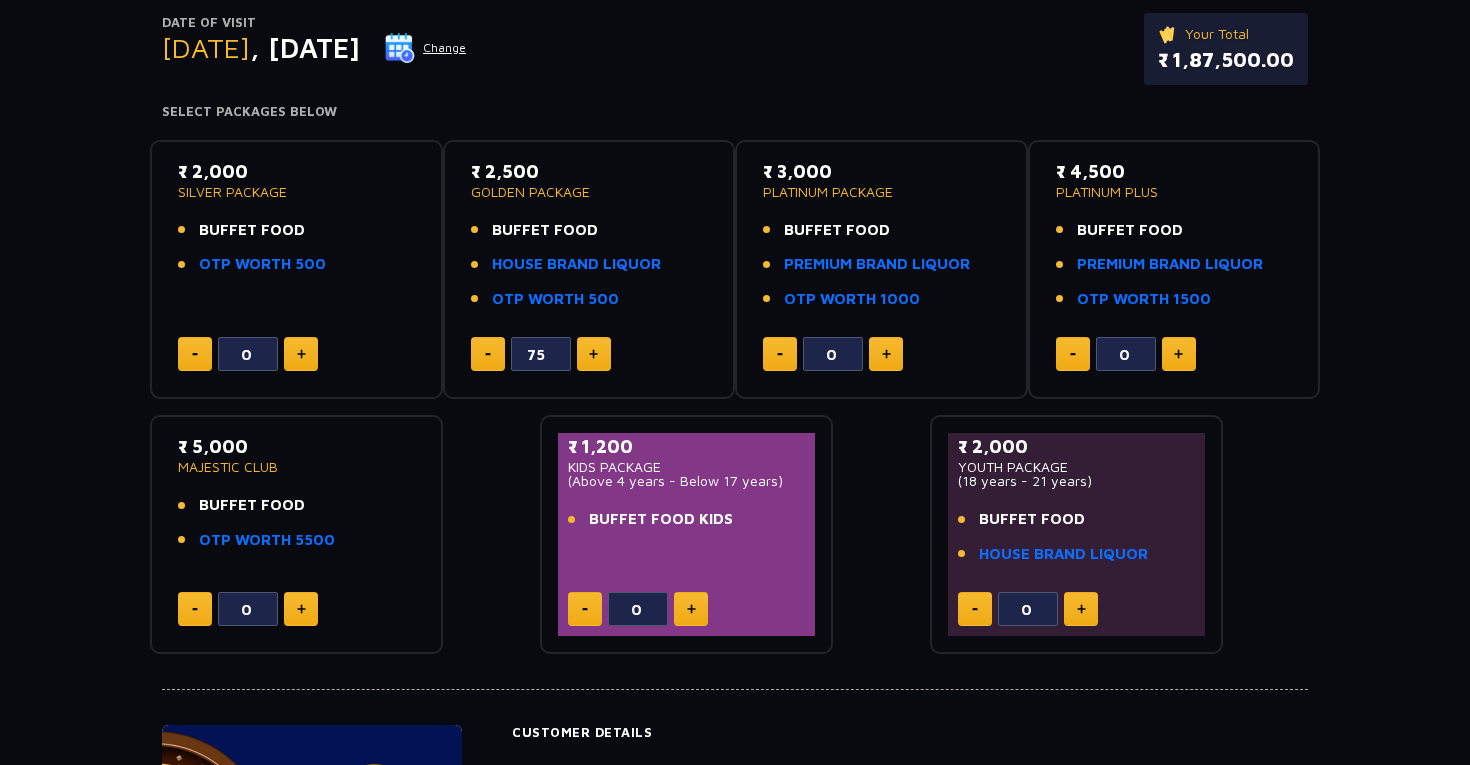 click 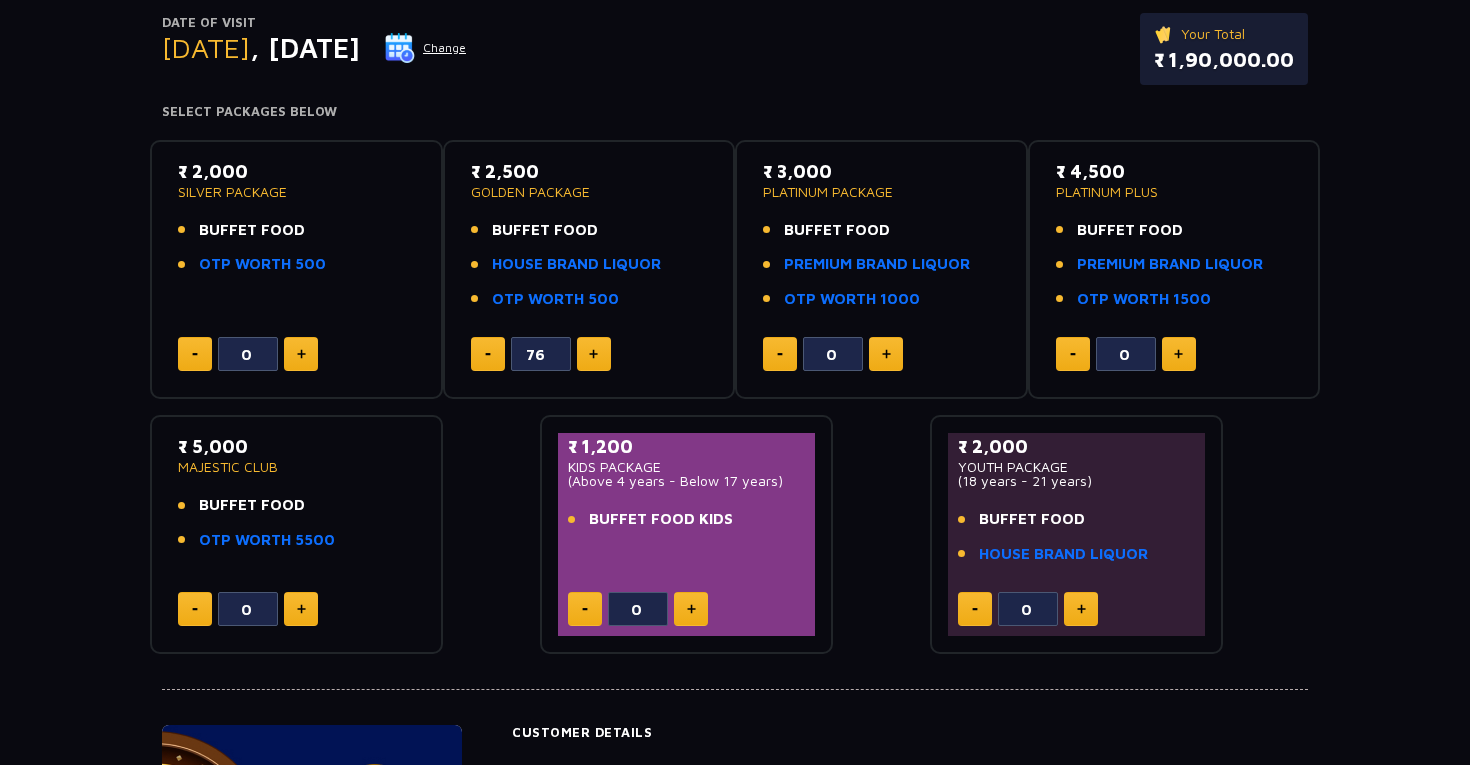 click 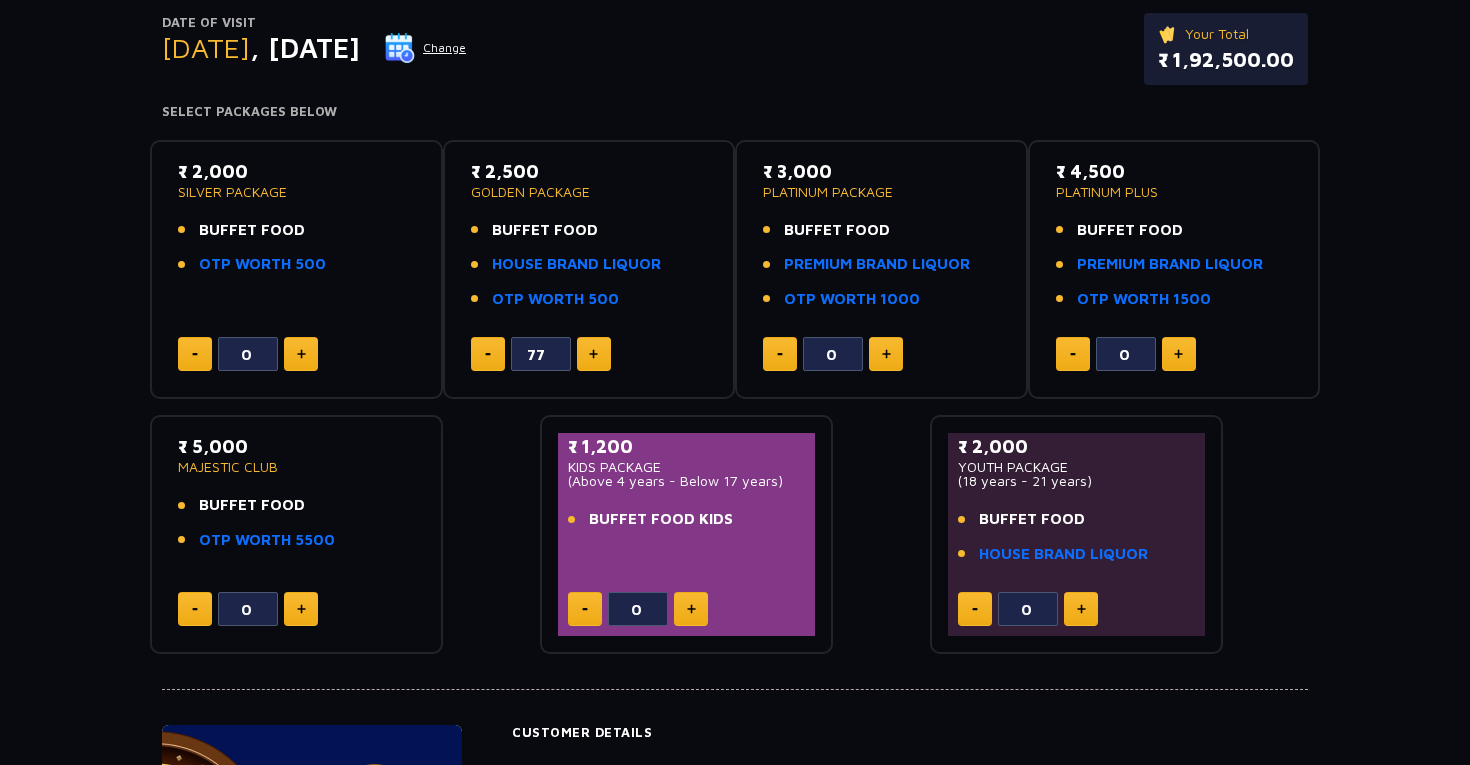 click 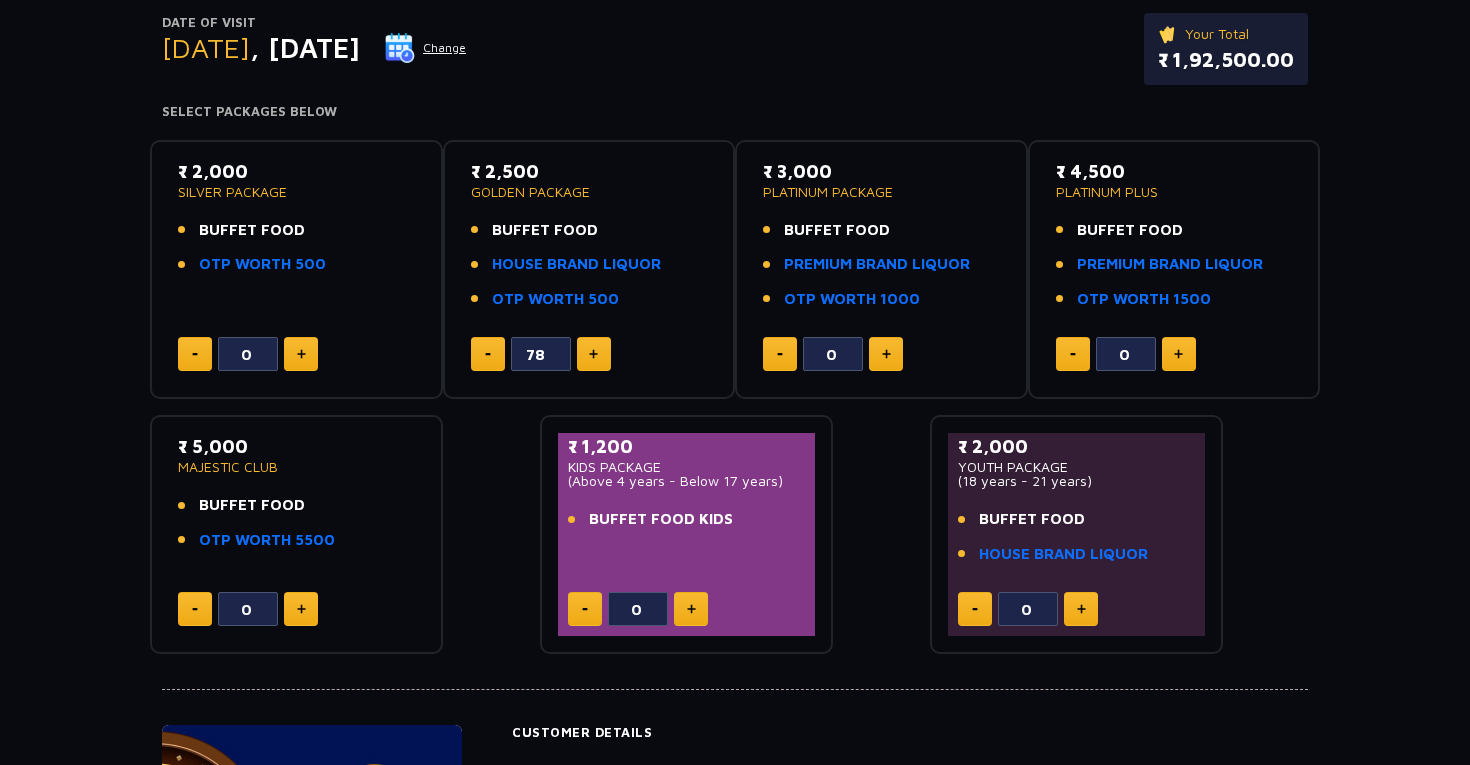 click 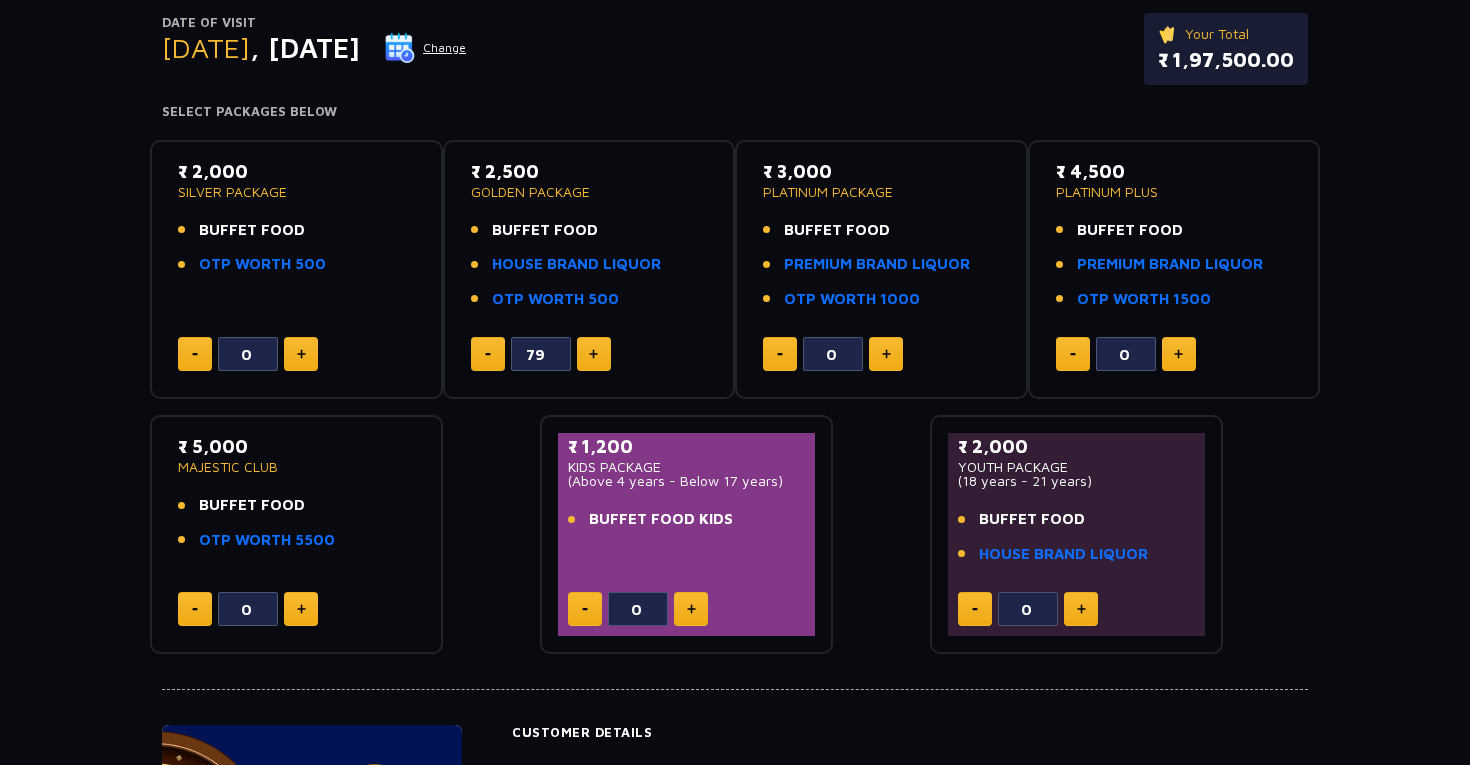 click 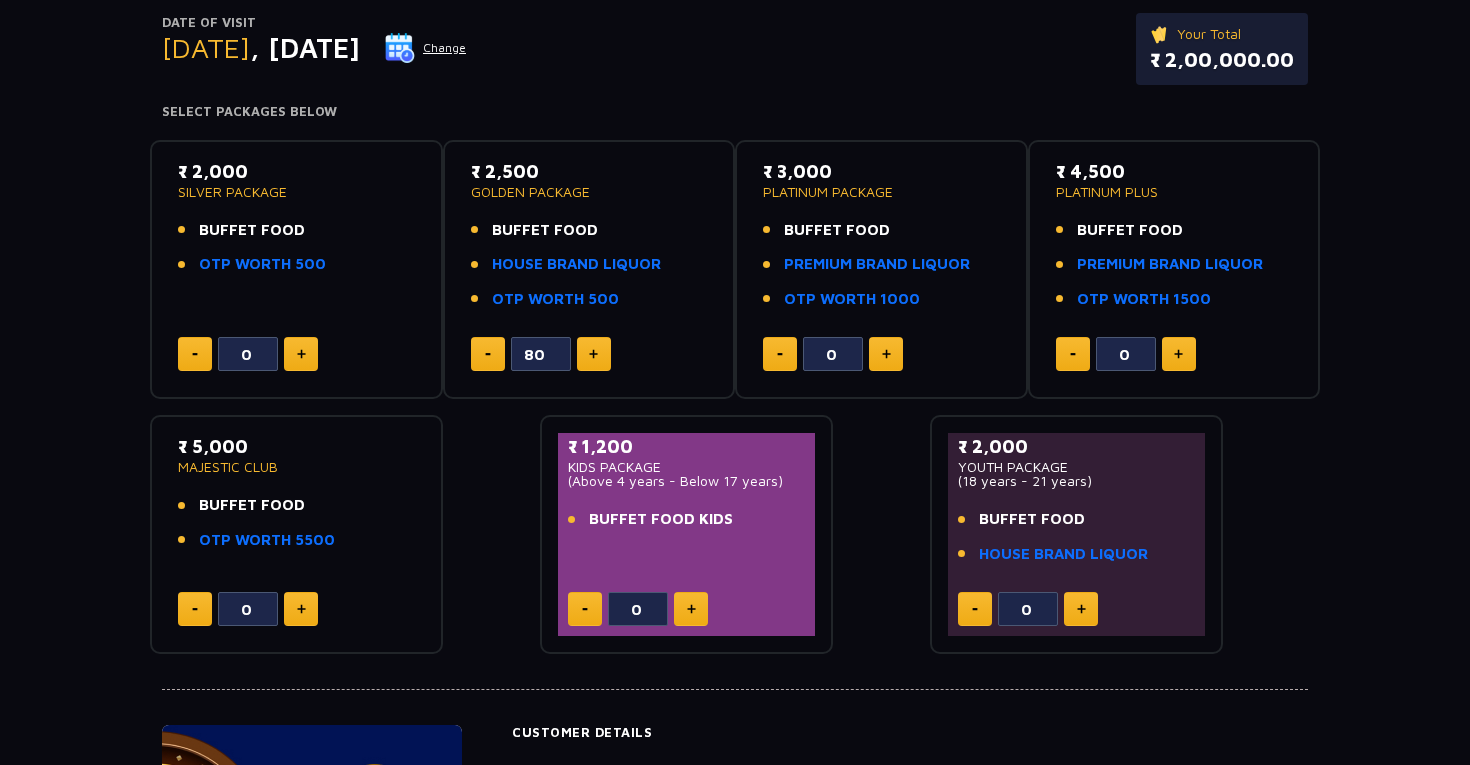 click 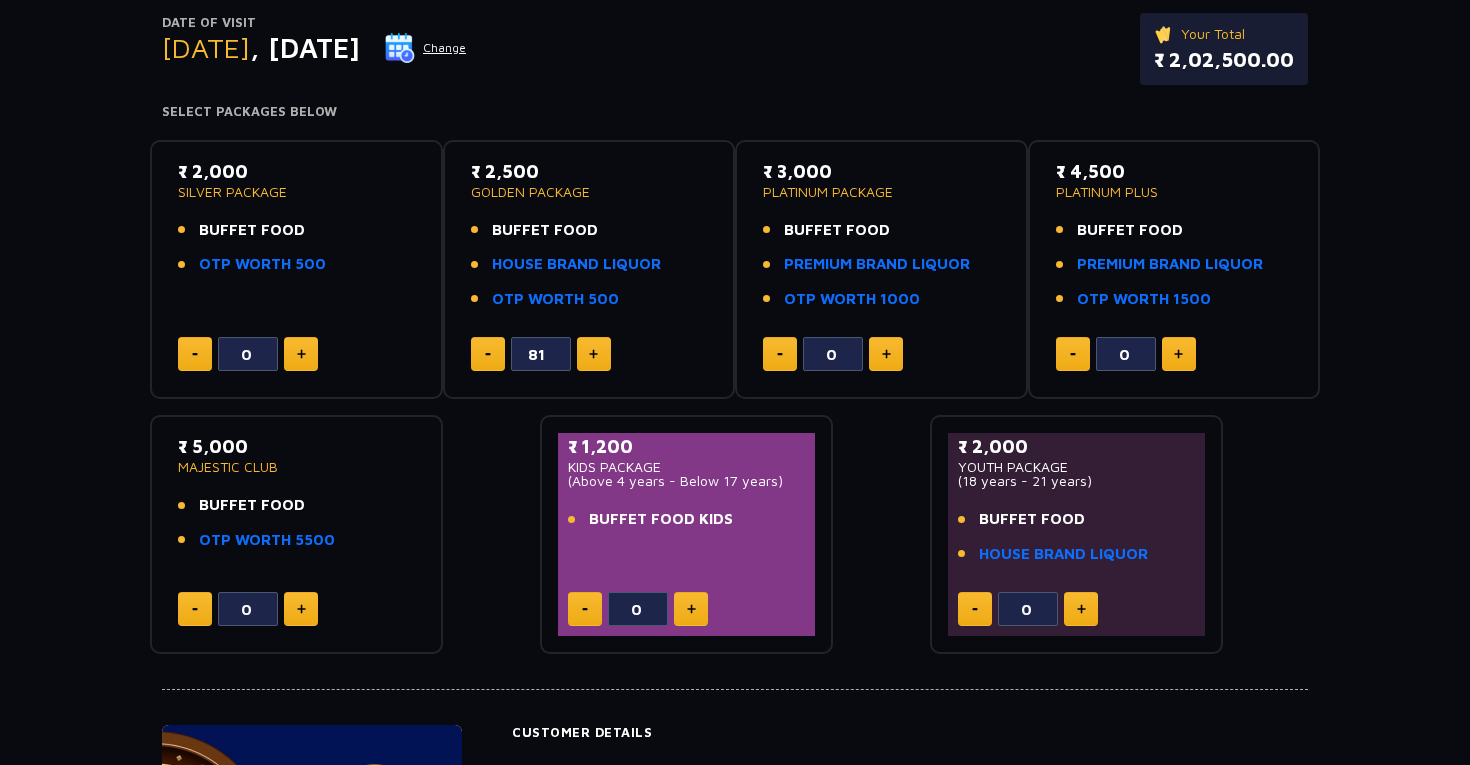 click 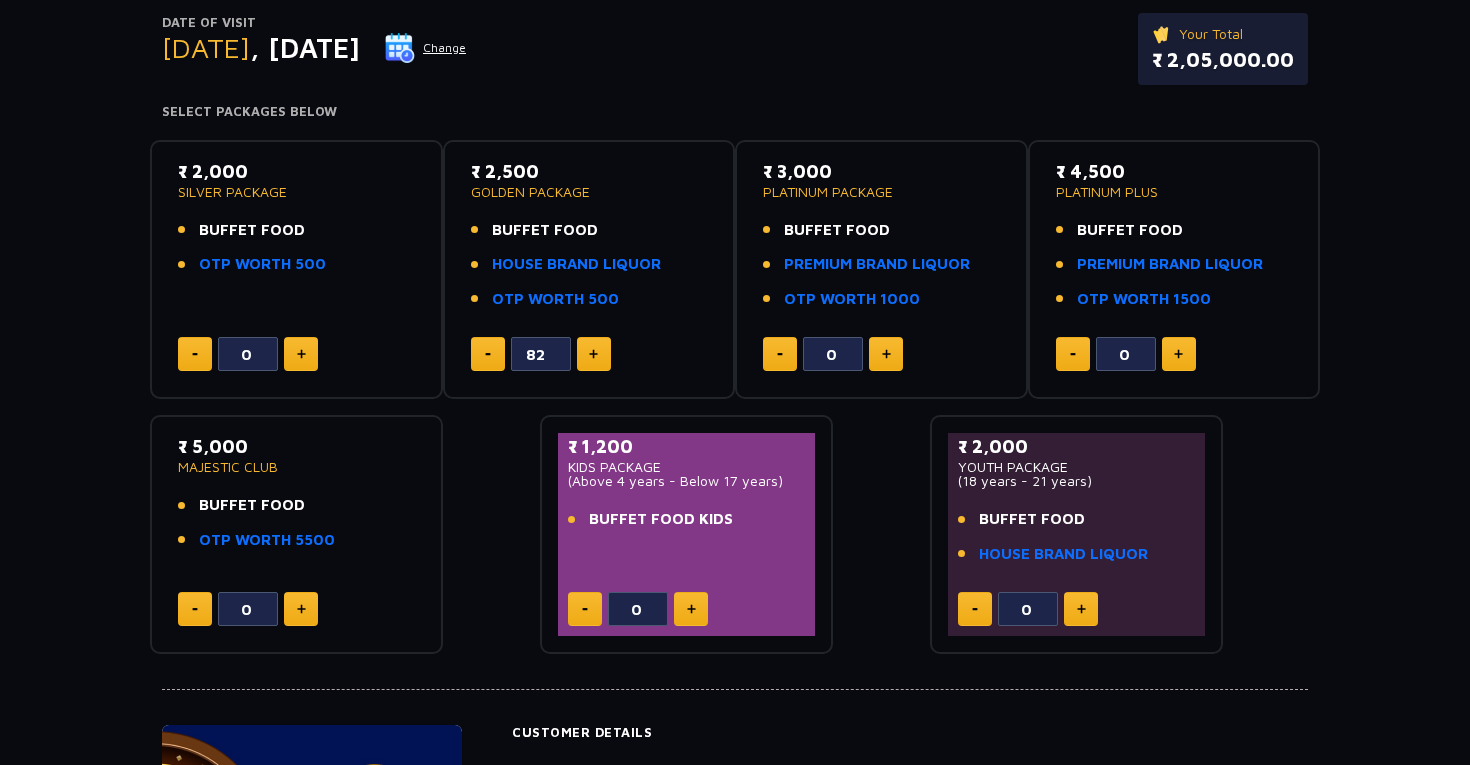 click 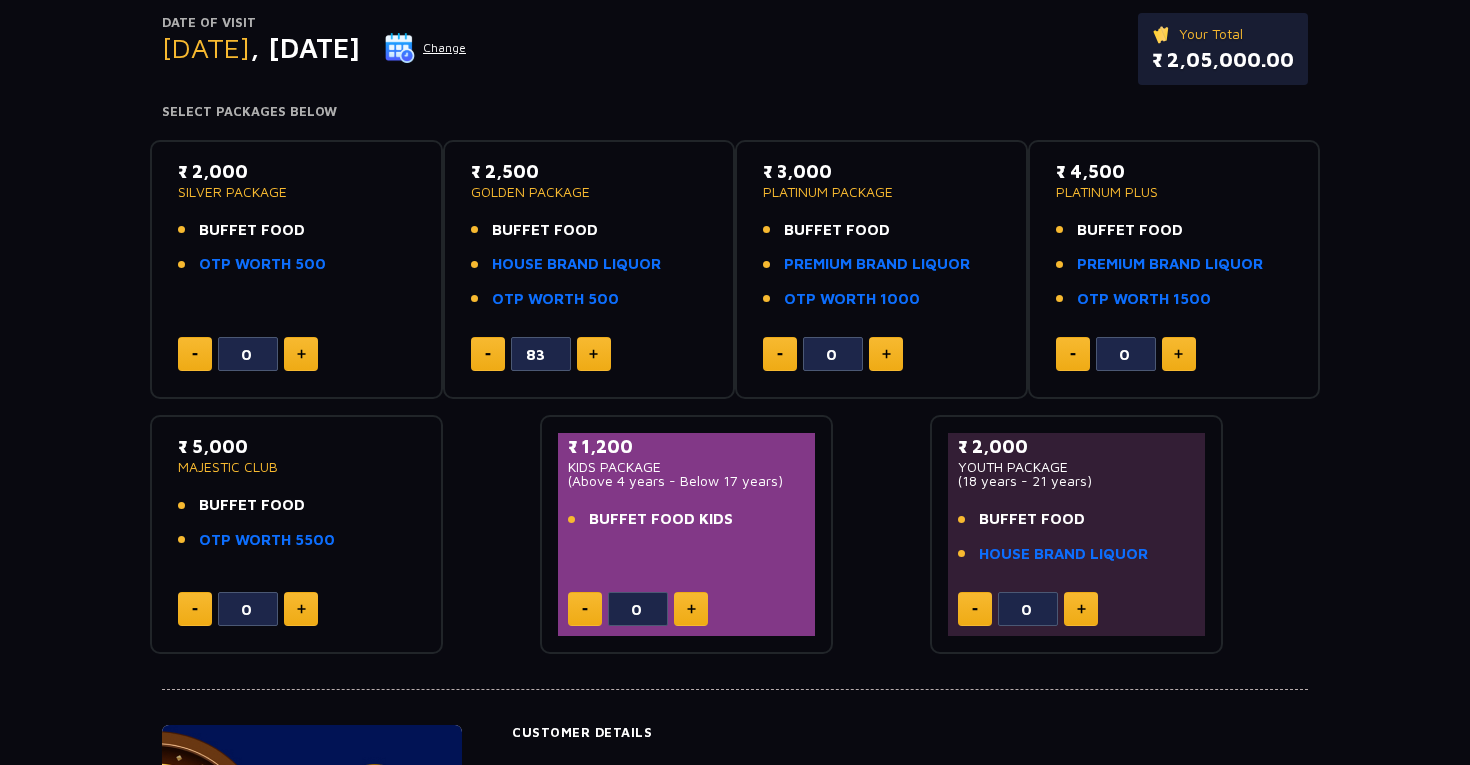 click 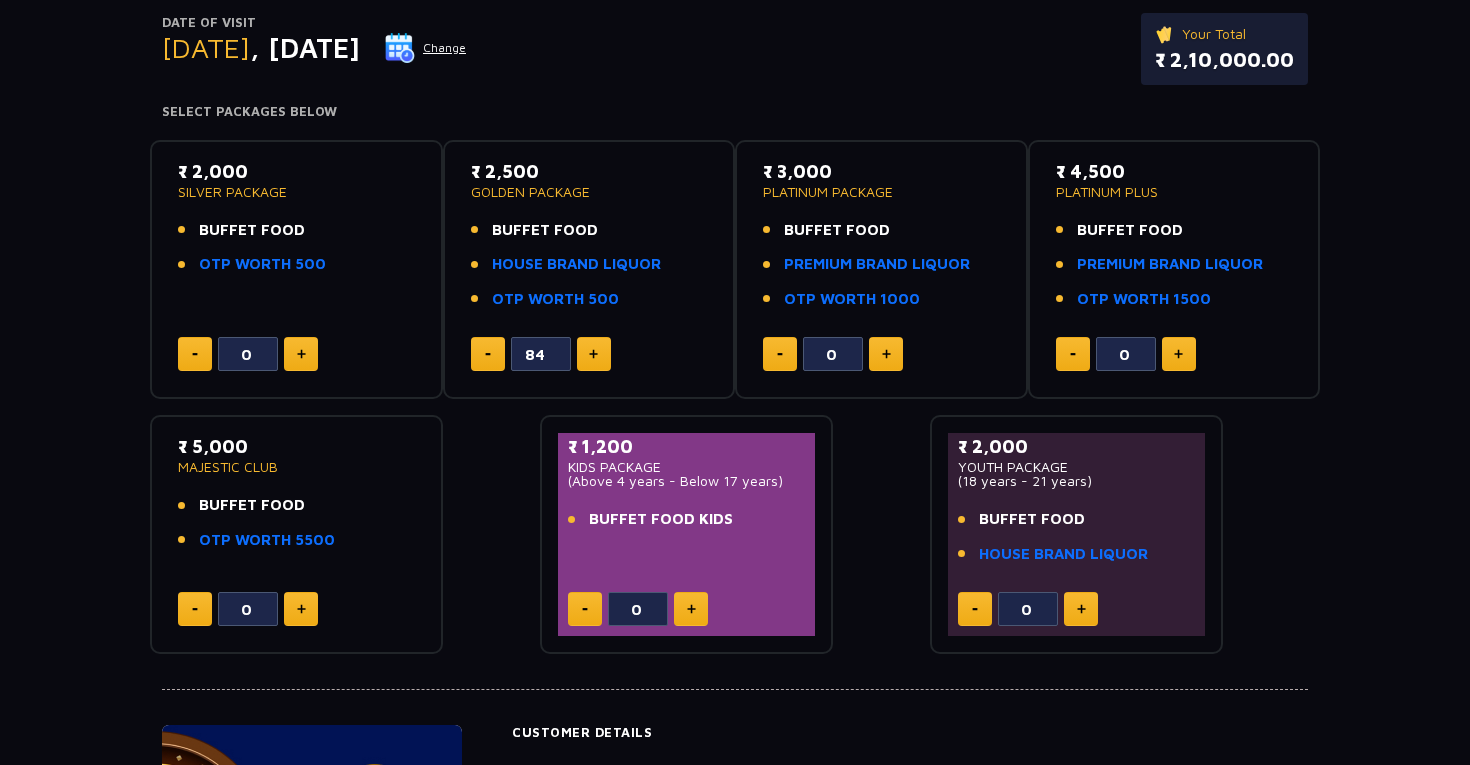 click 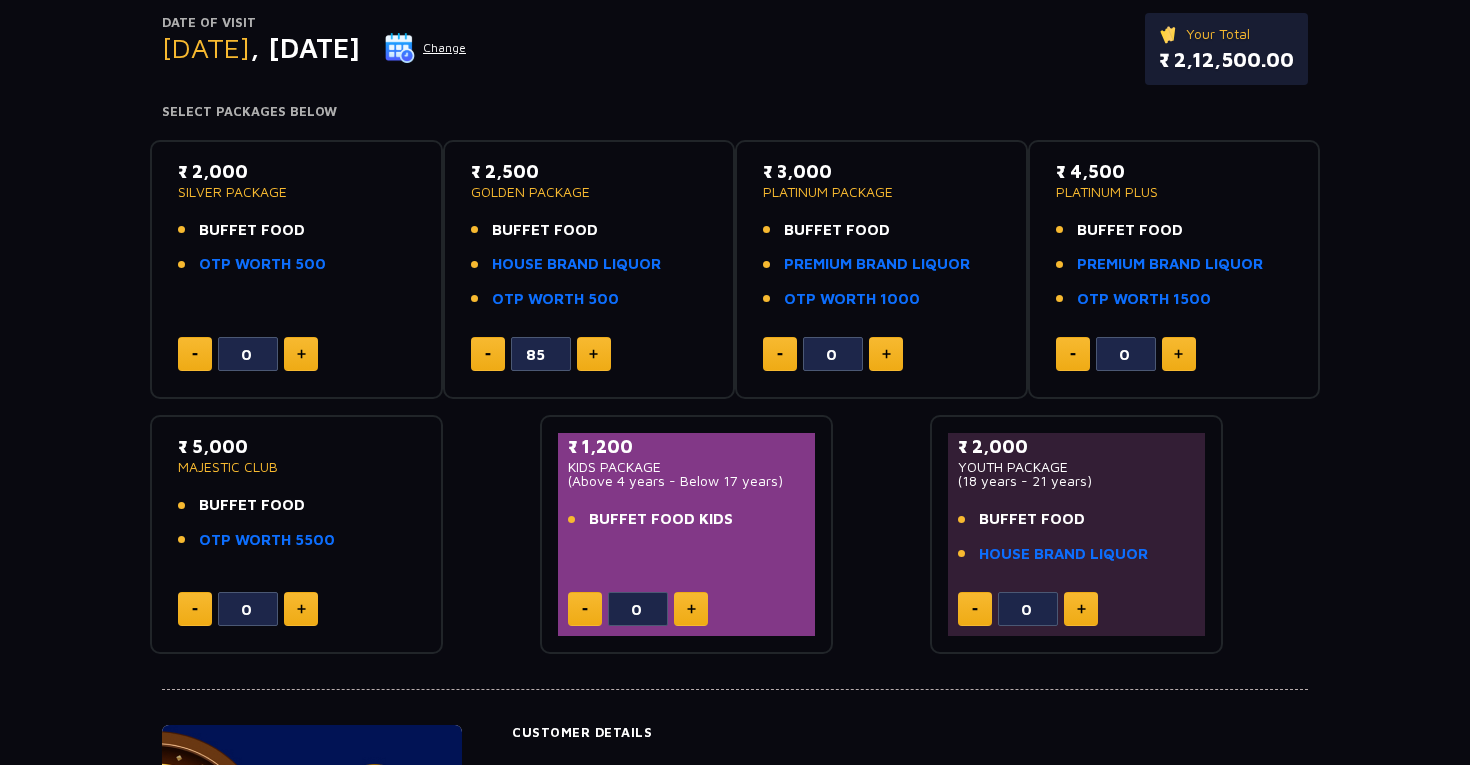 click 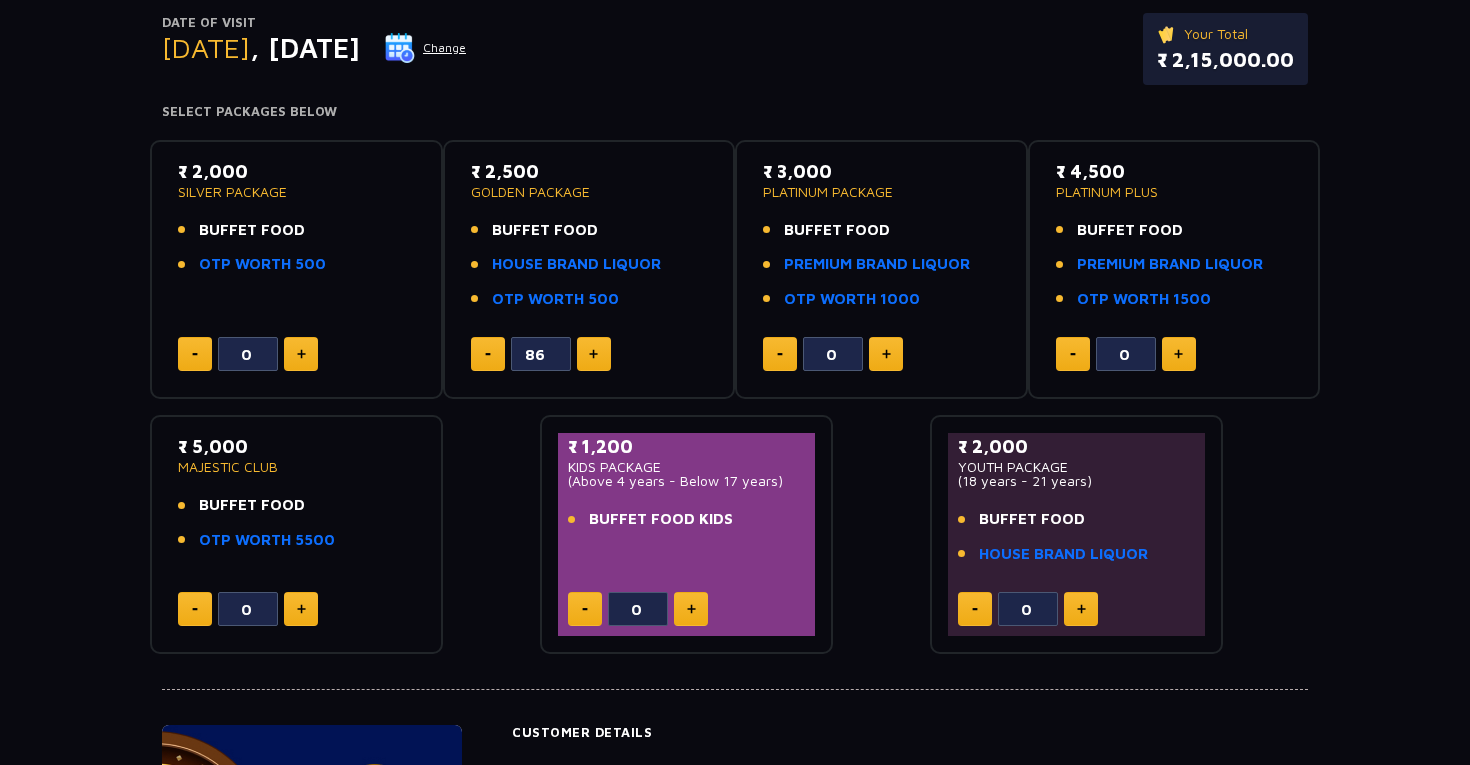 click 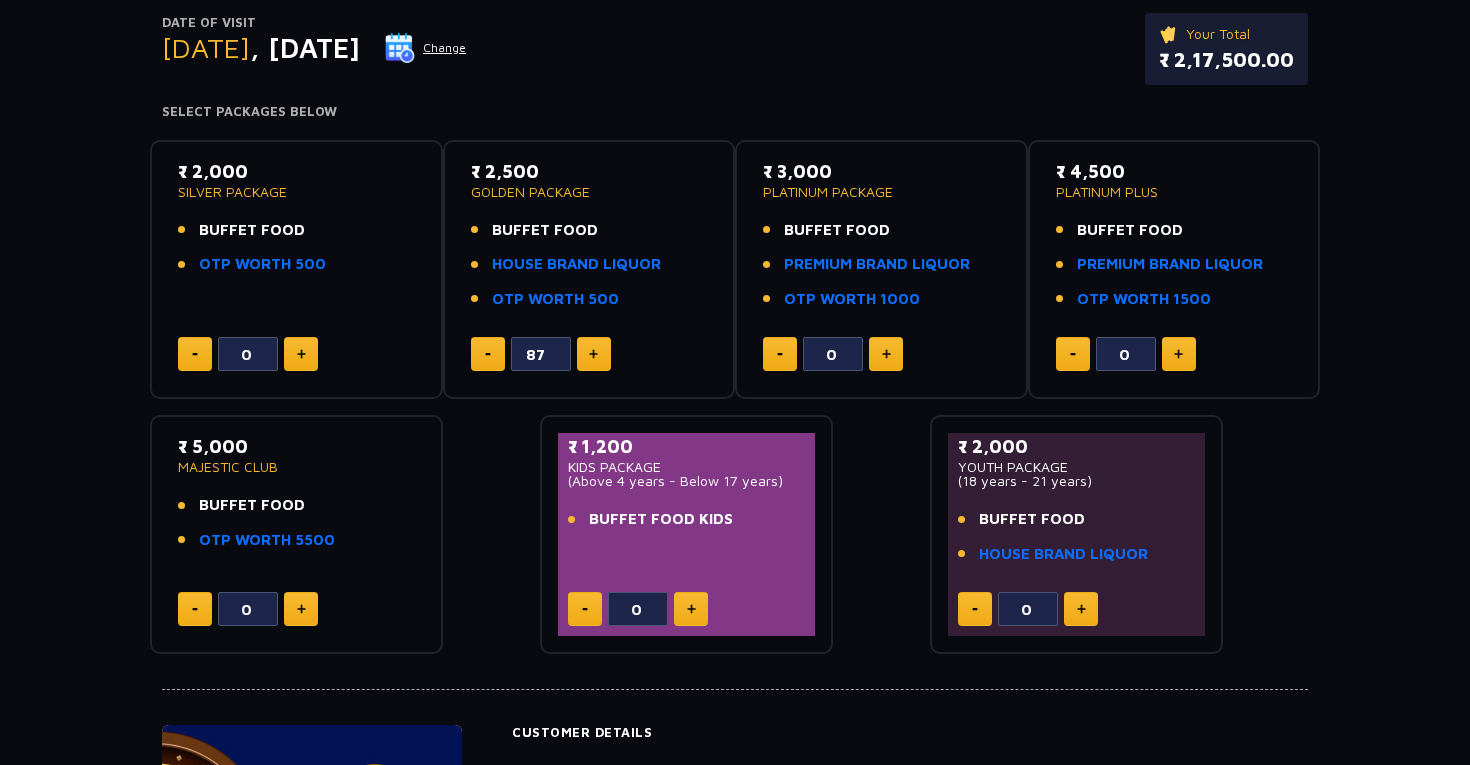 click 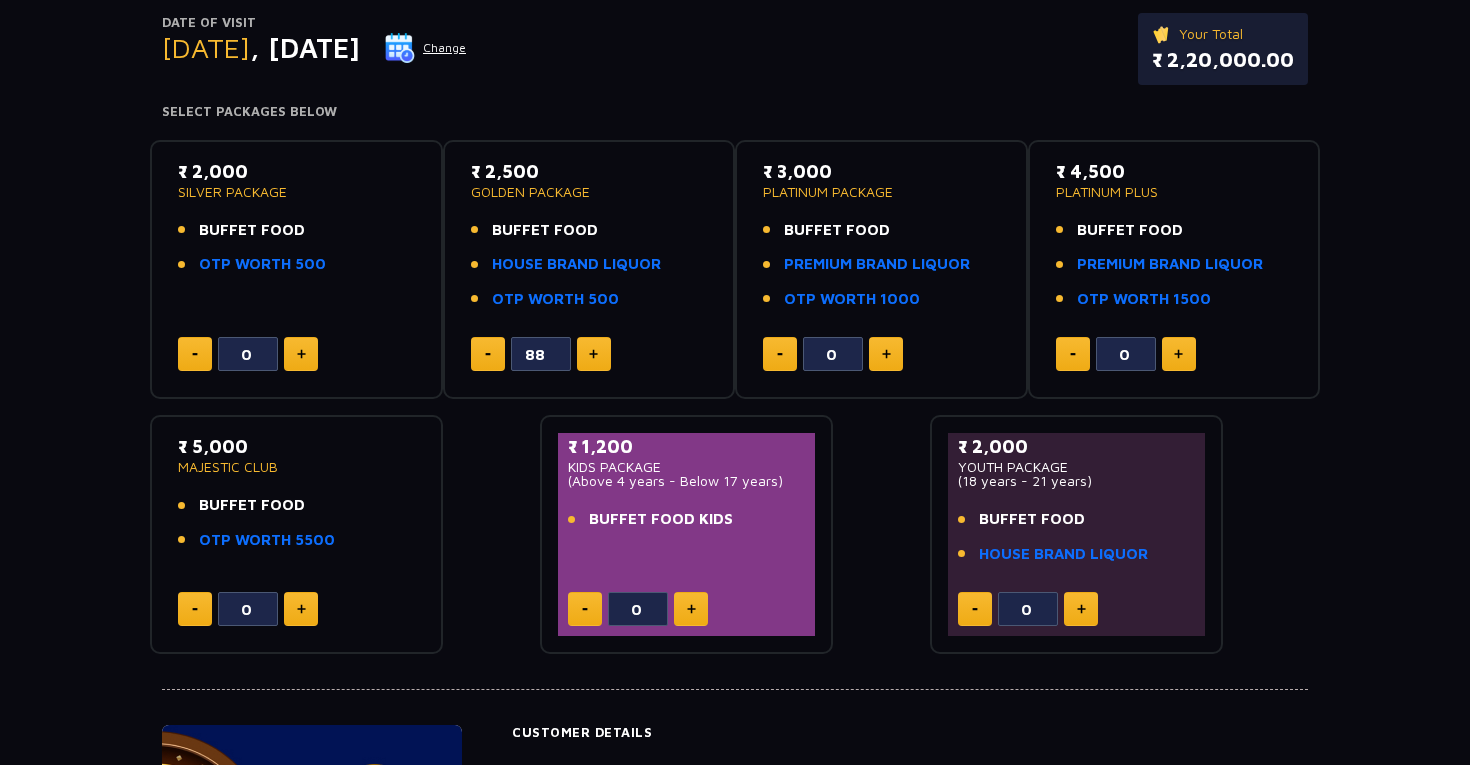 click 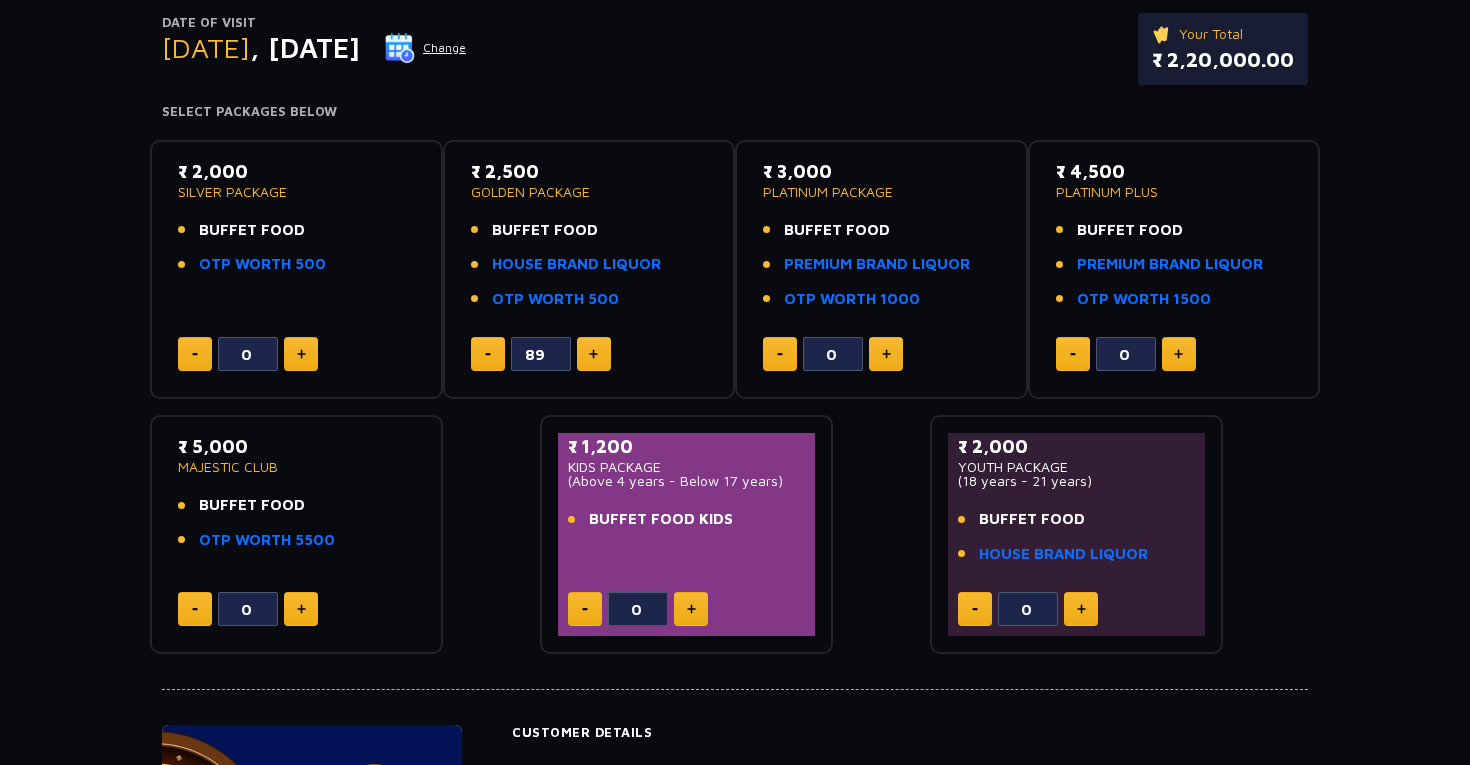 click 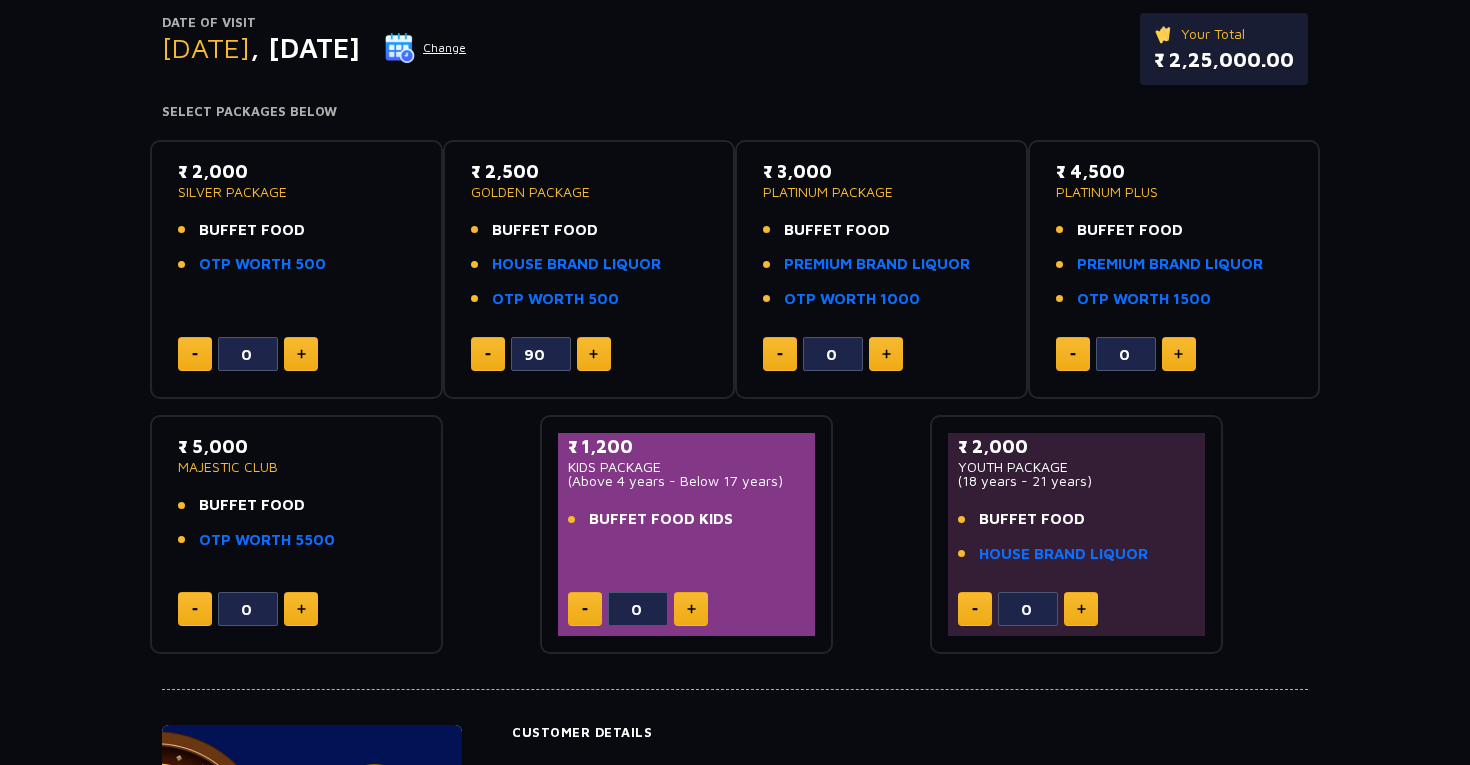 click 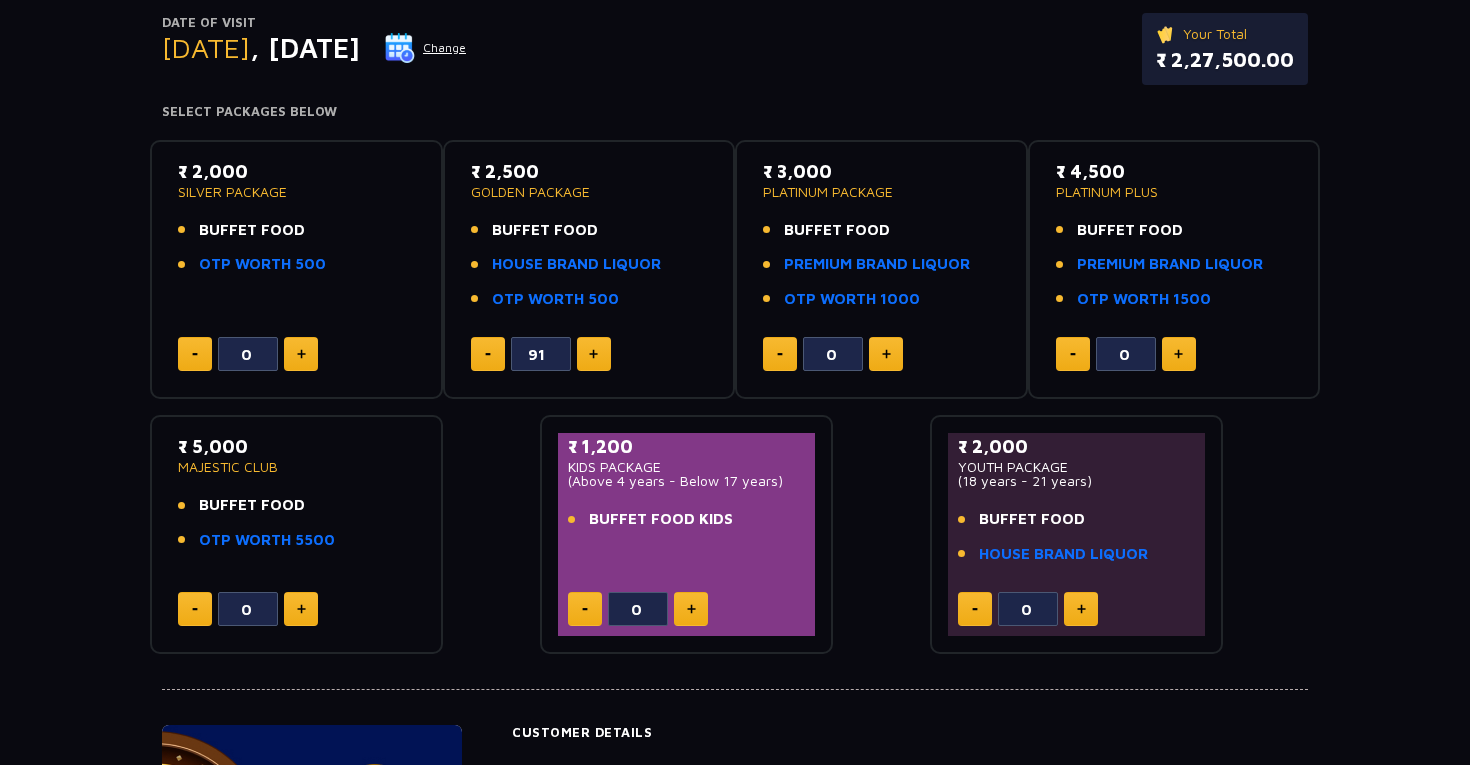 click 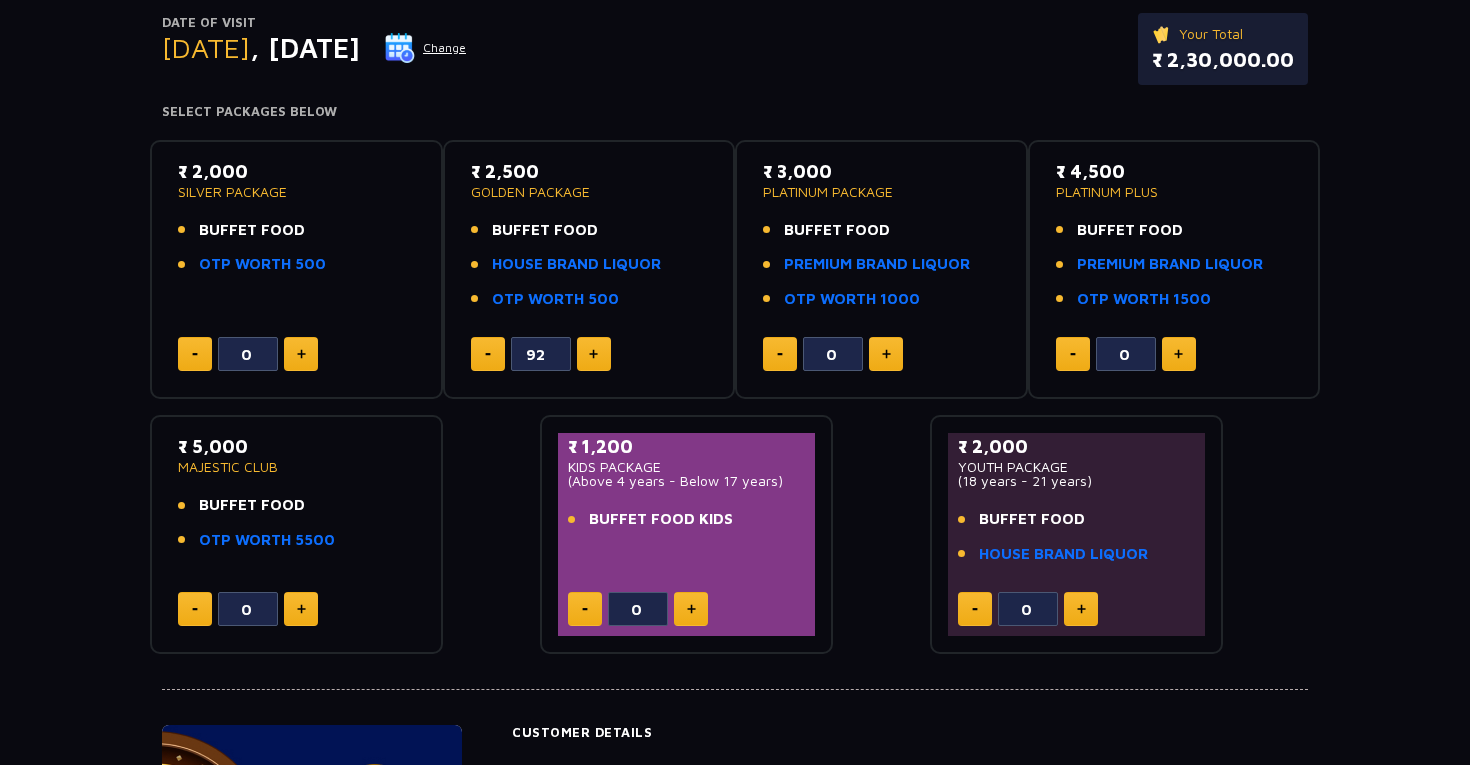 click 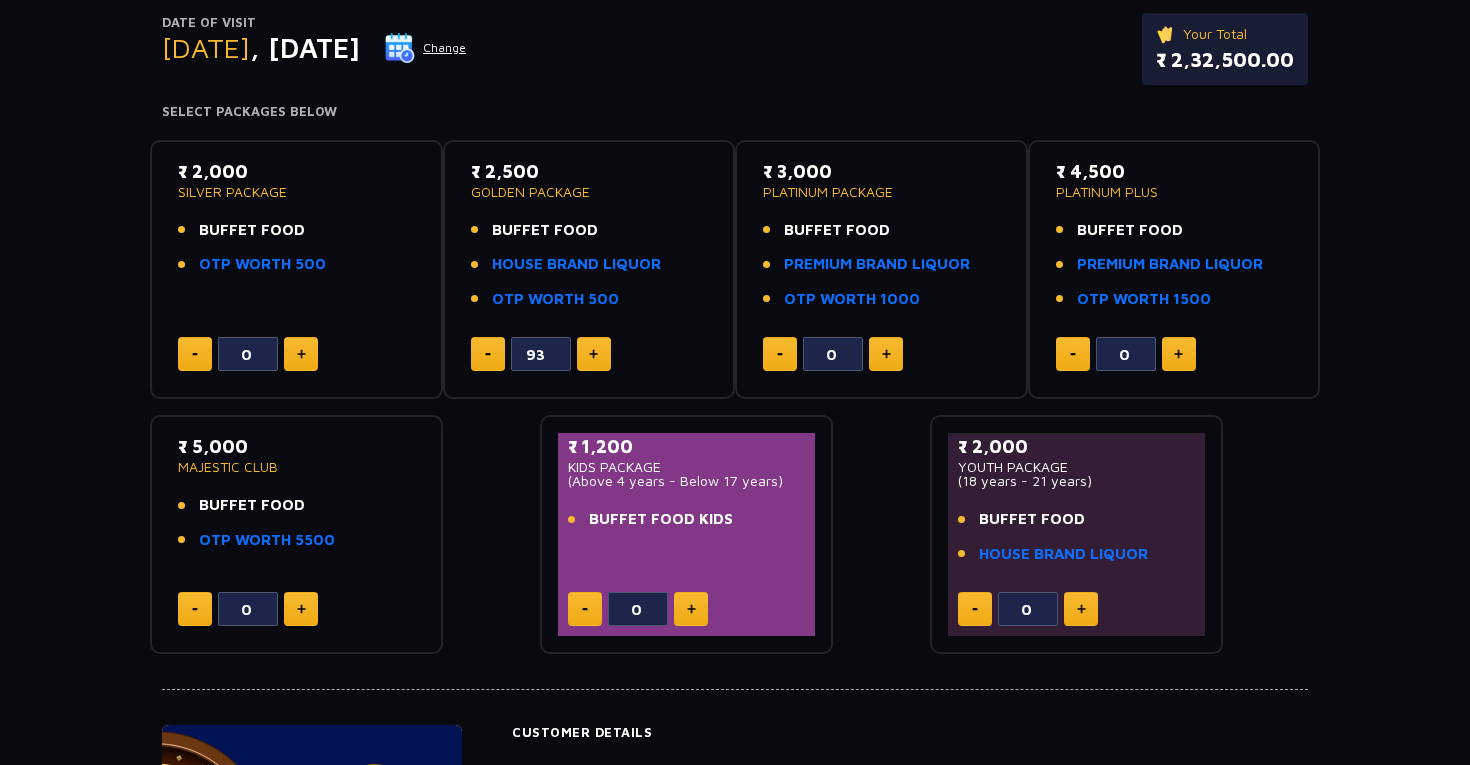 click 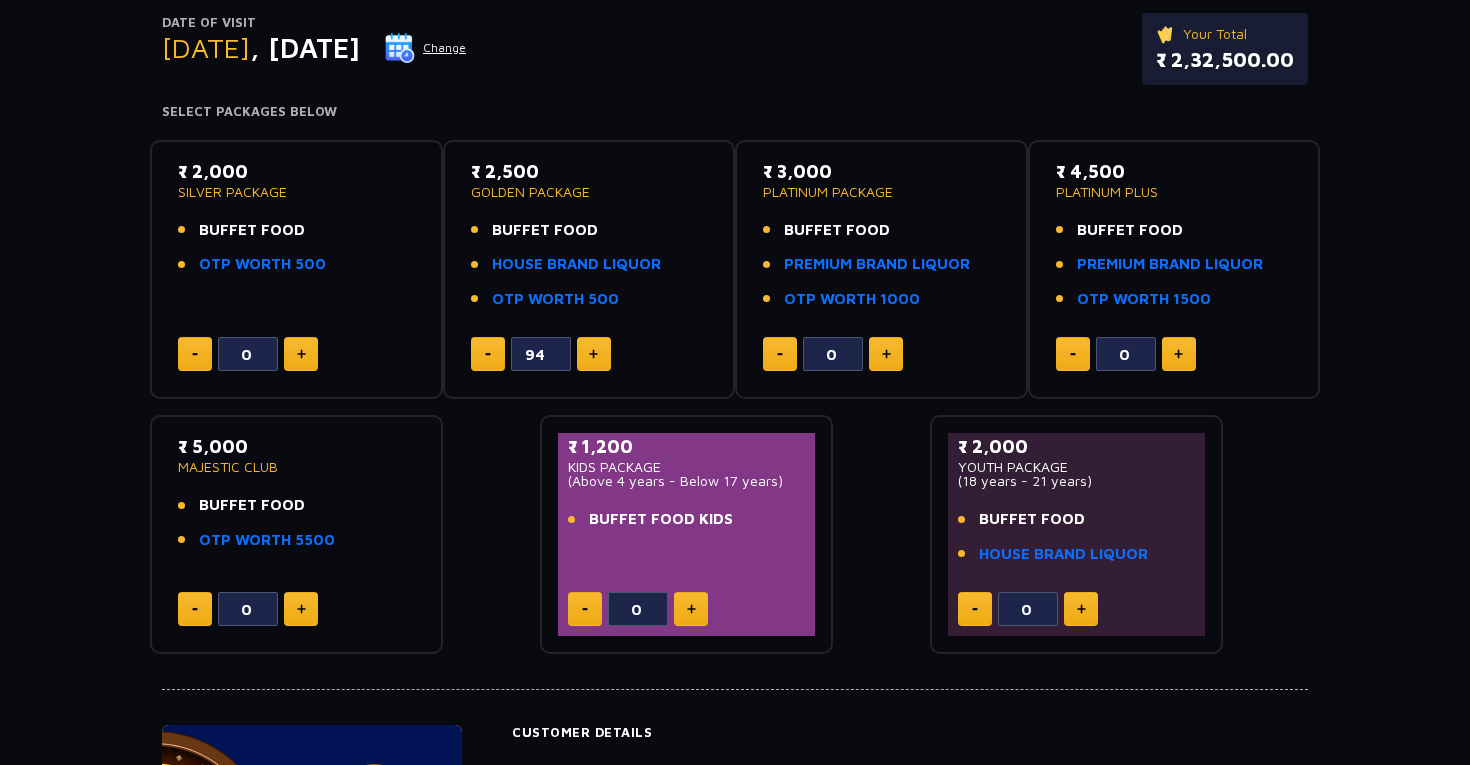 click 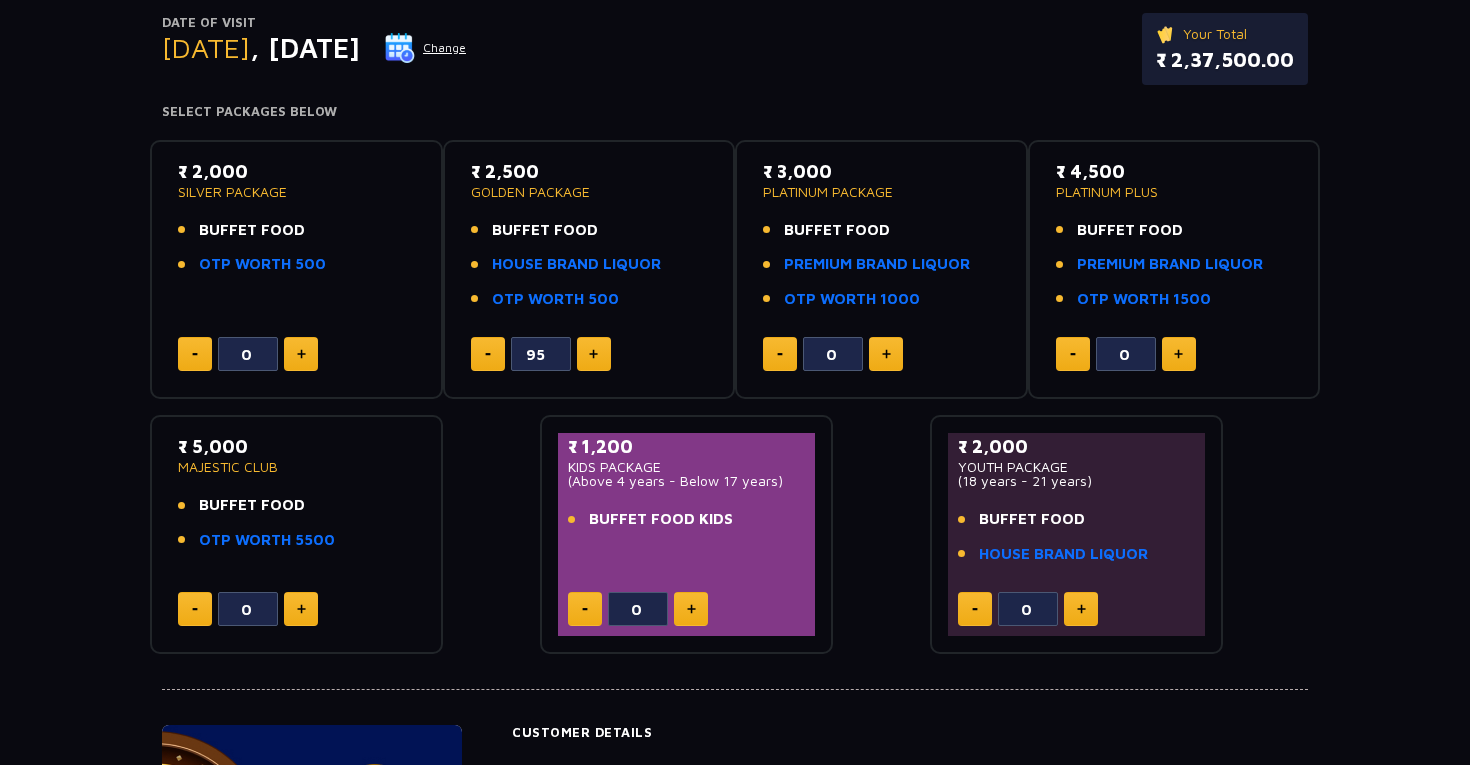 click 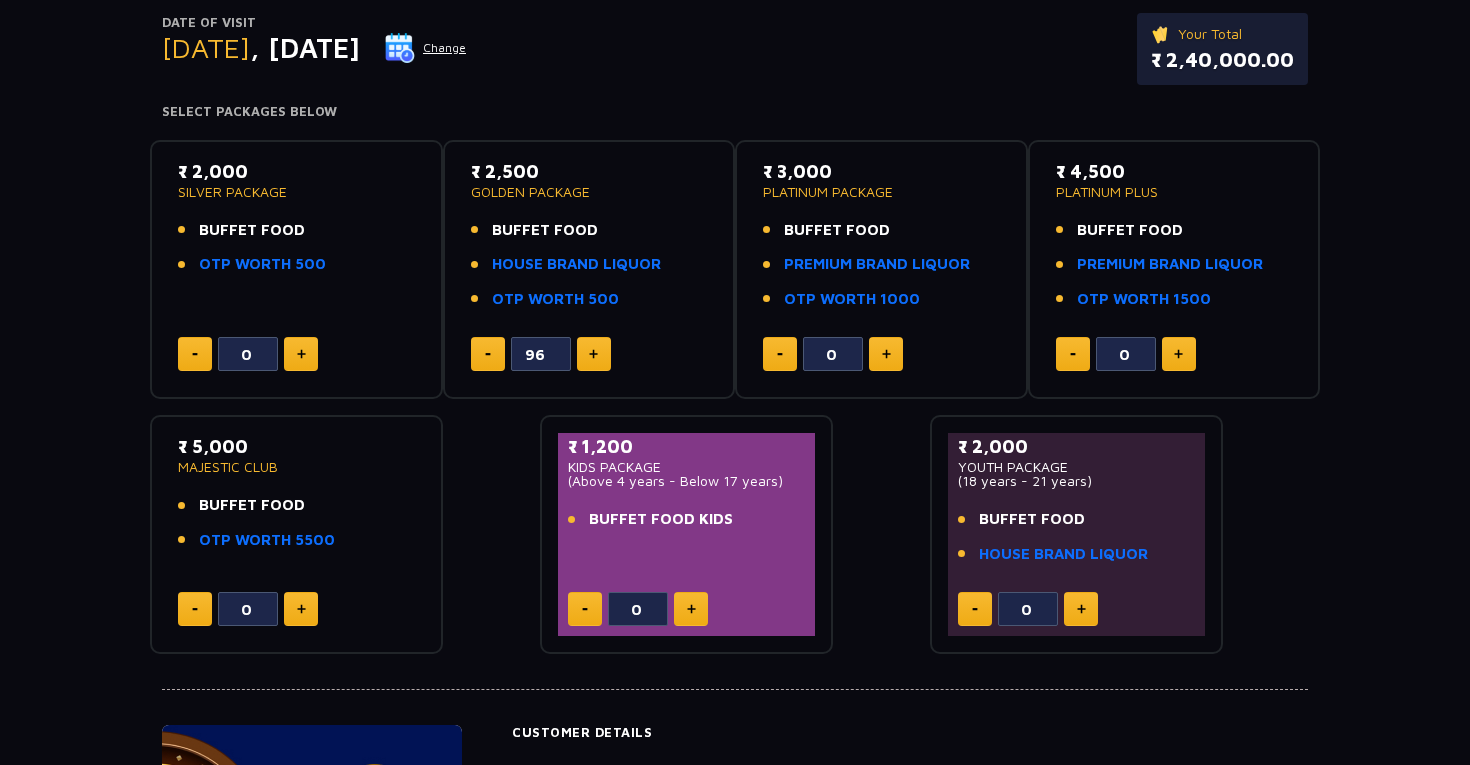 click 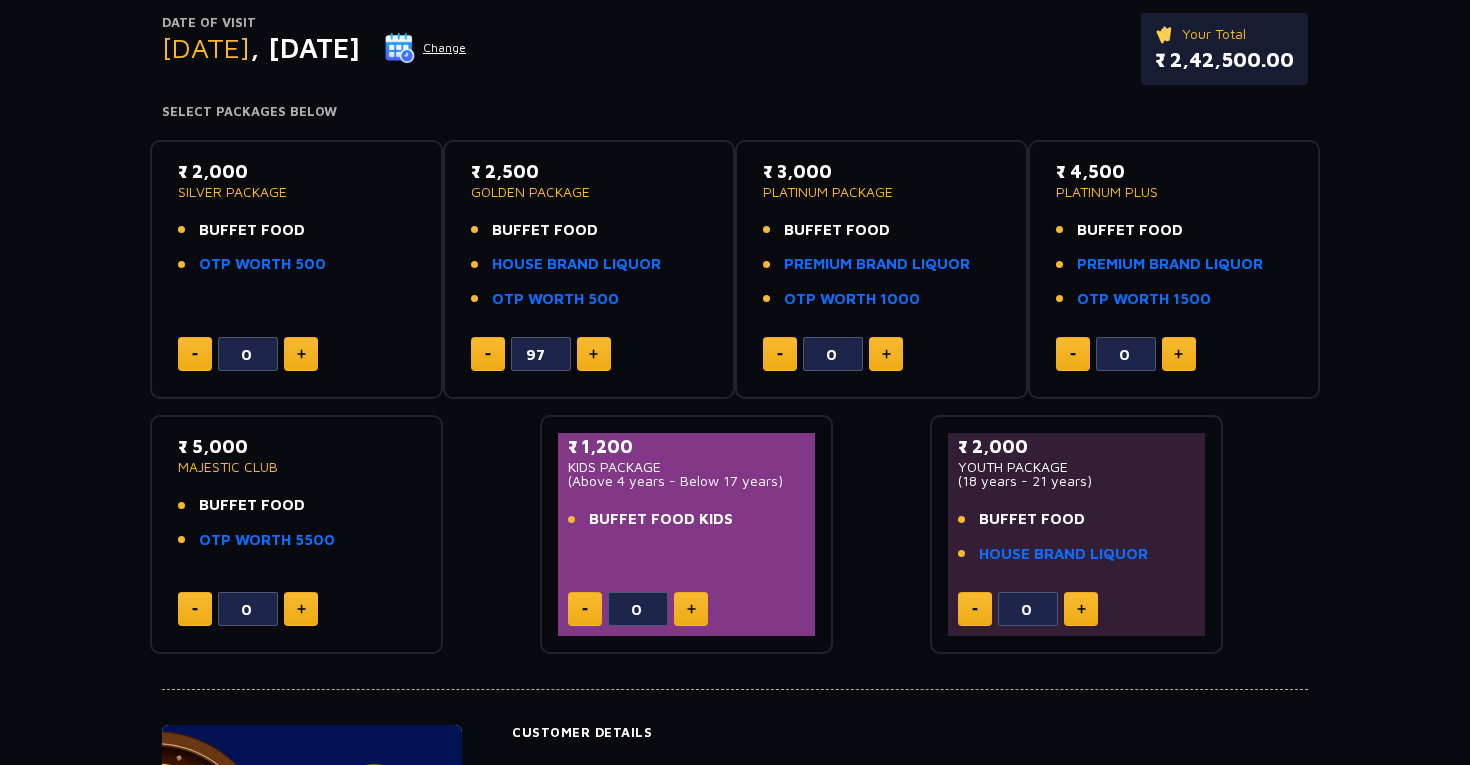 click 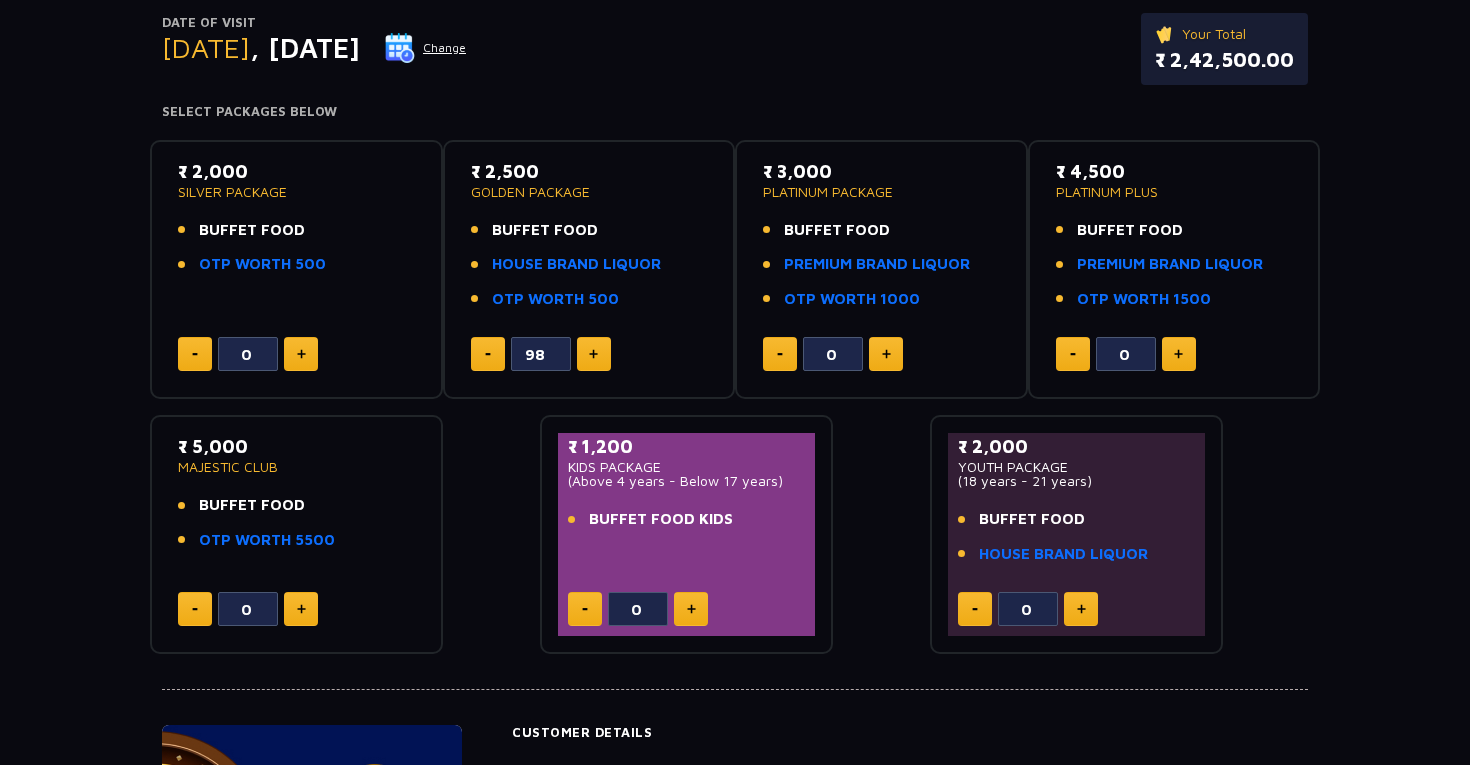 click 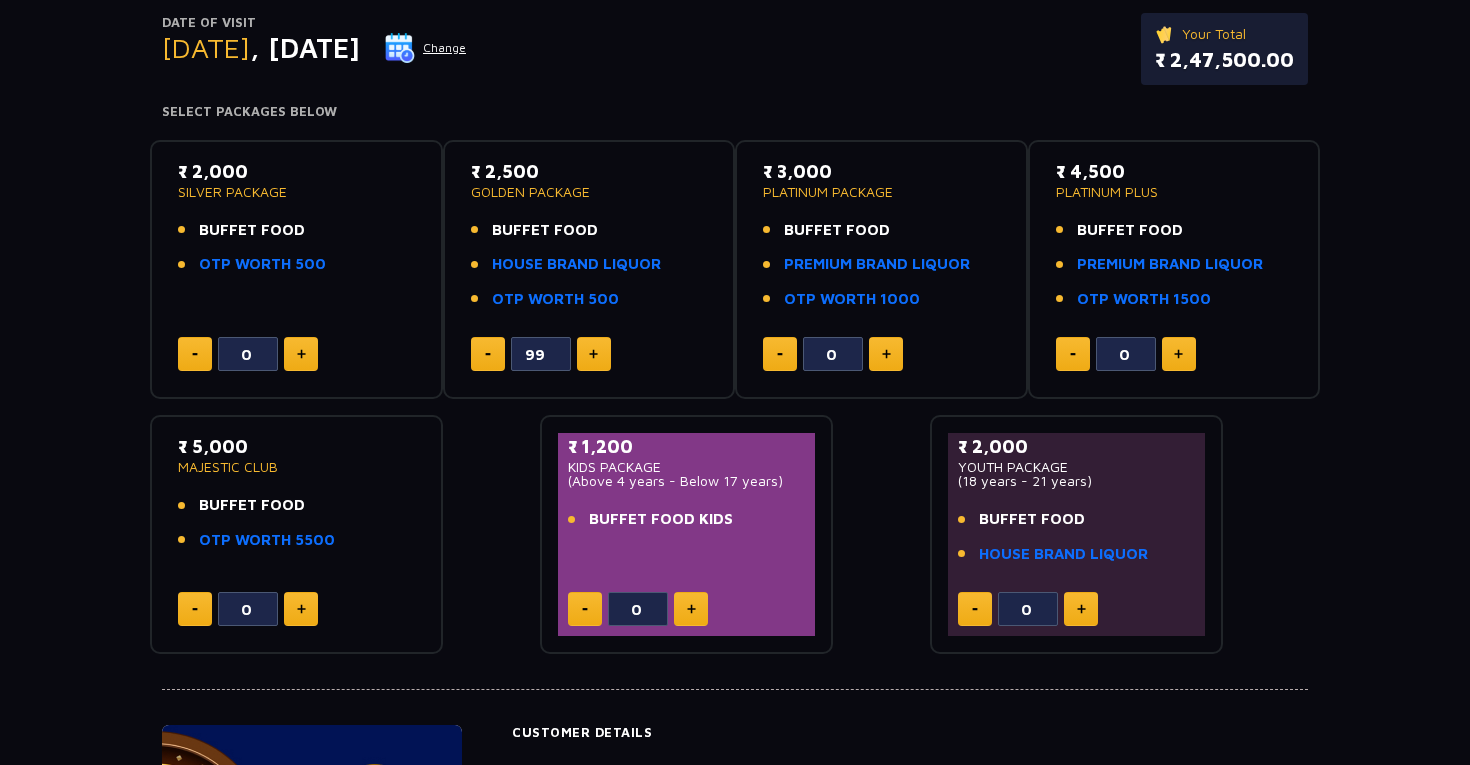 click 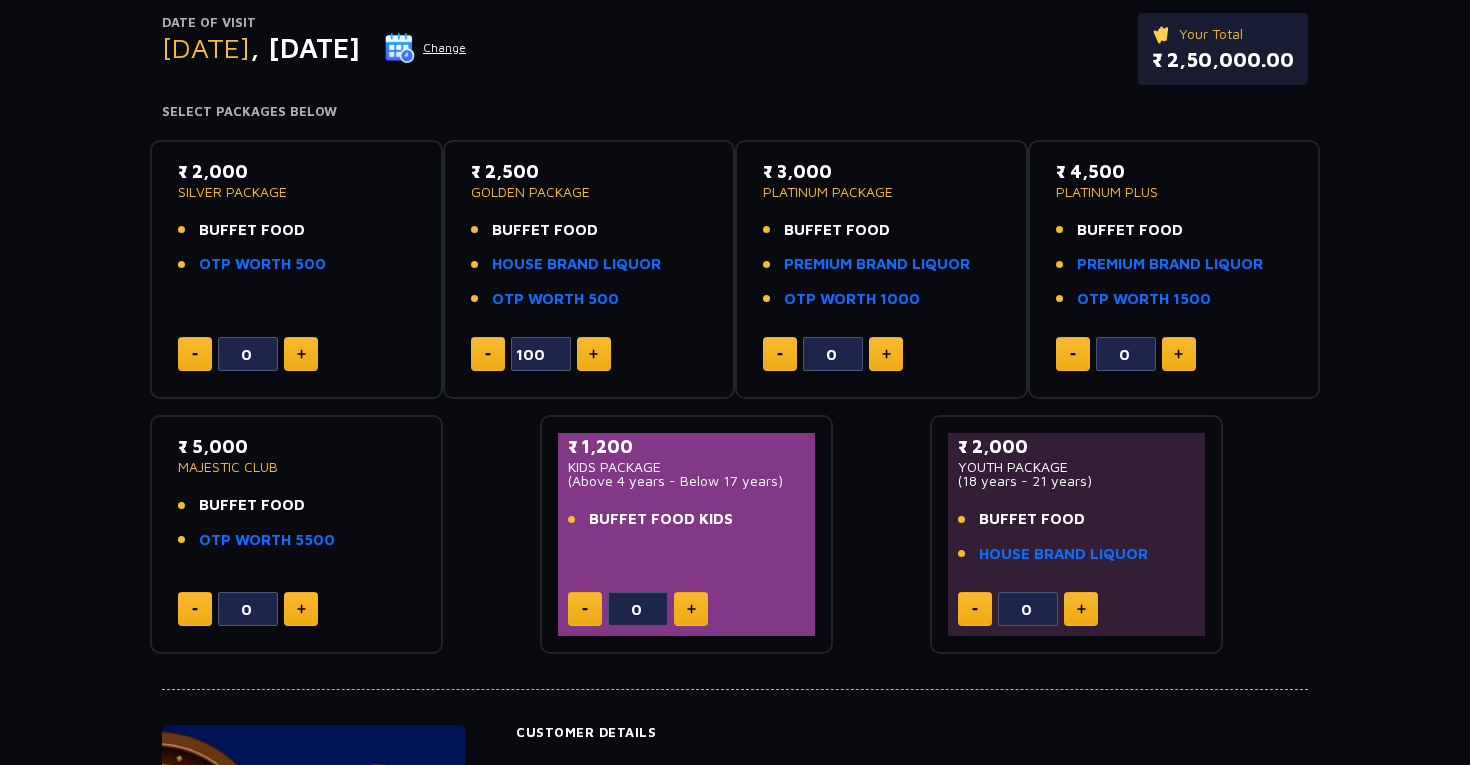 click 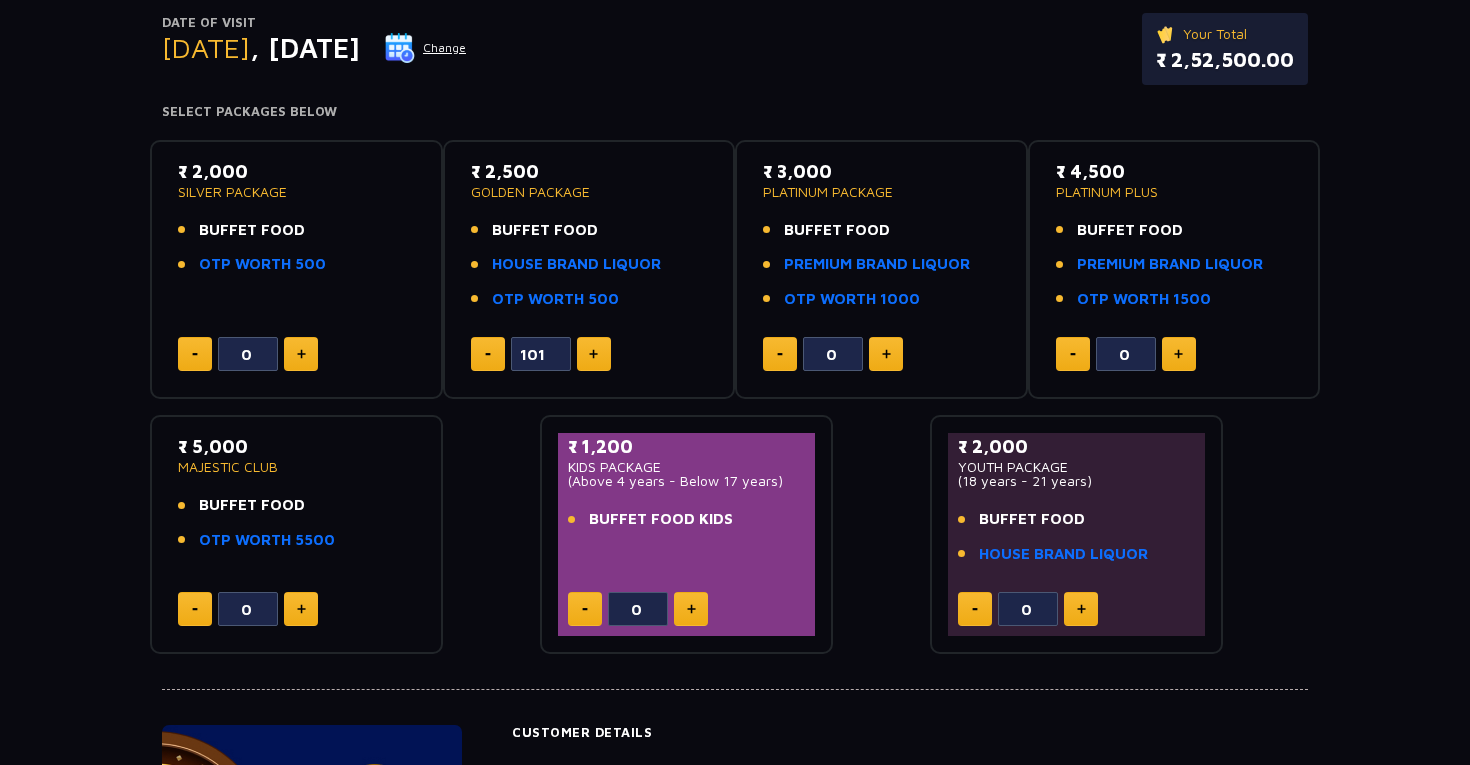 click 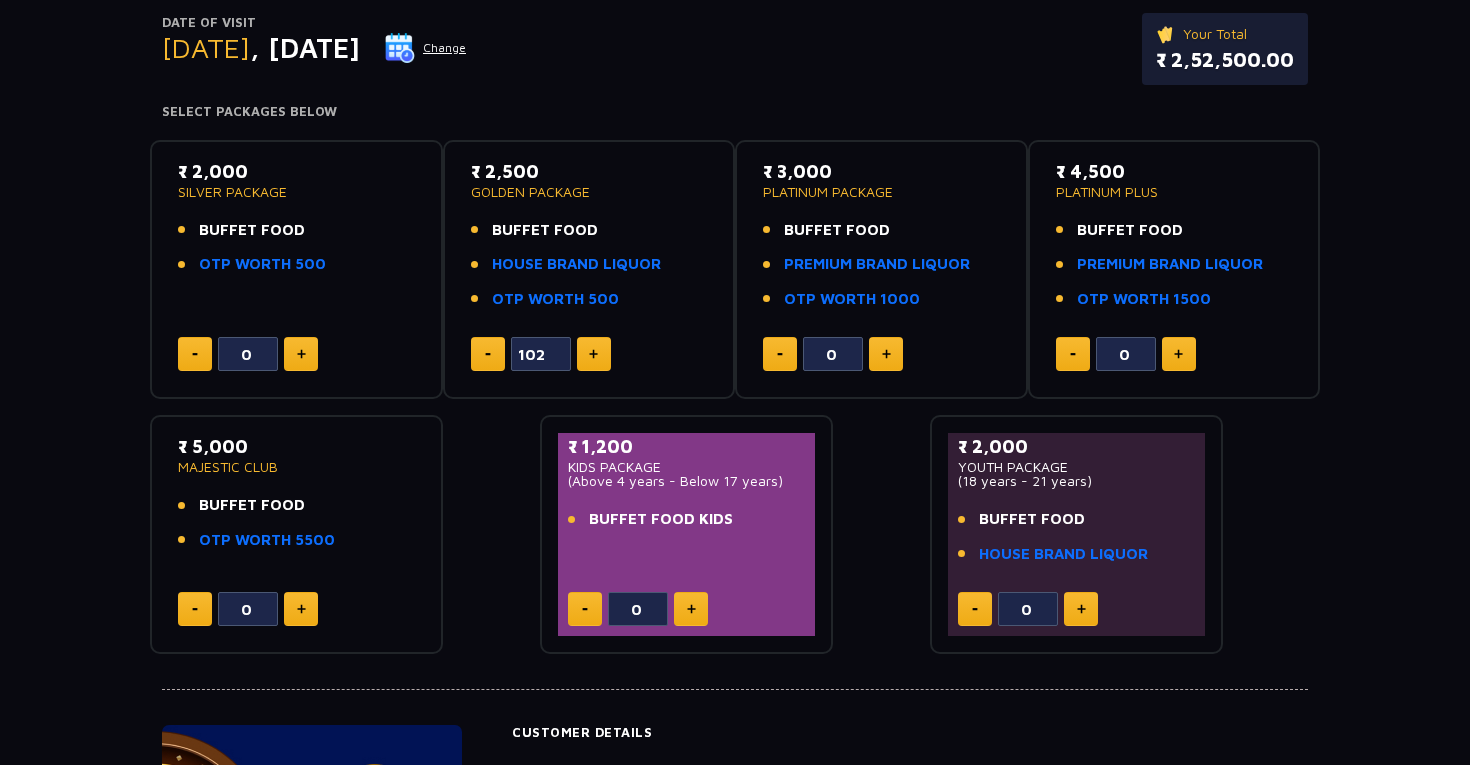 click 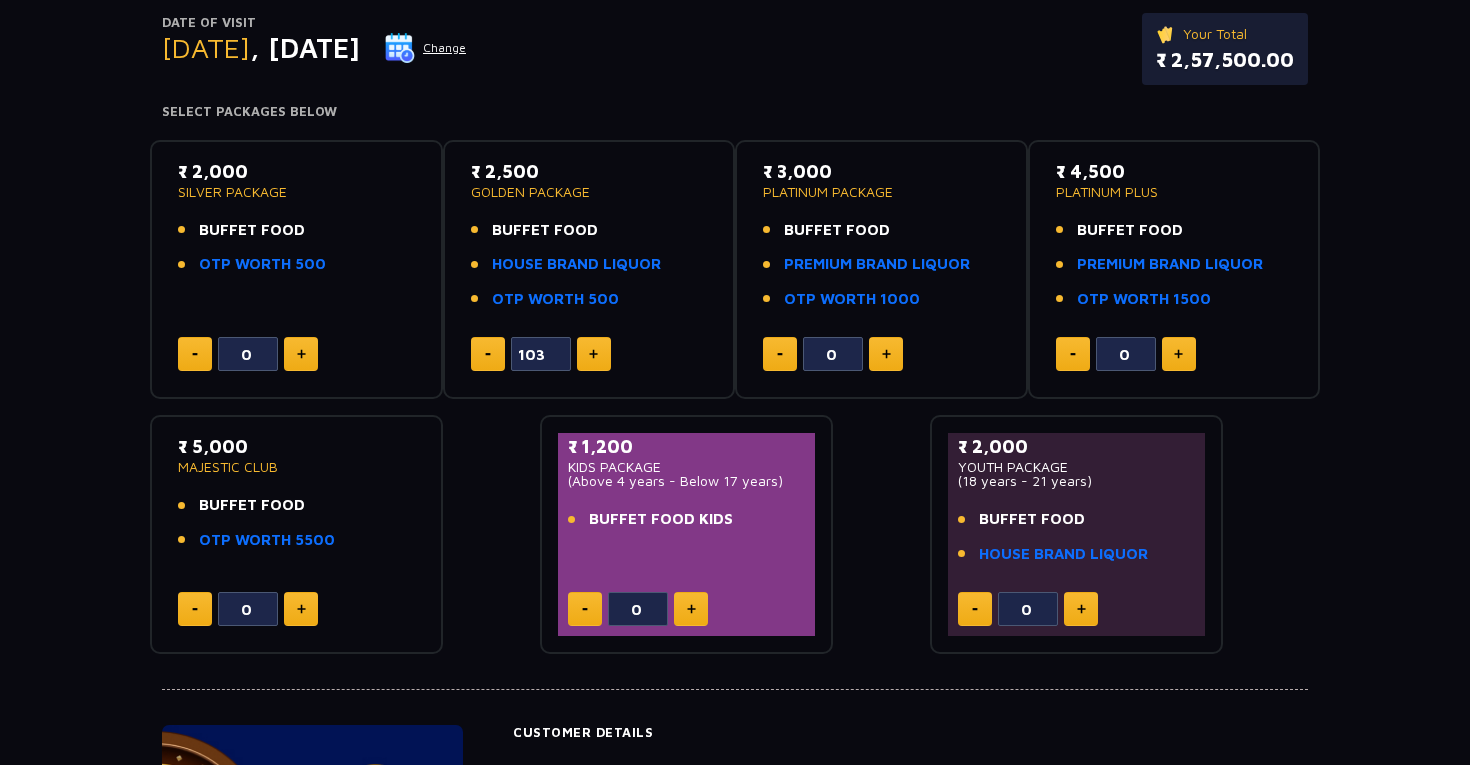 click 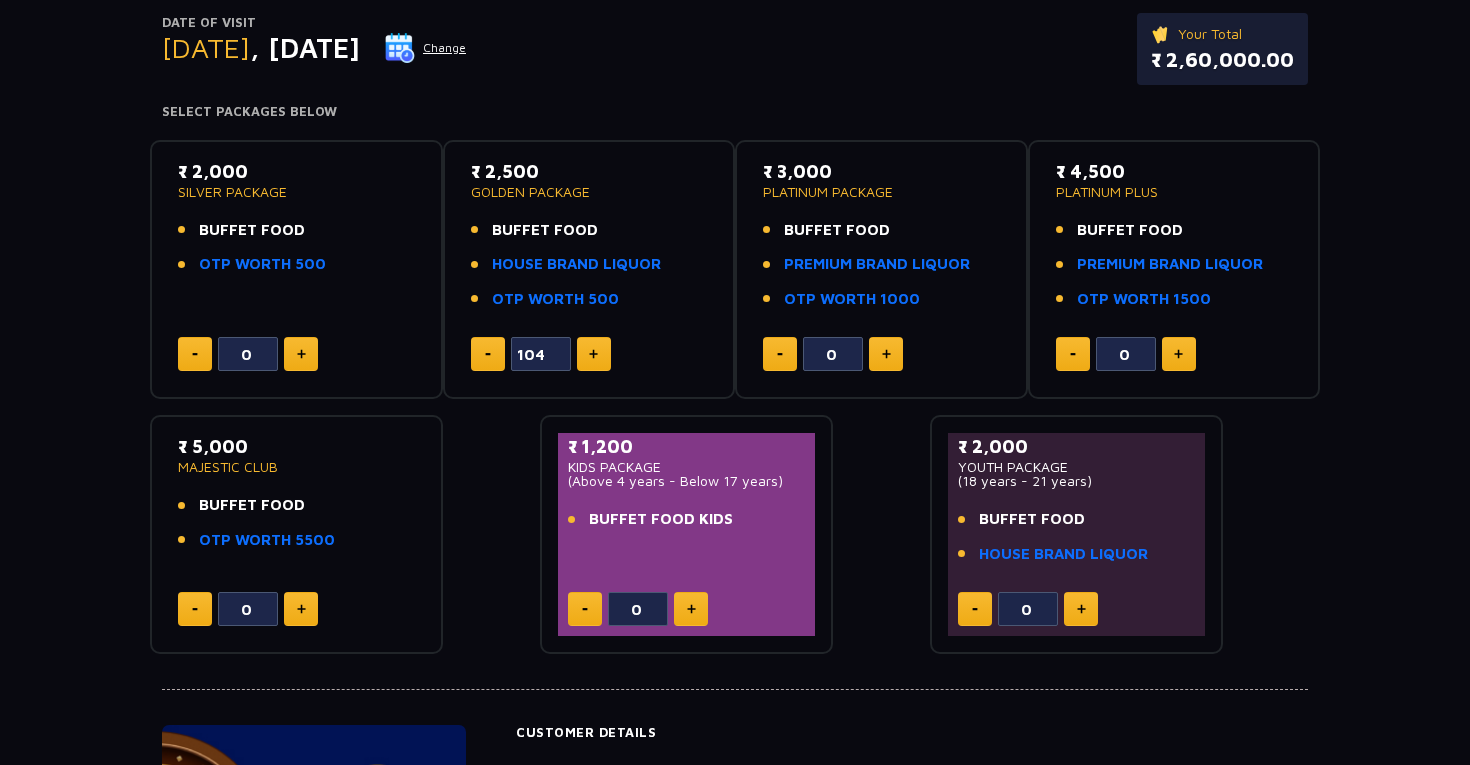 click 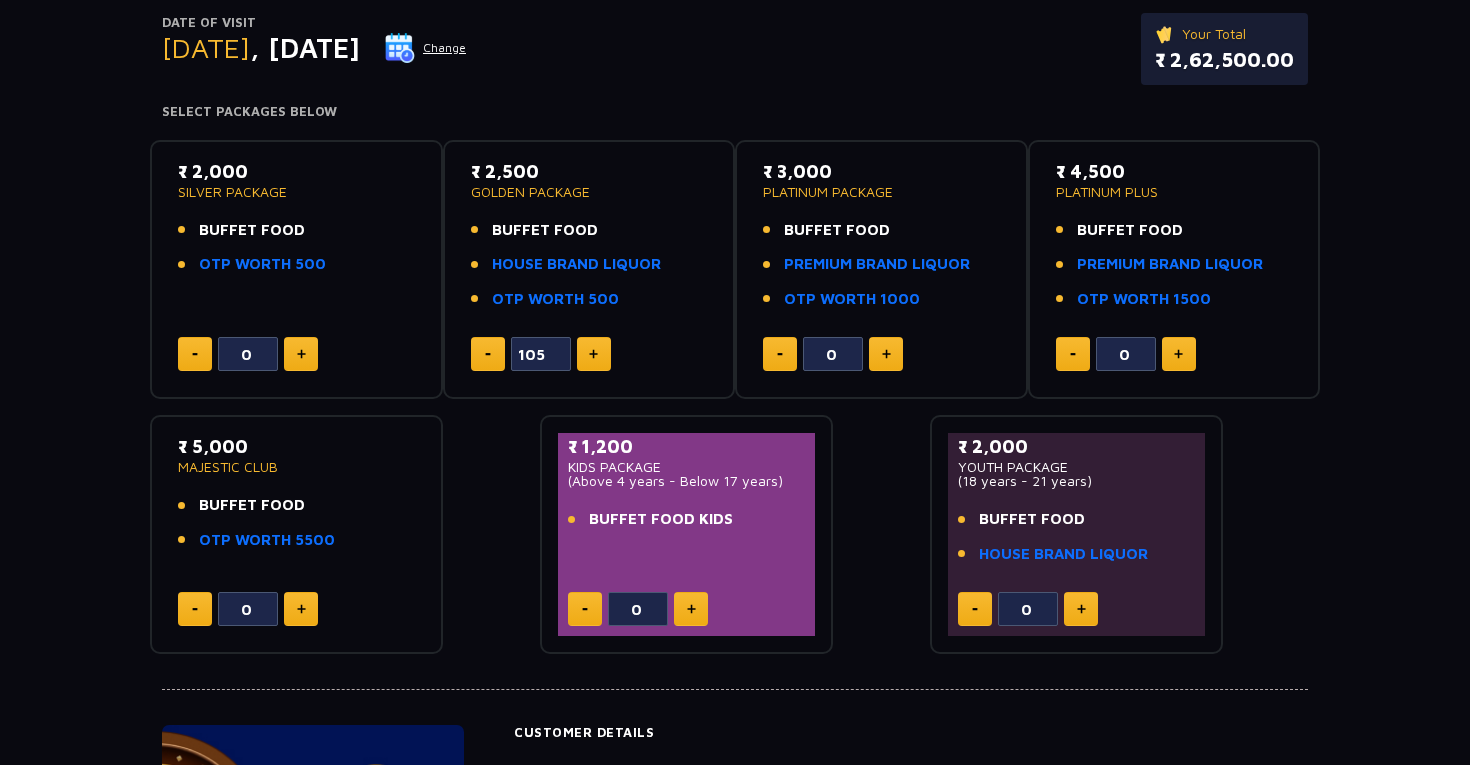 click 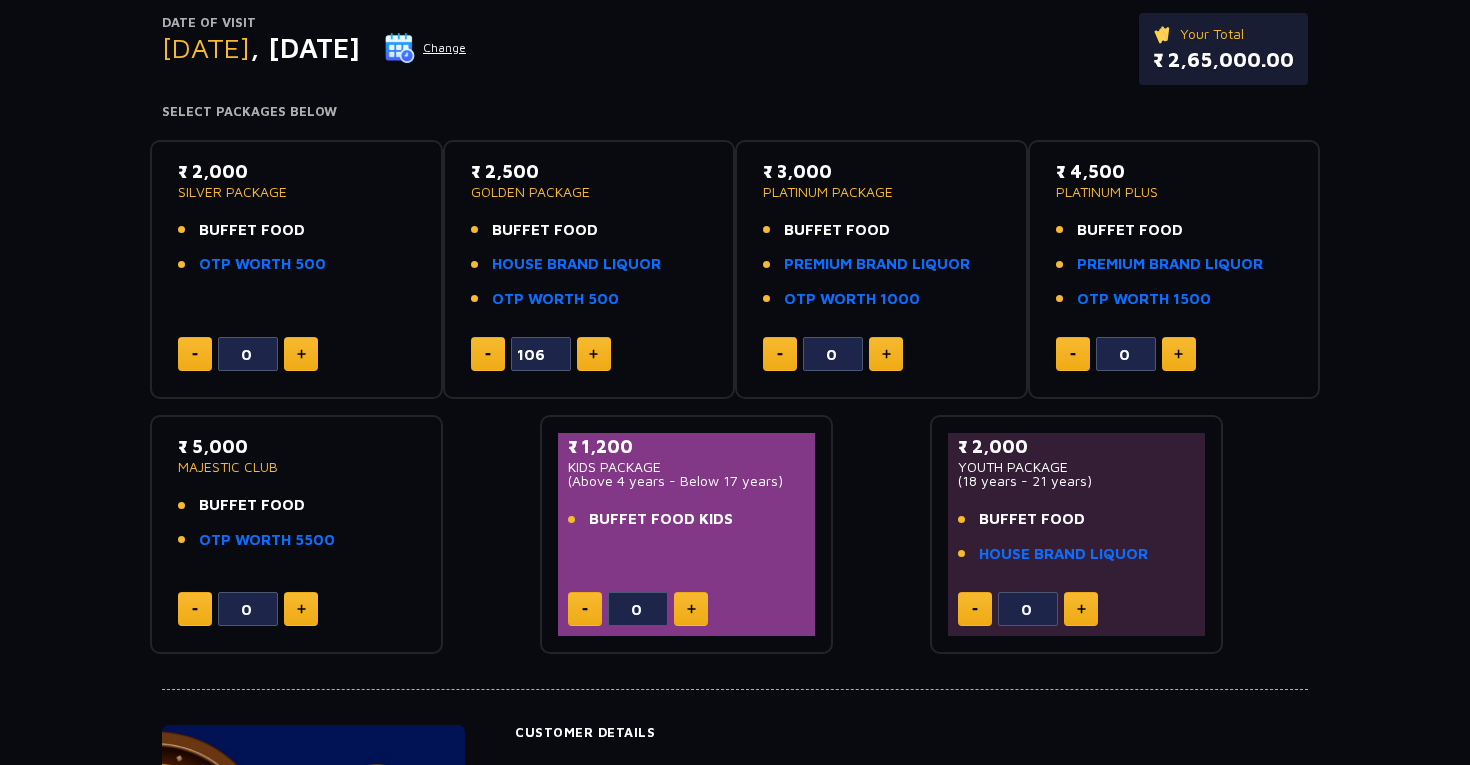 click 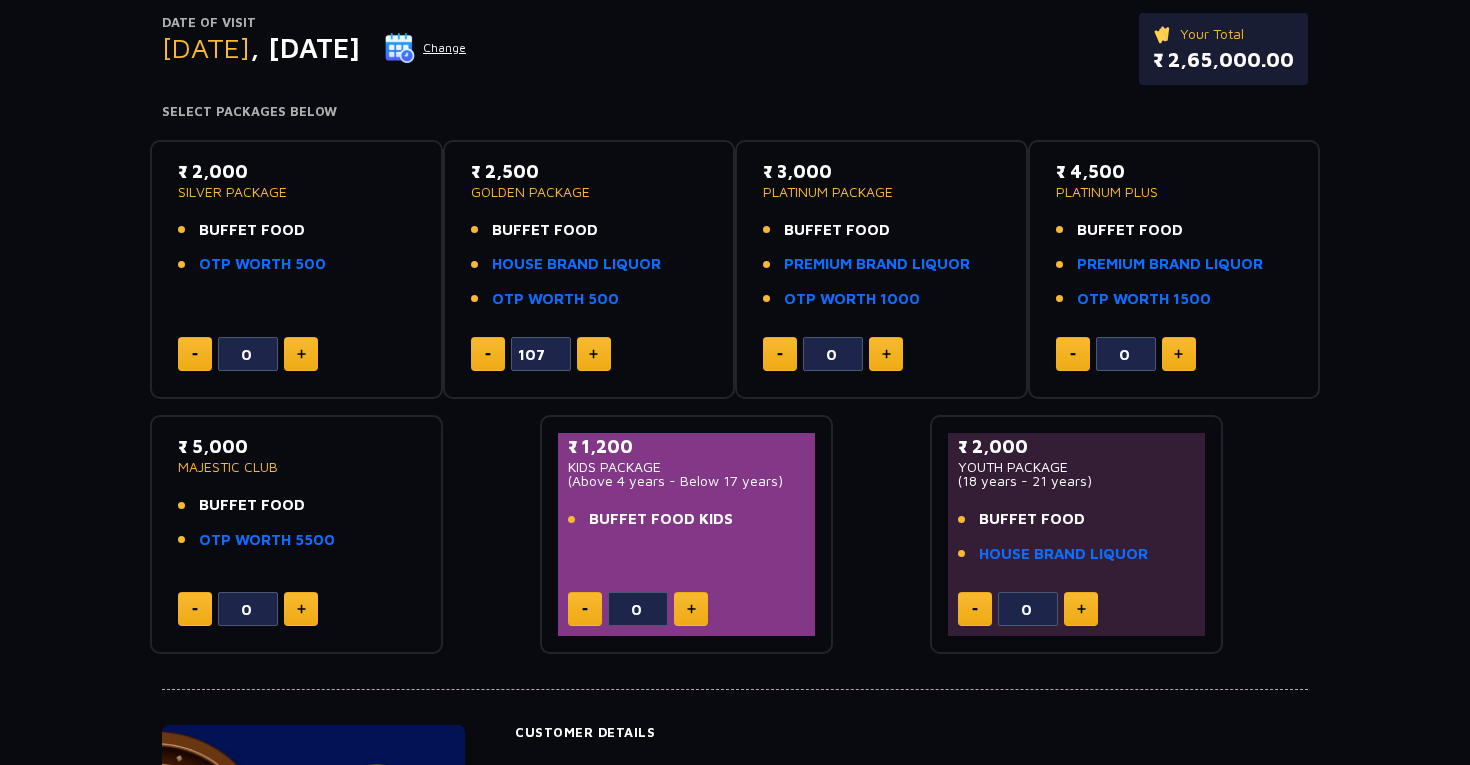 click 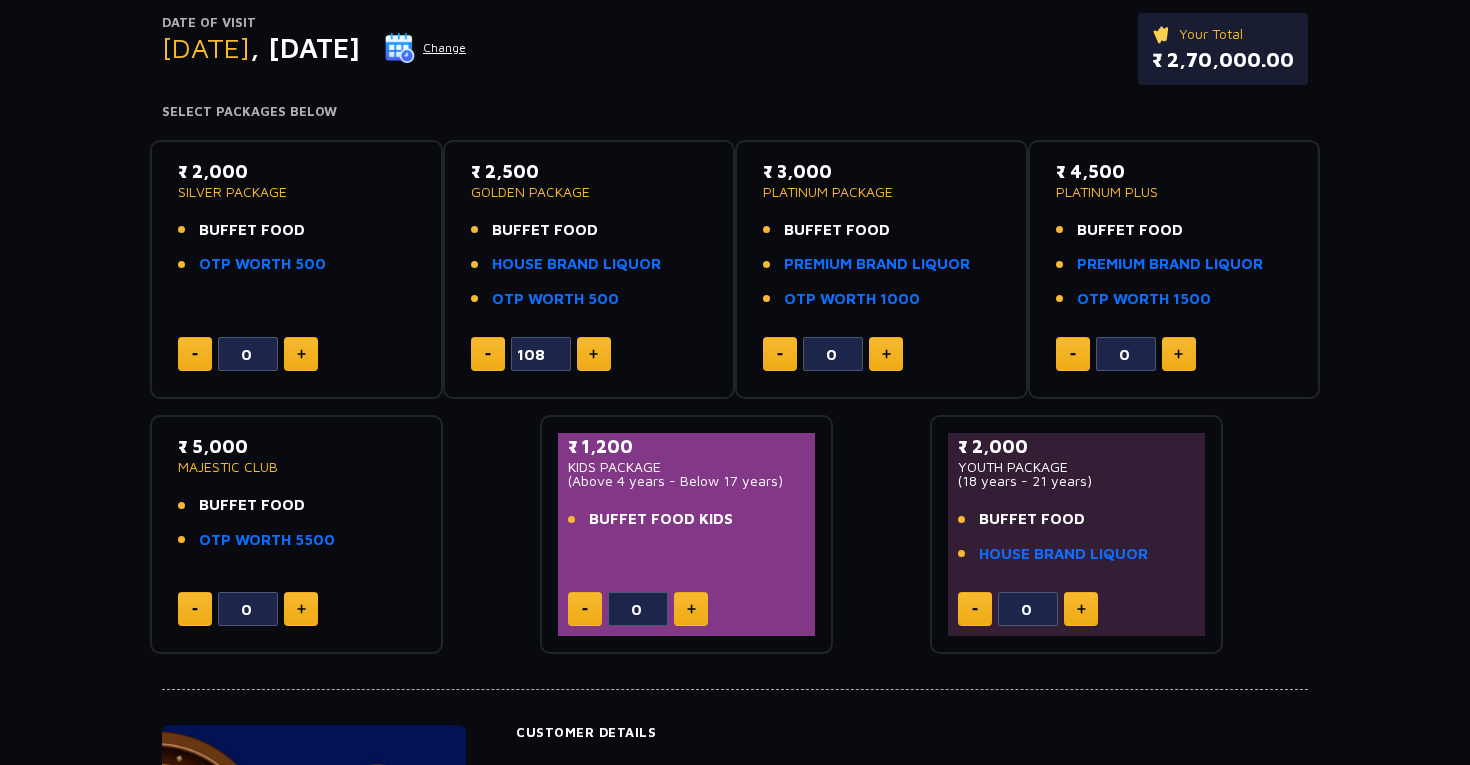 click 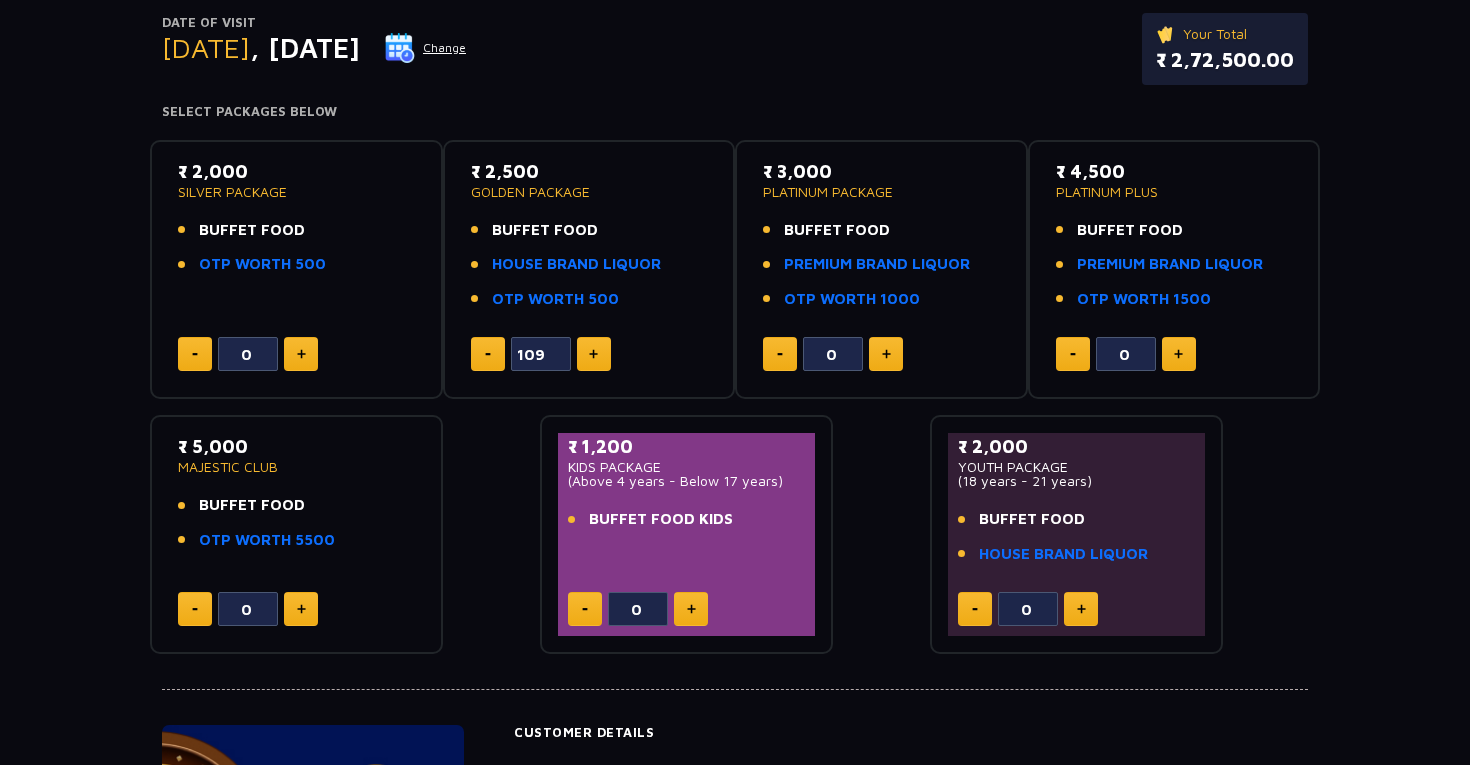 click 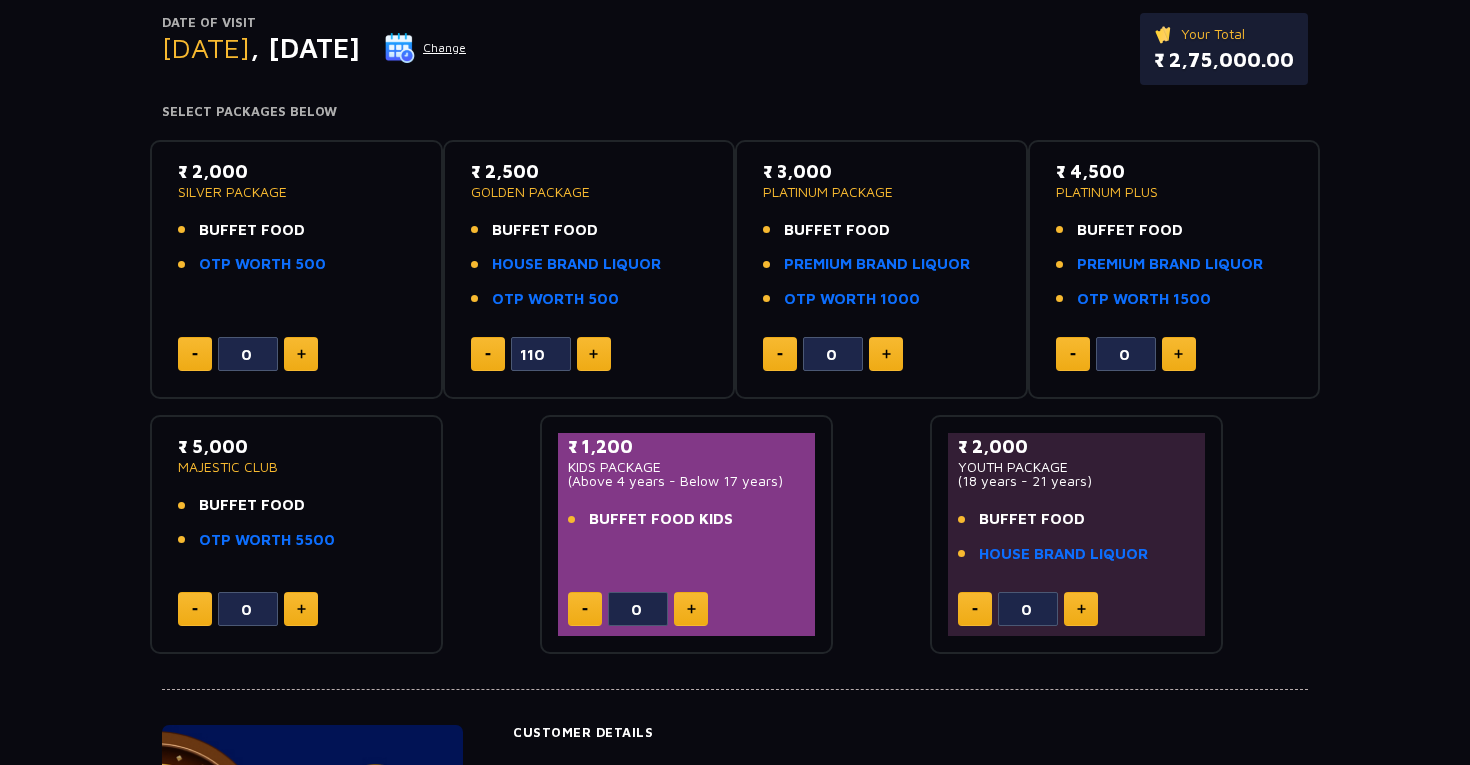 click 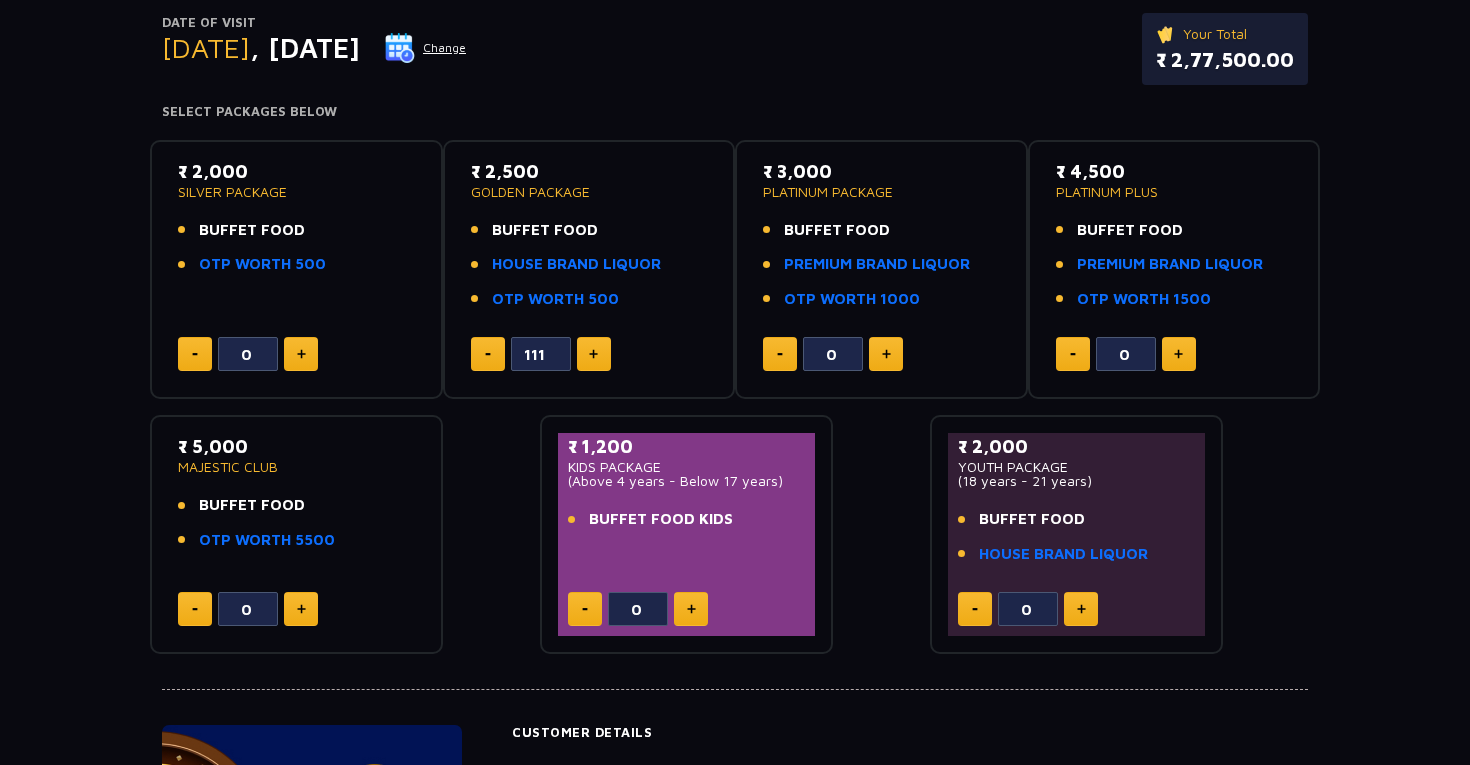 click 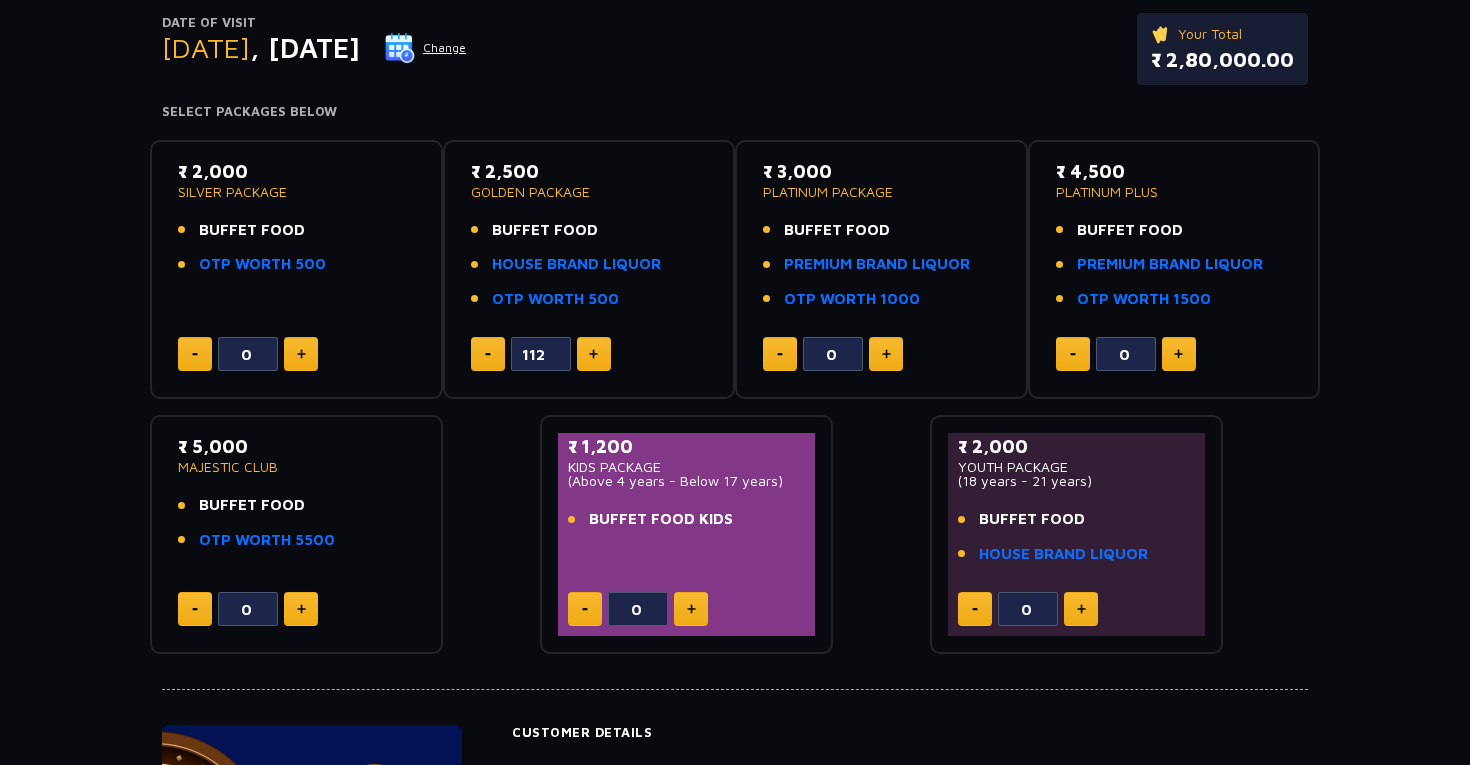 click 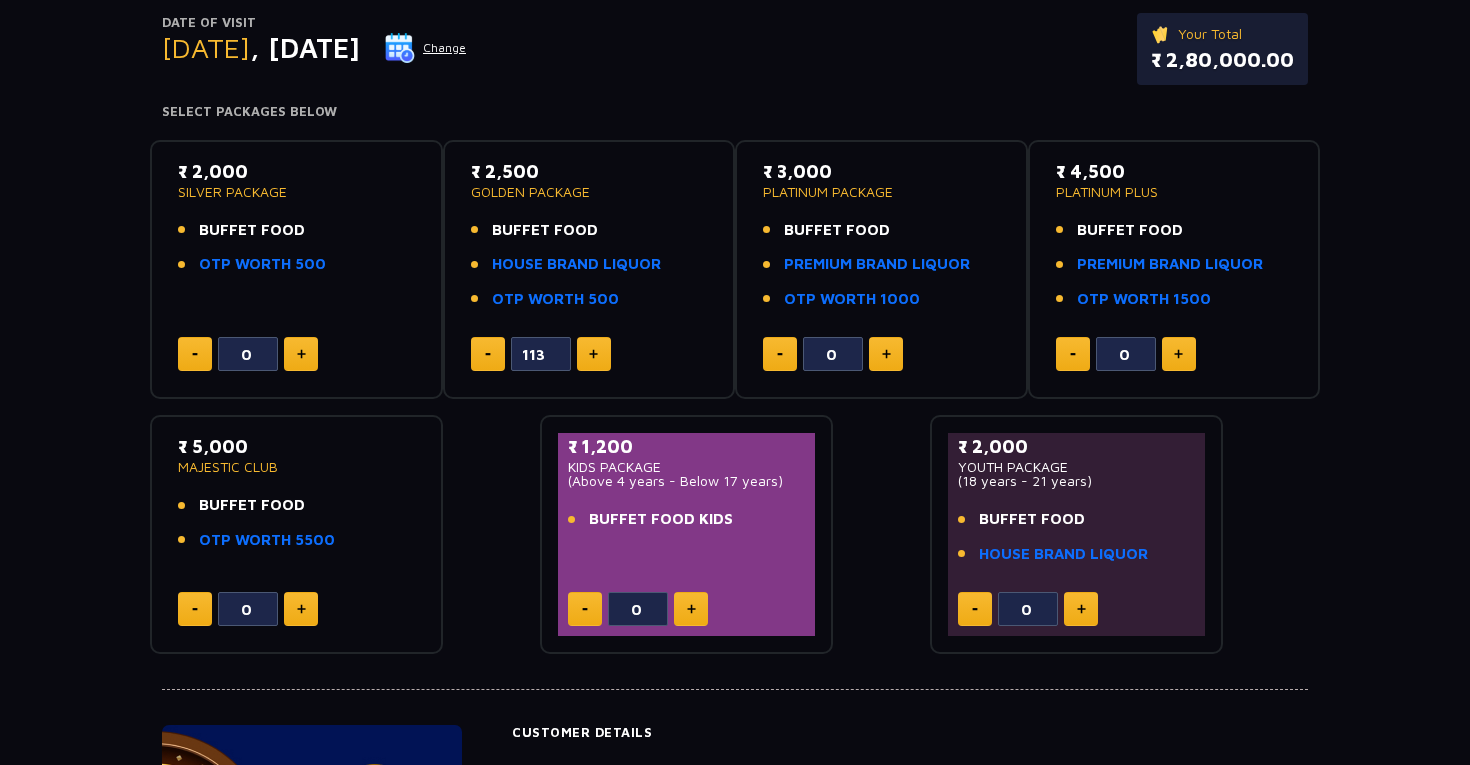 click 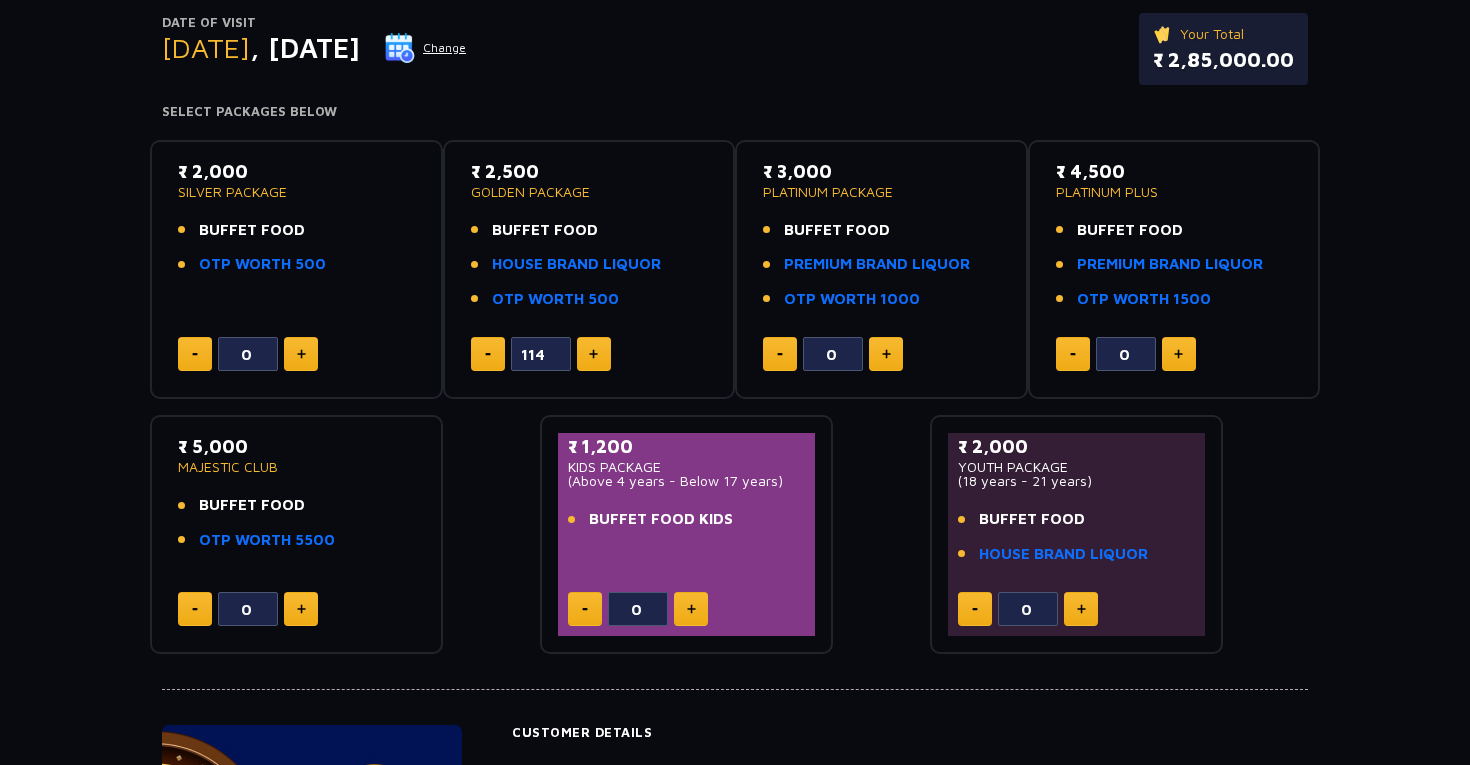 click 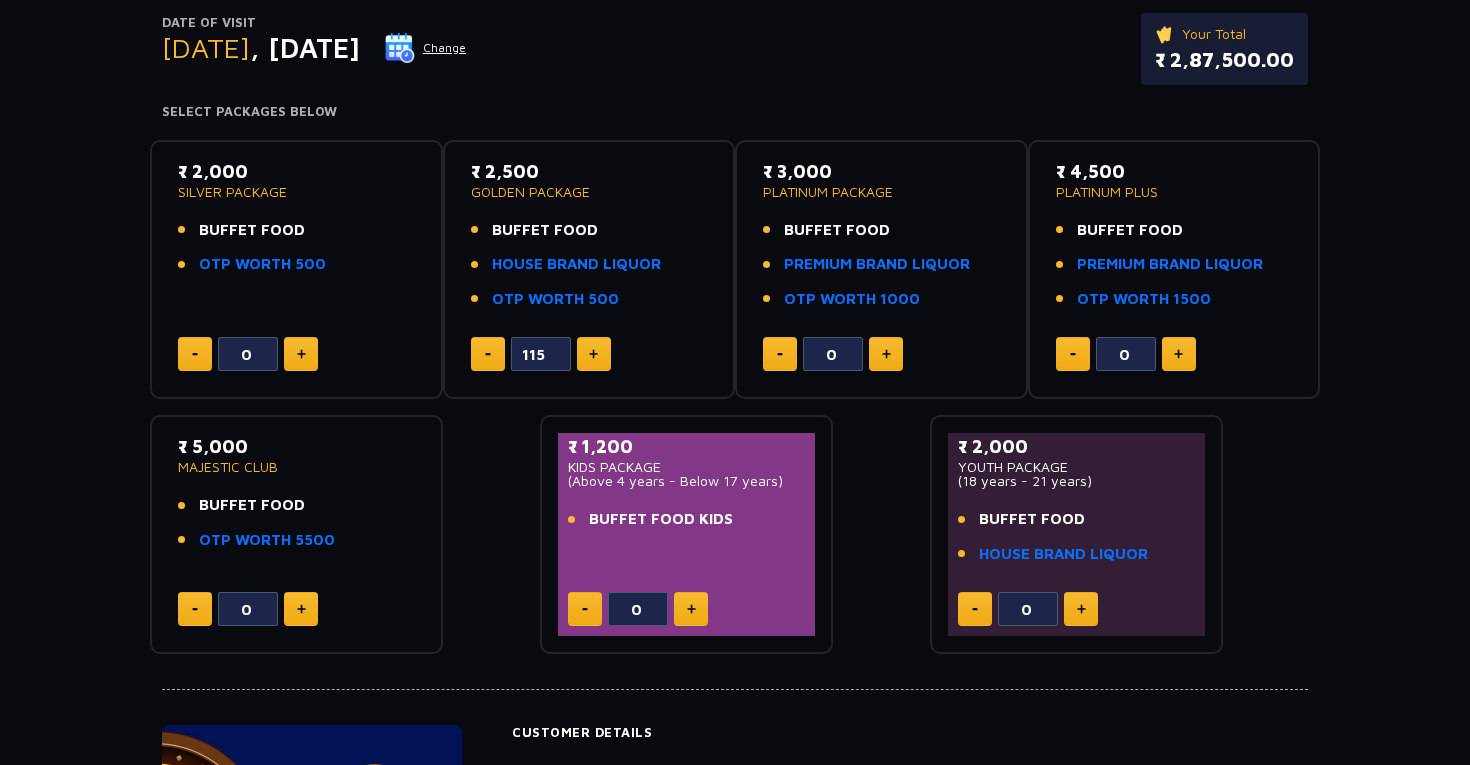 click 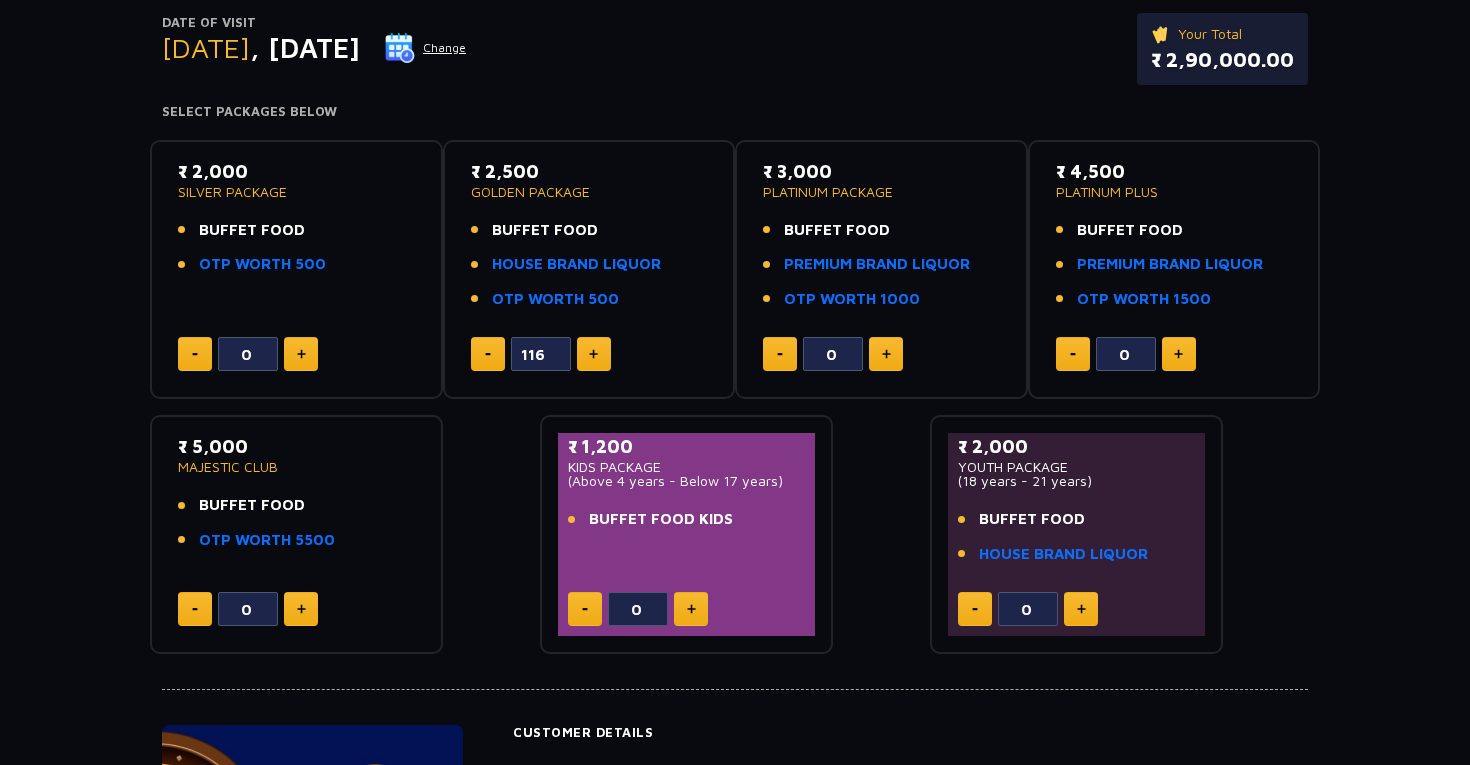 click 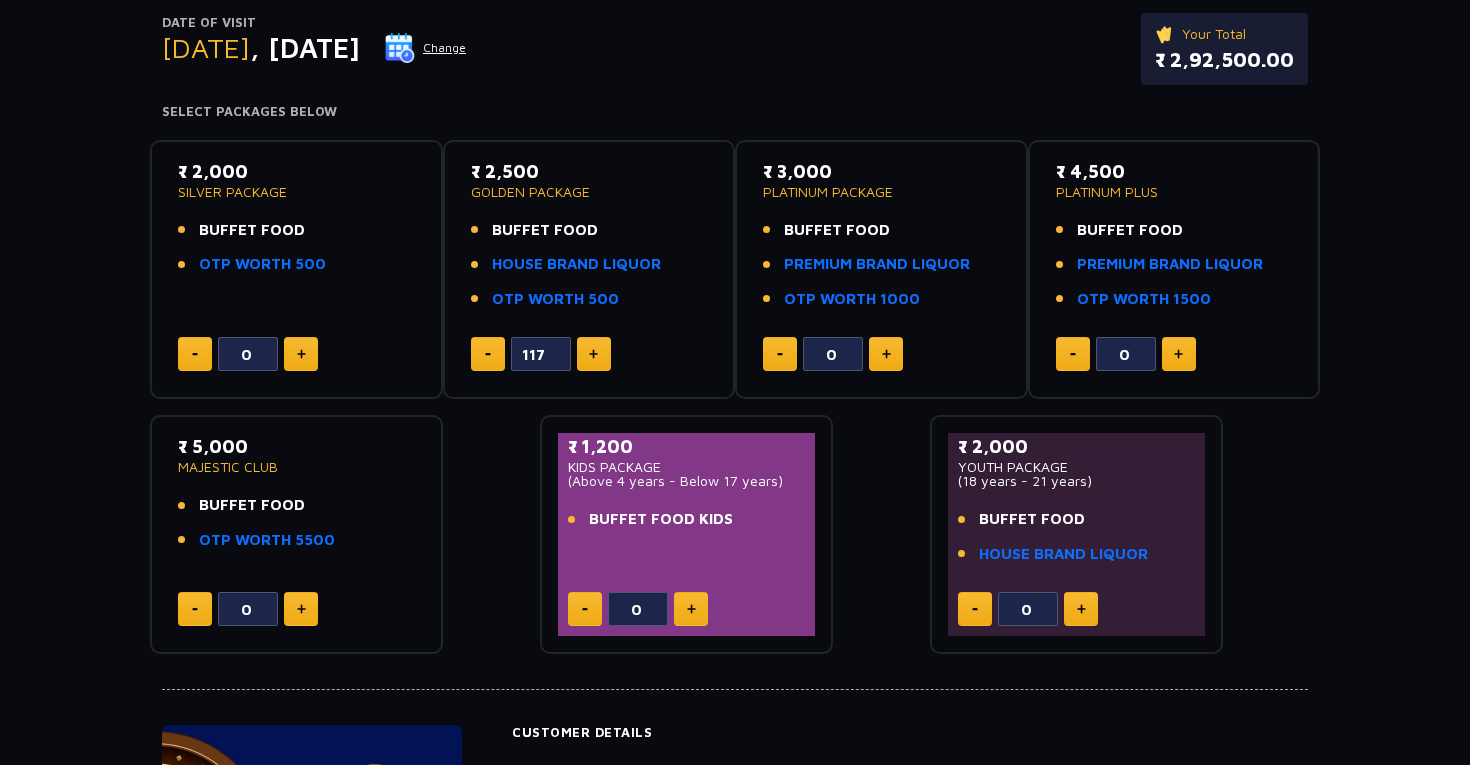 click 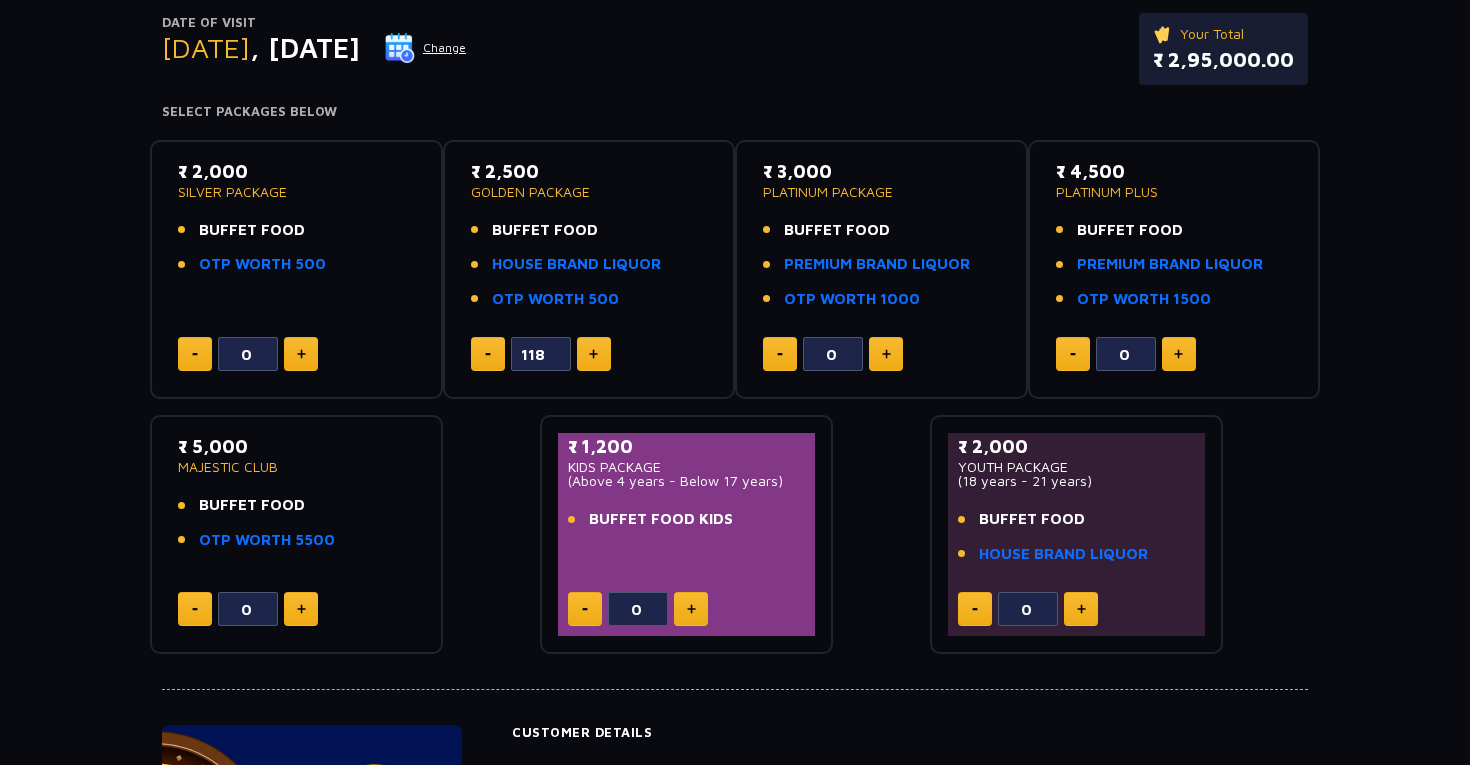 click 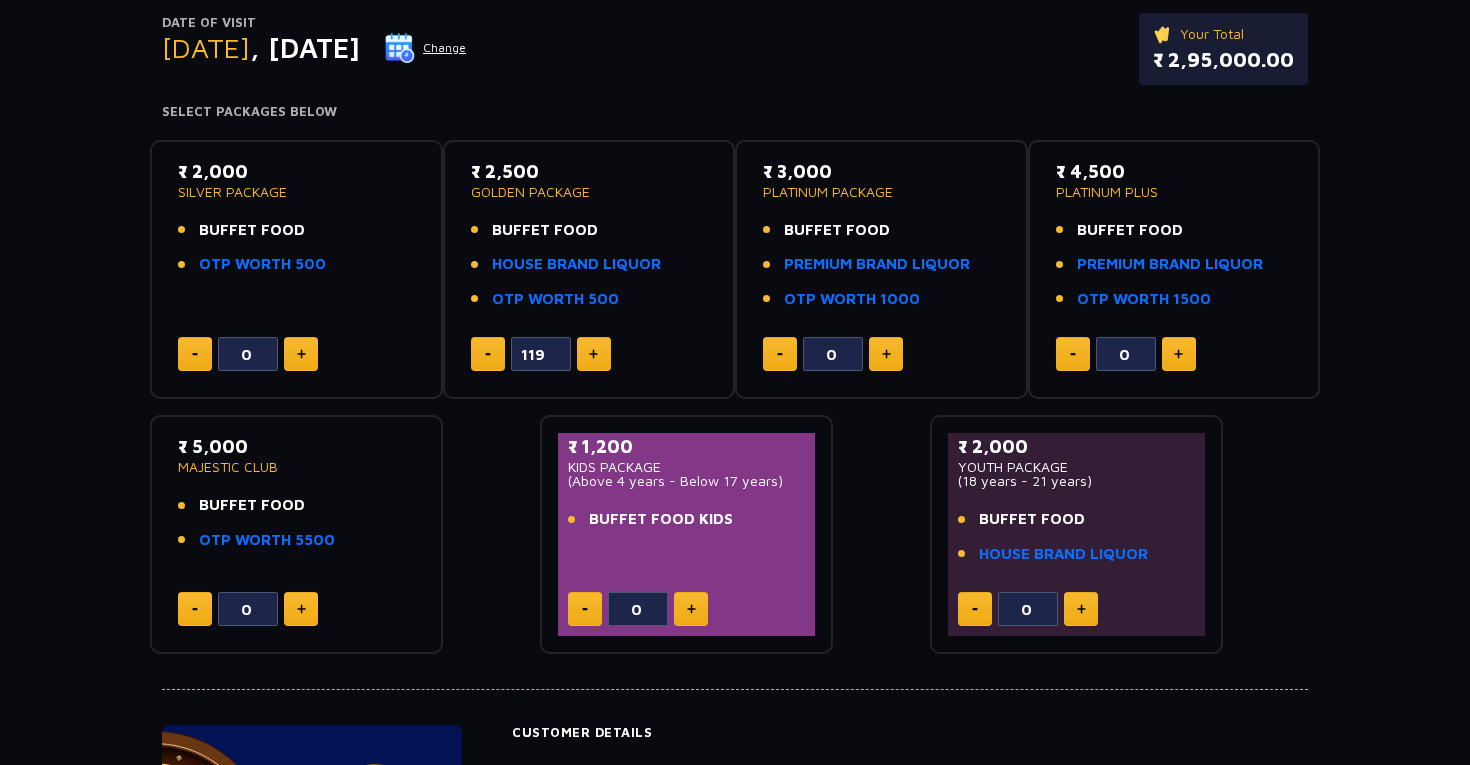 click 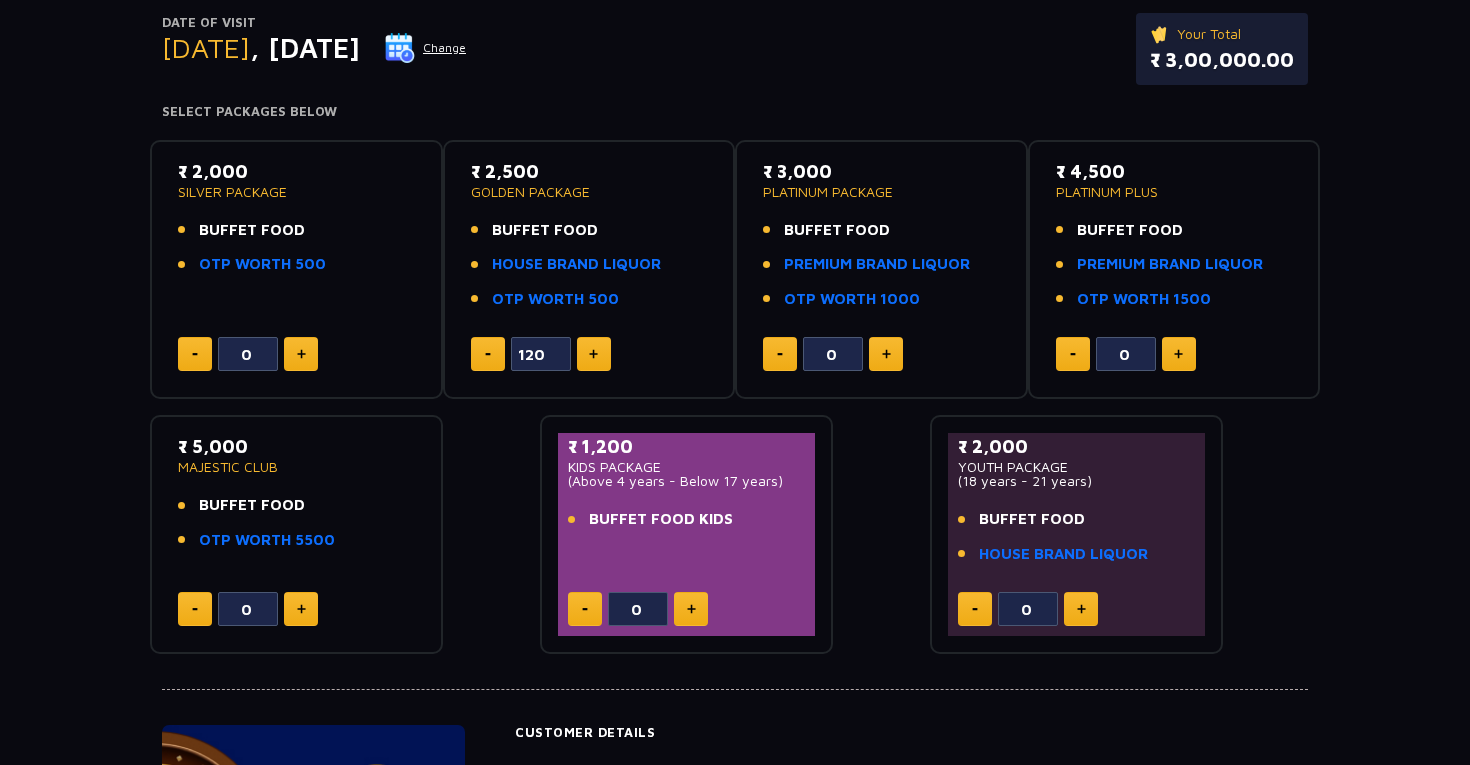 click 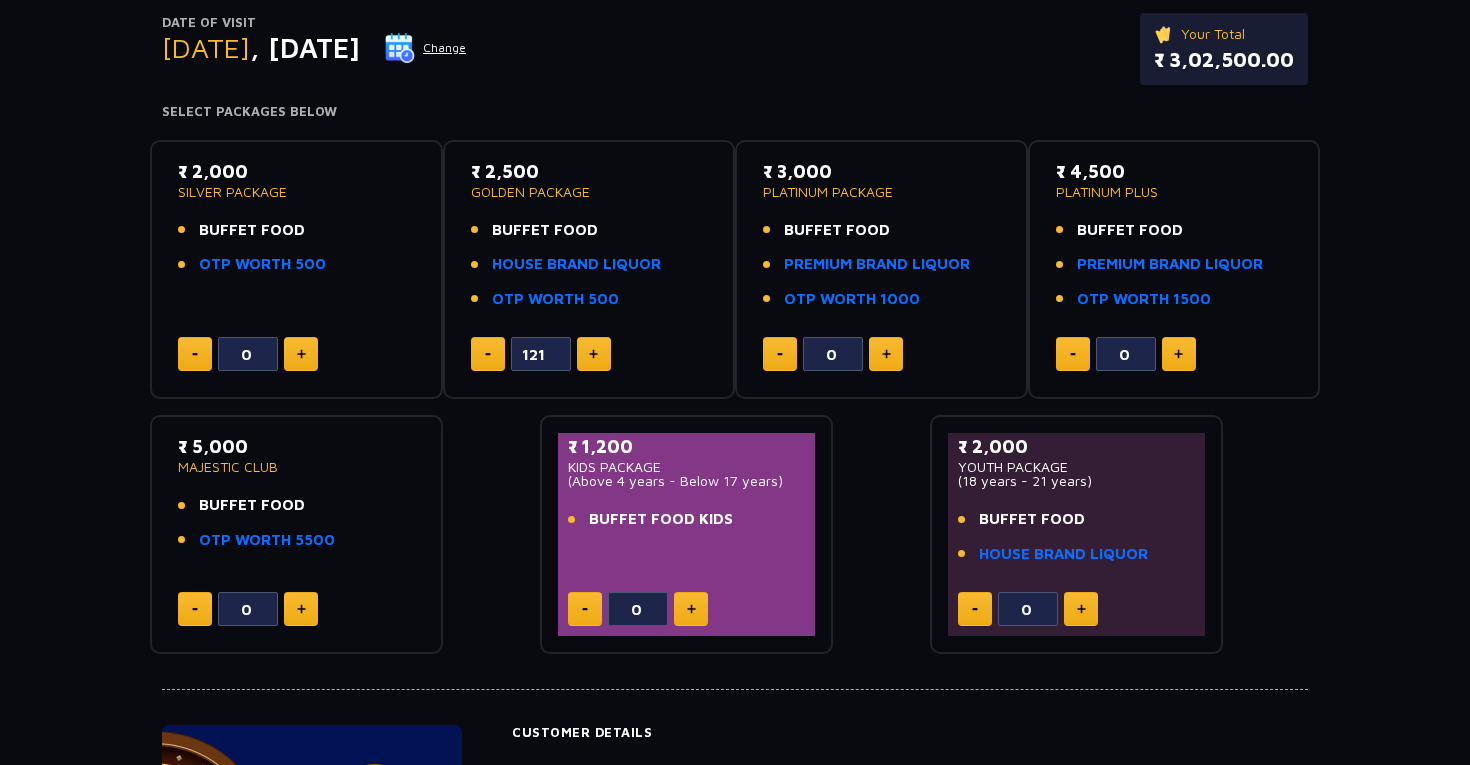 click 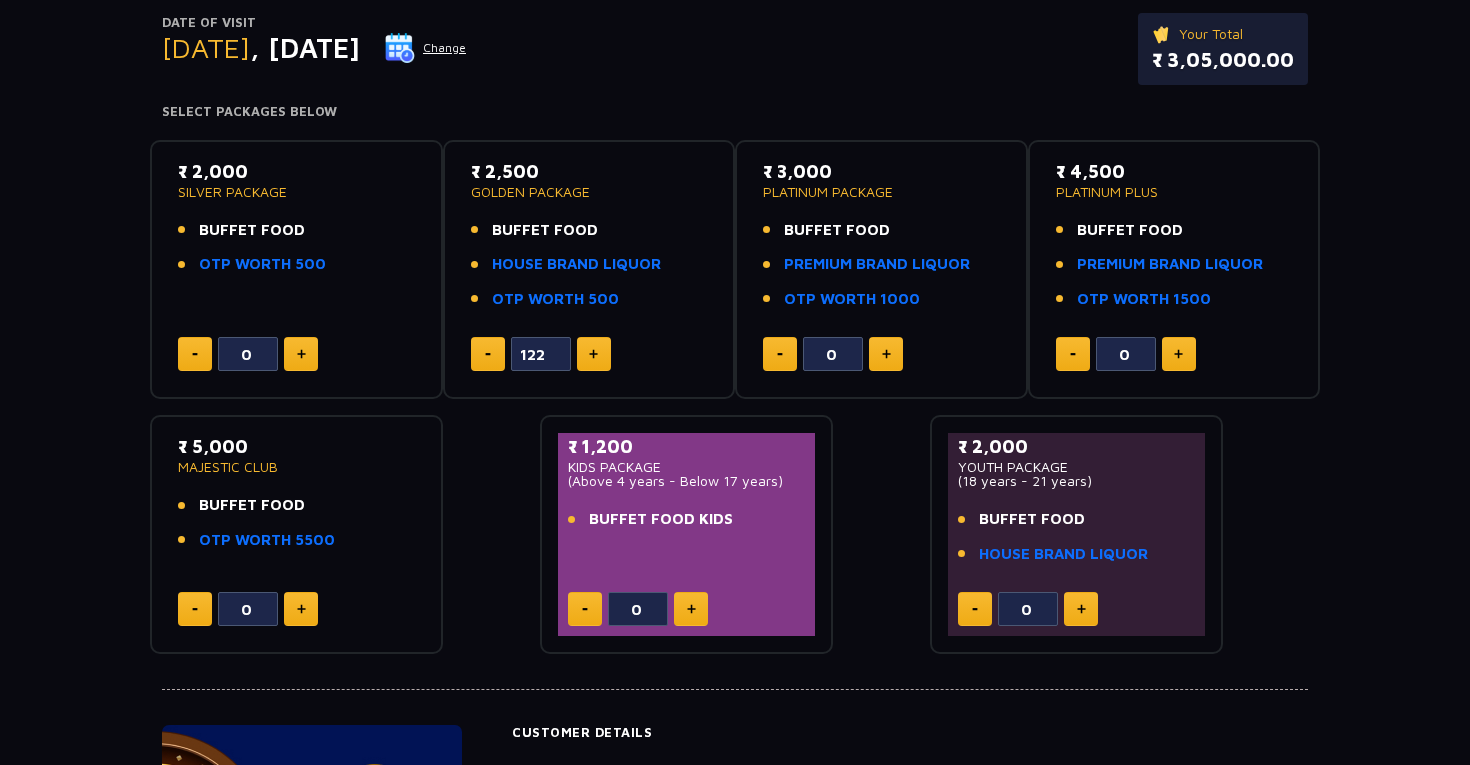 click 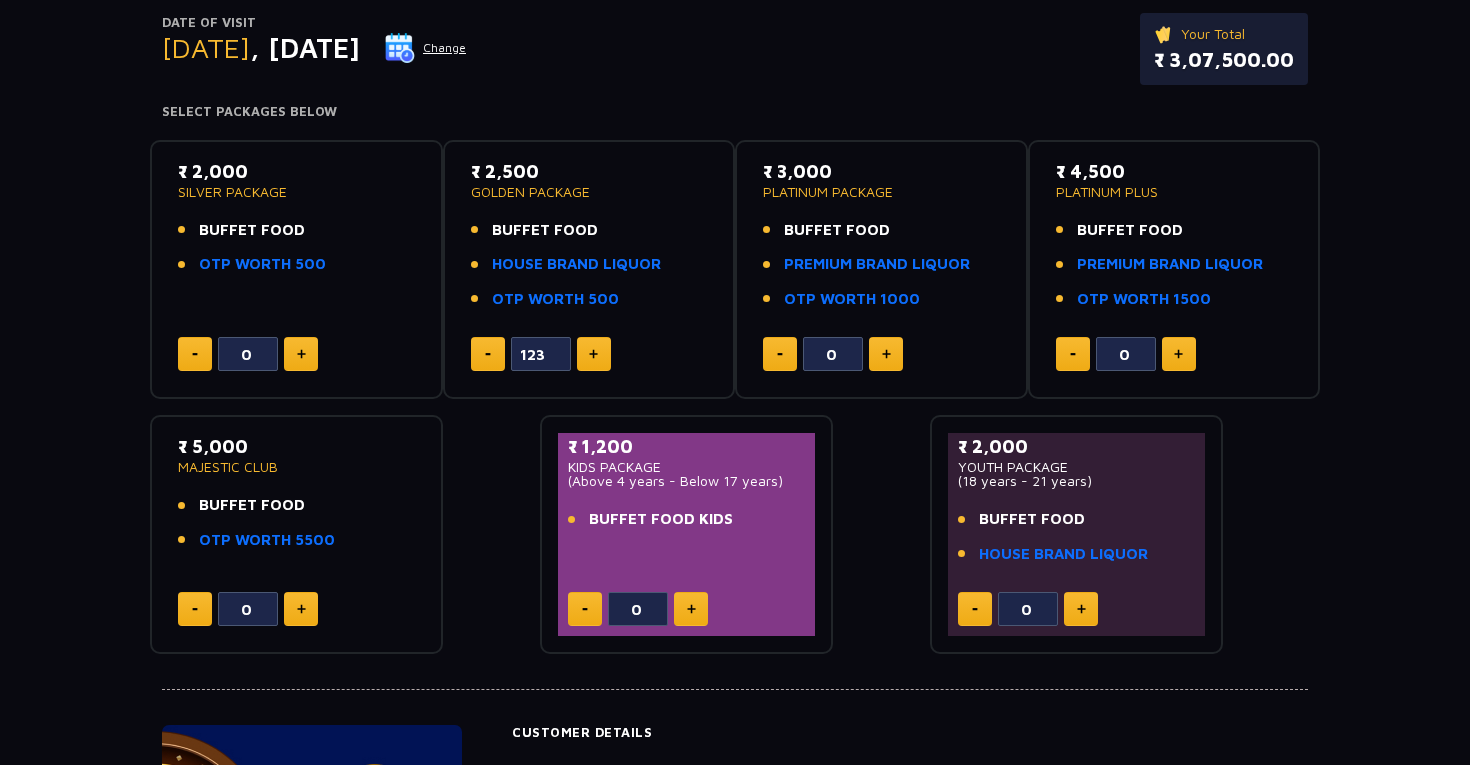 click 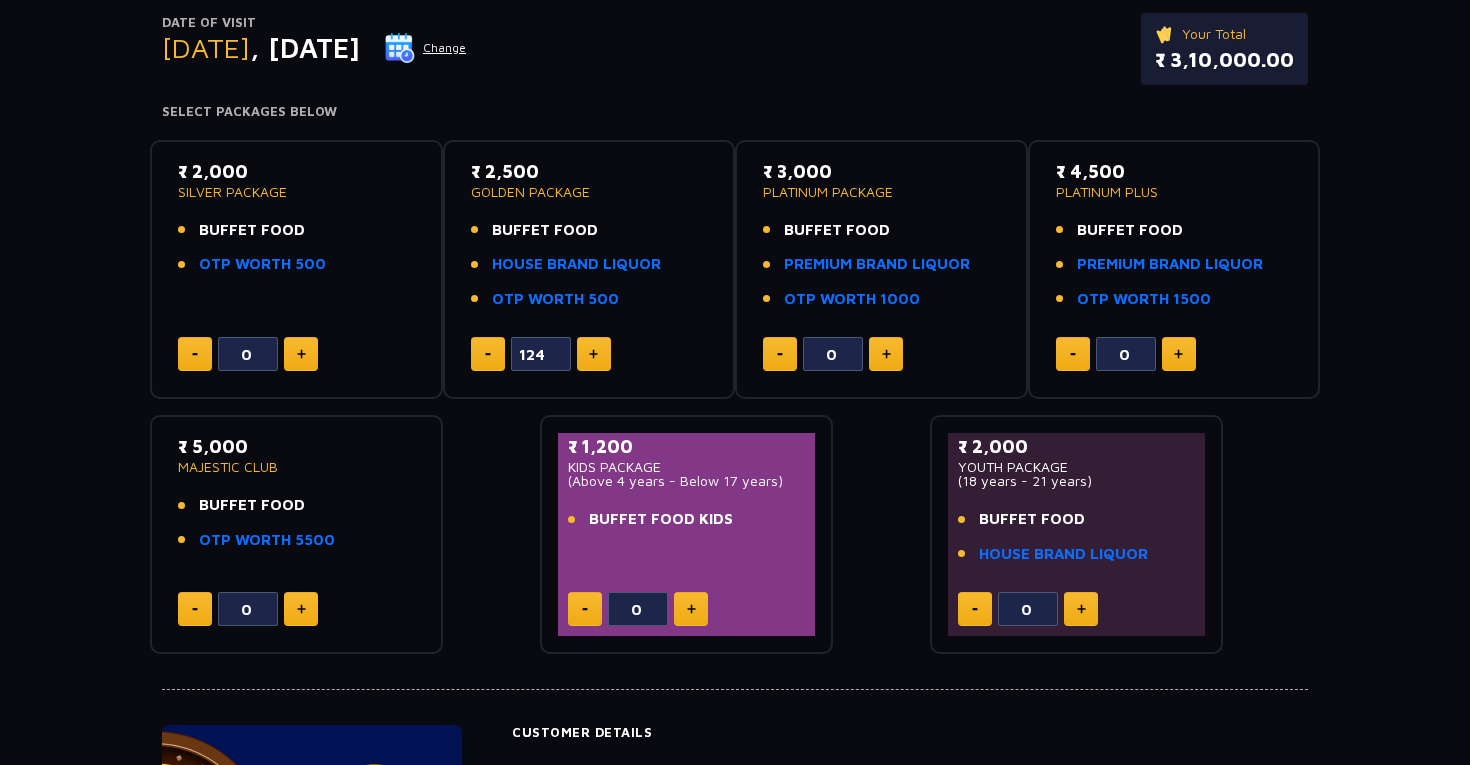 click 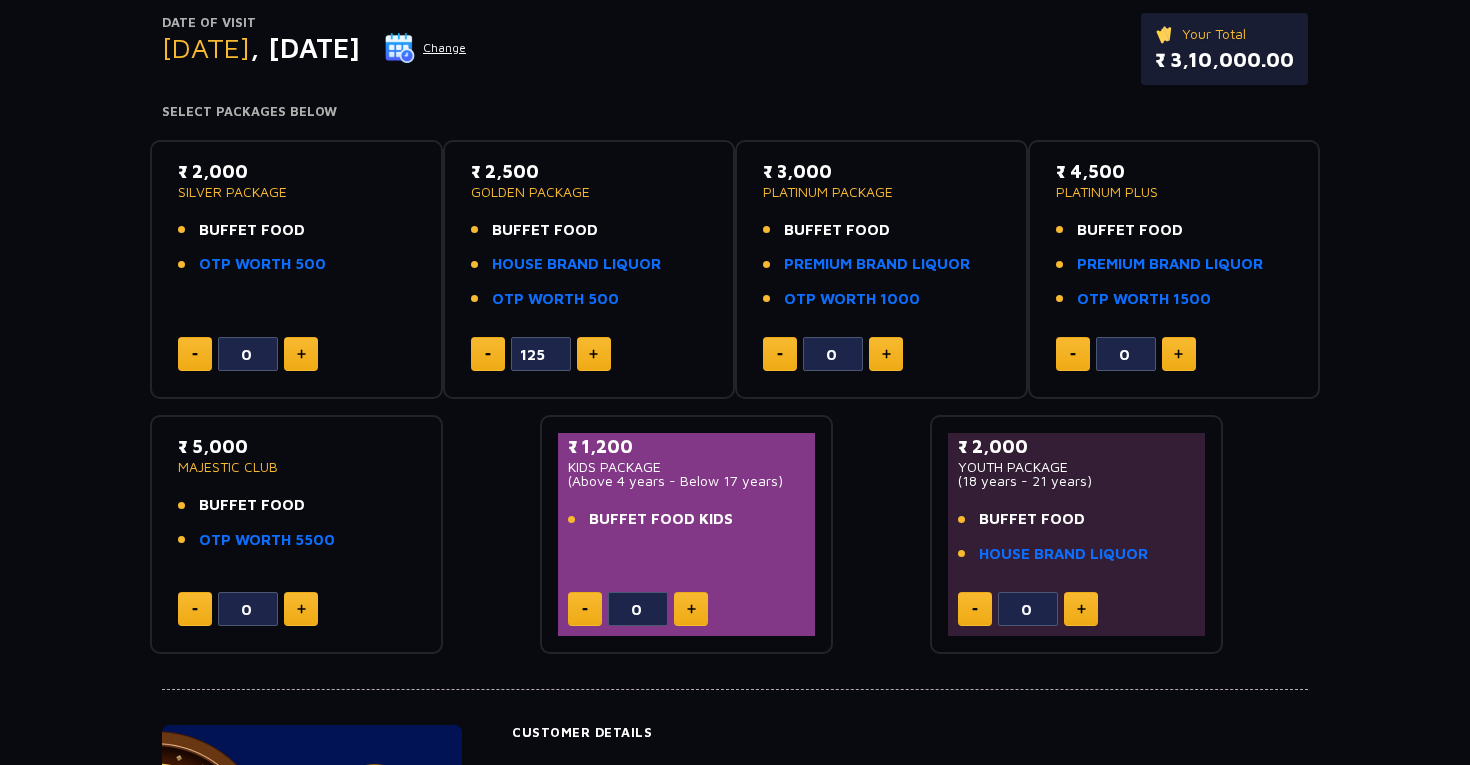click 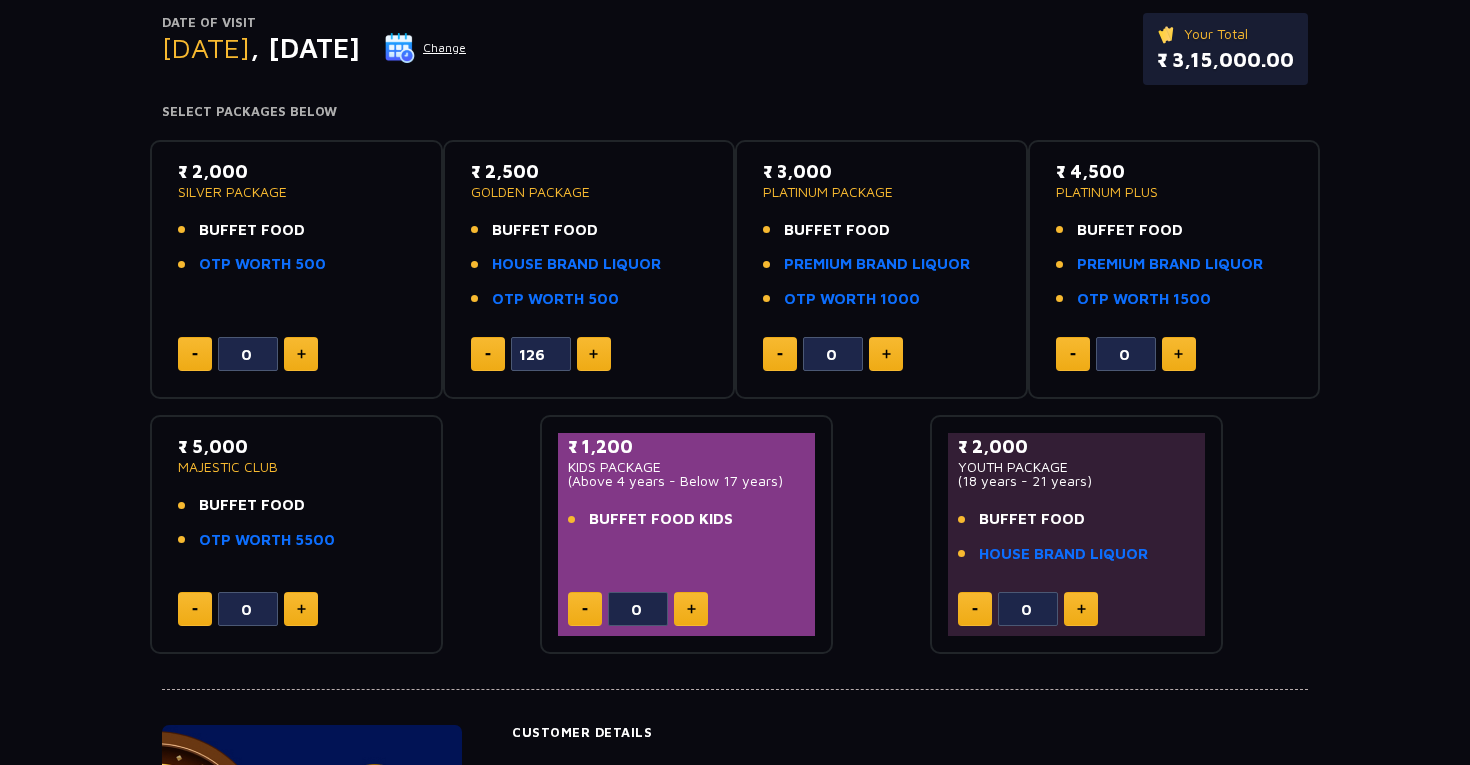 click 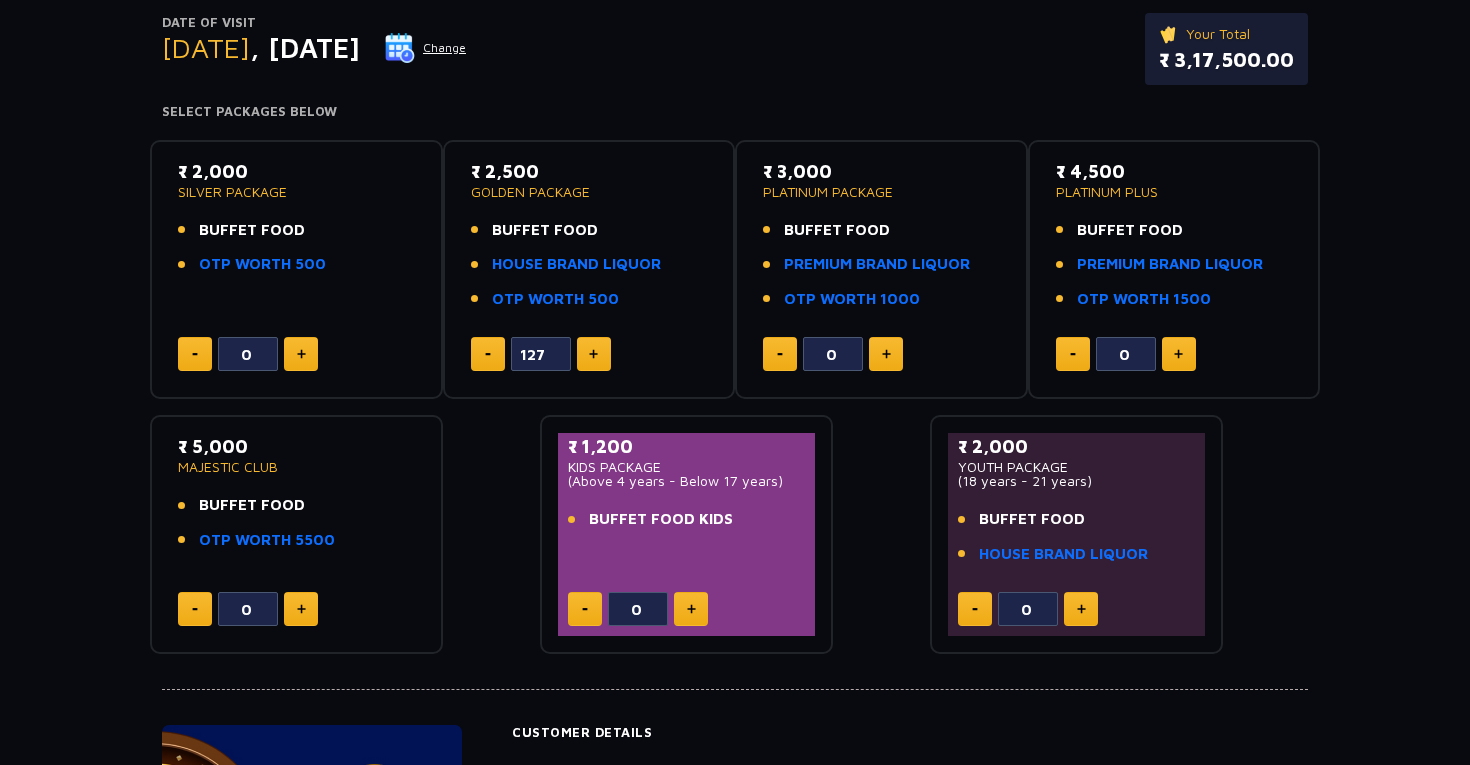 click 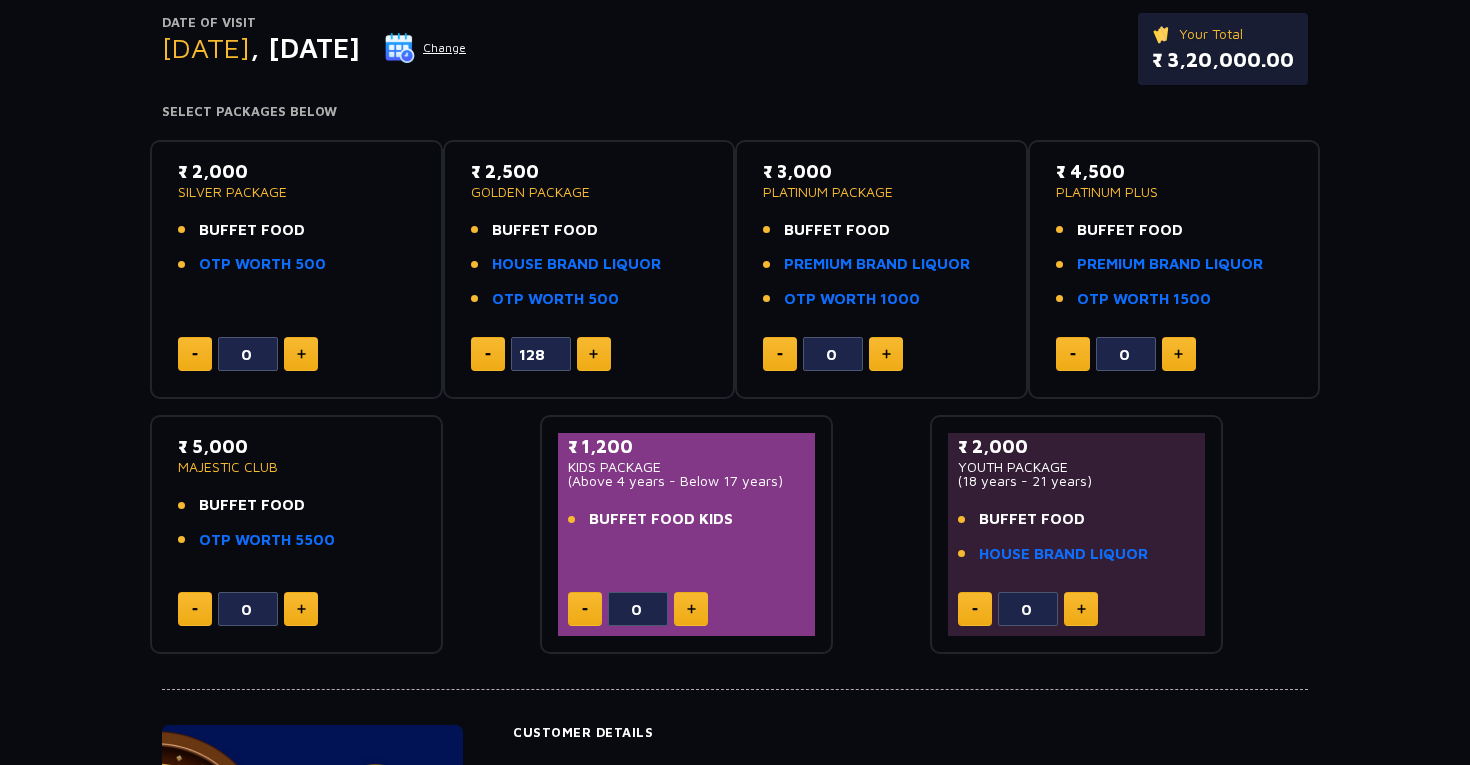 click 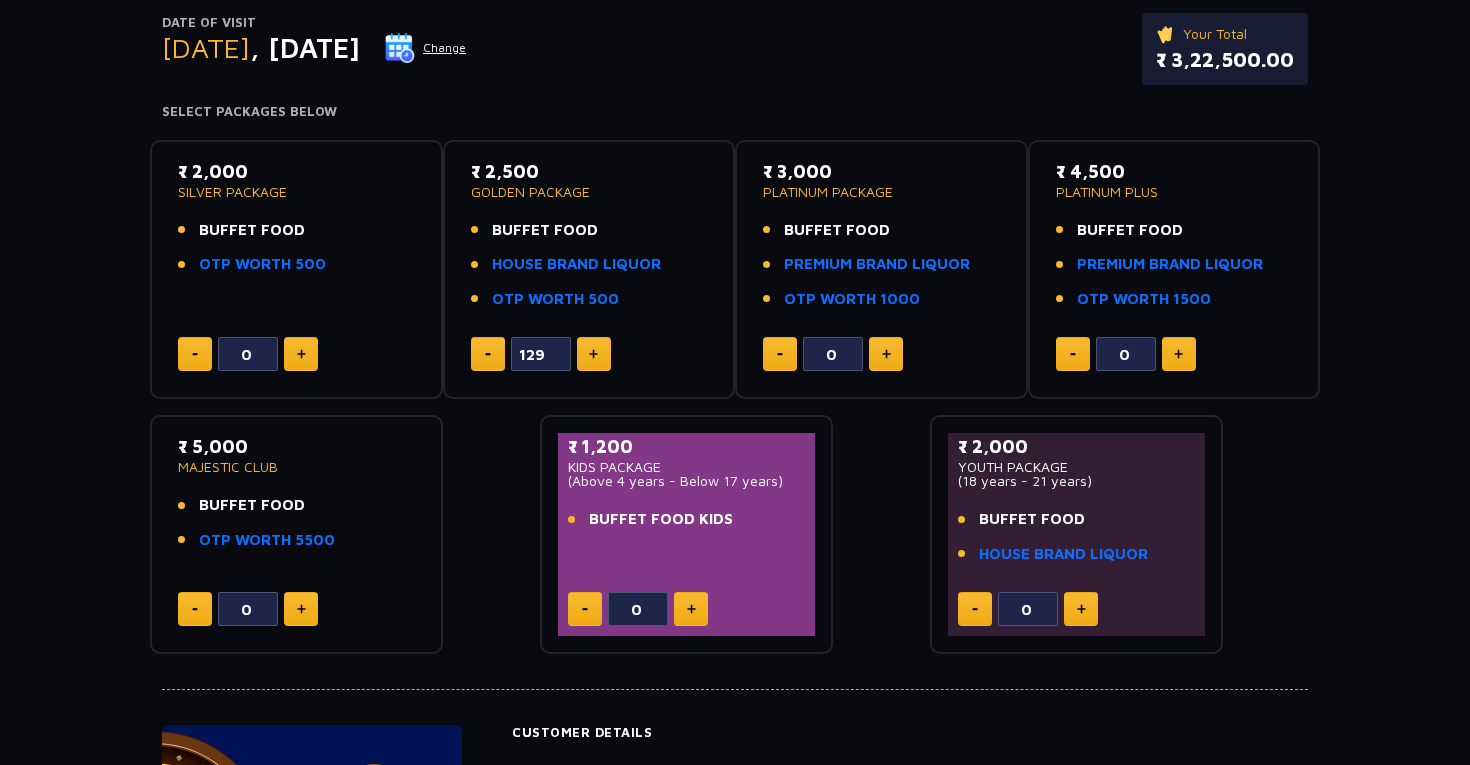 click 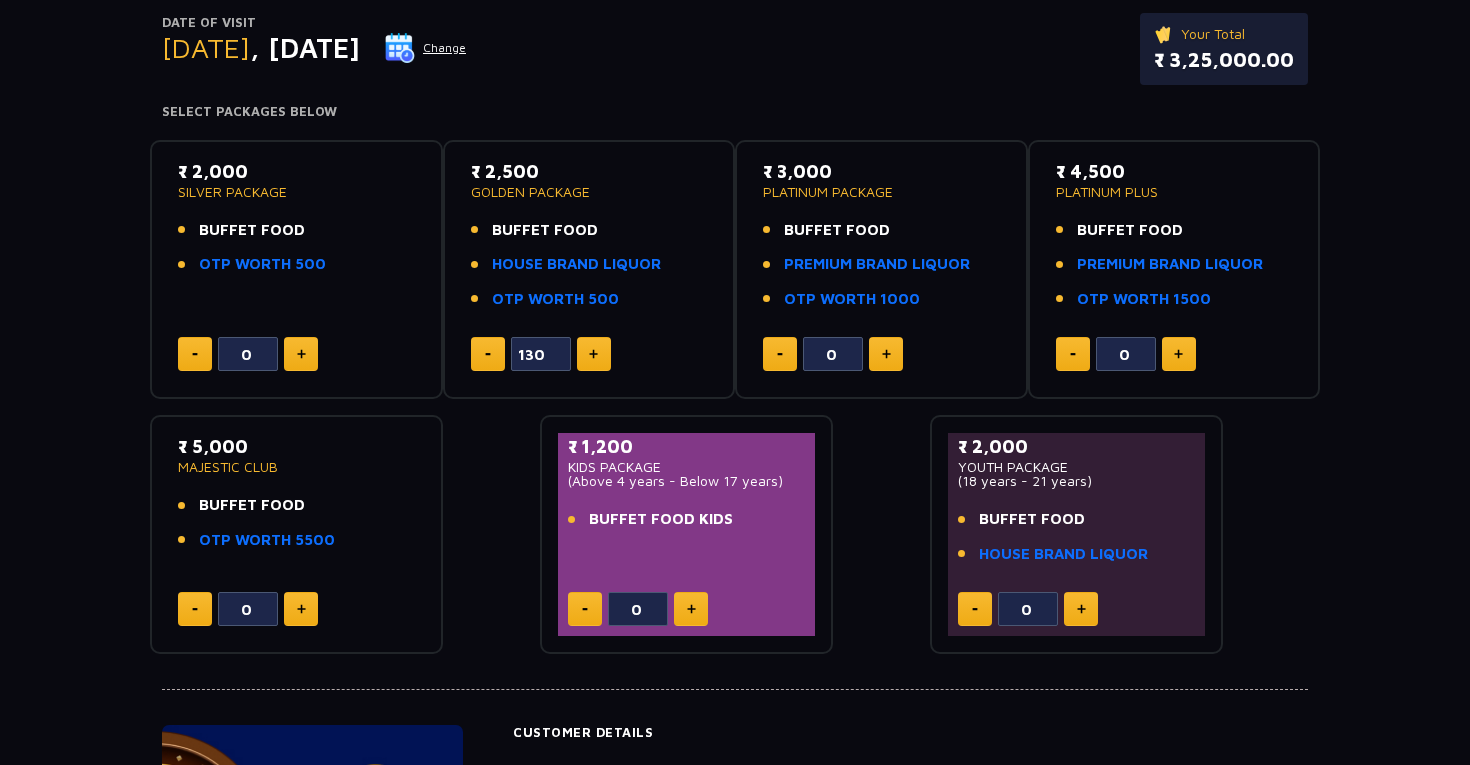 click 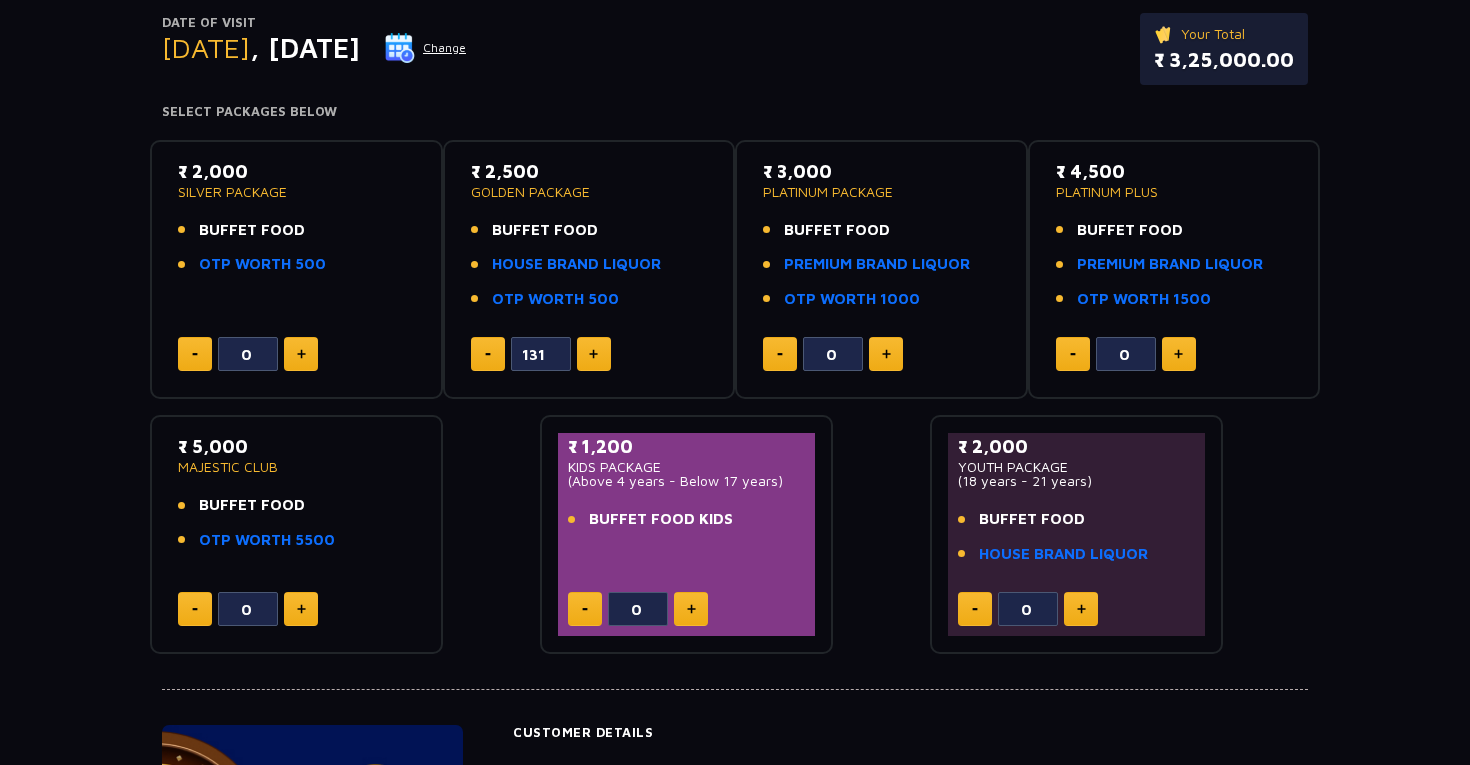 click 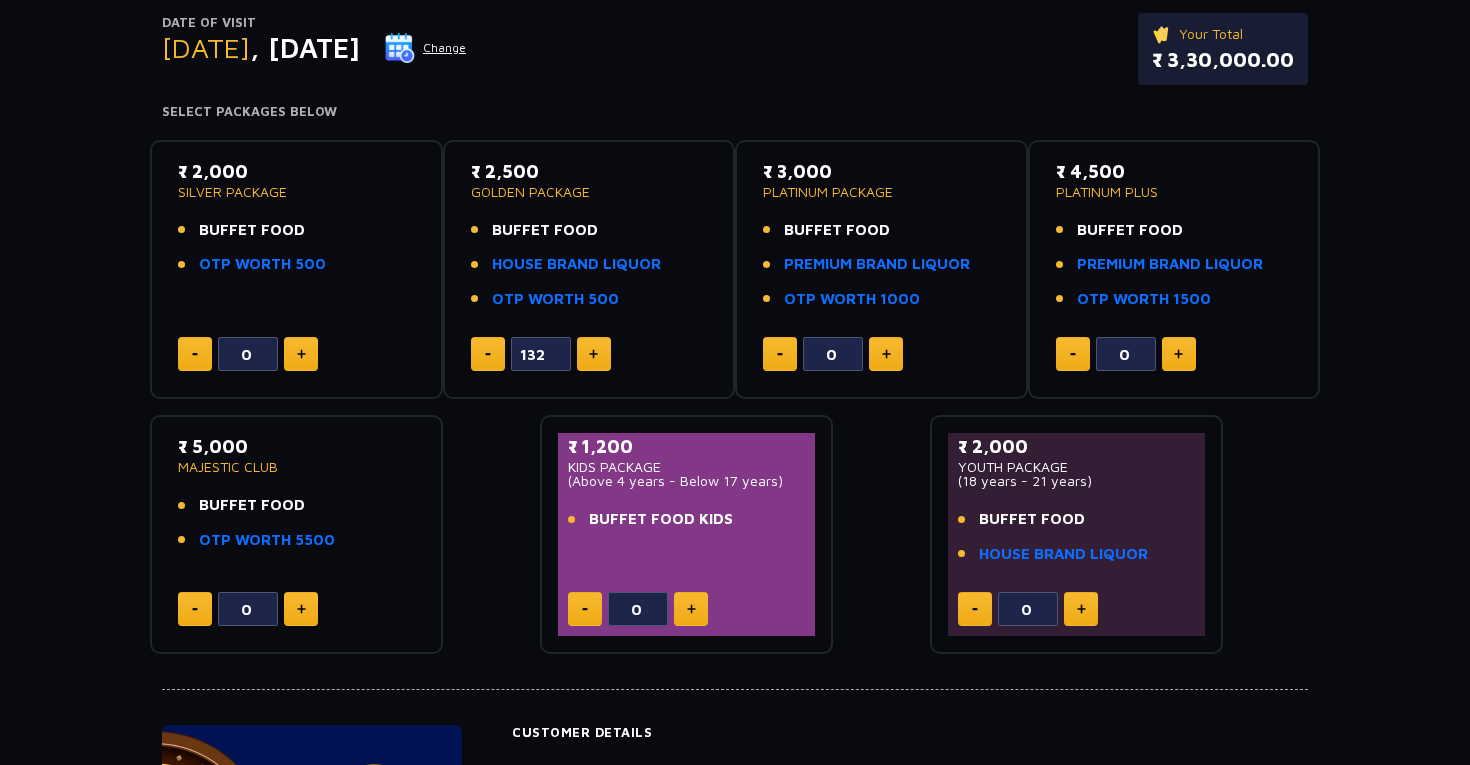 click 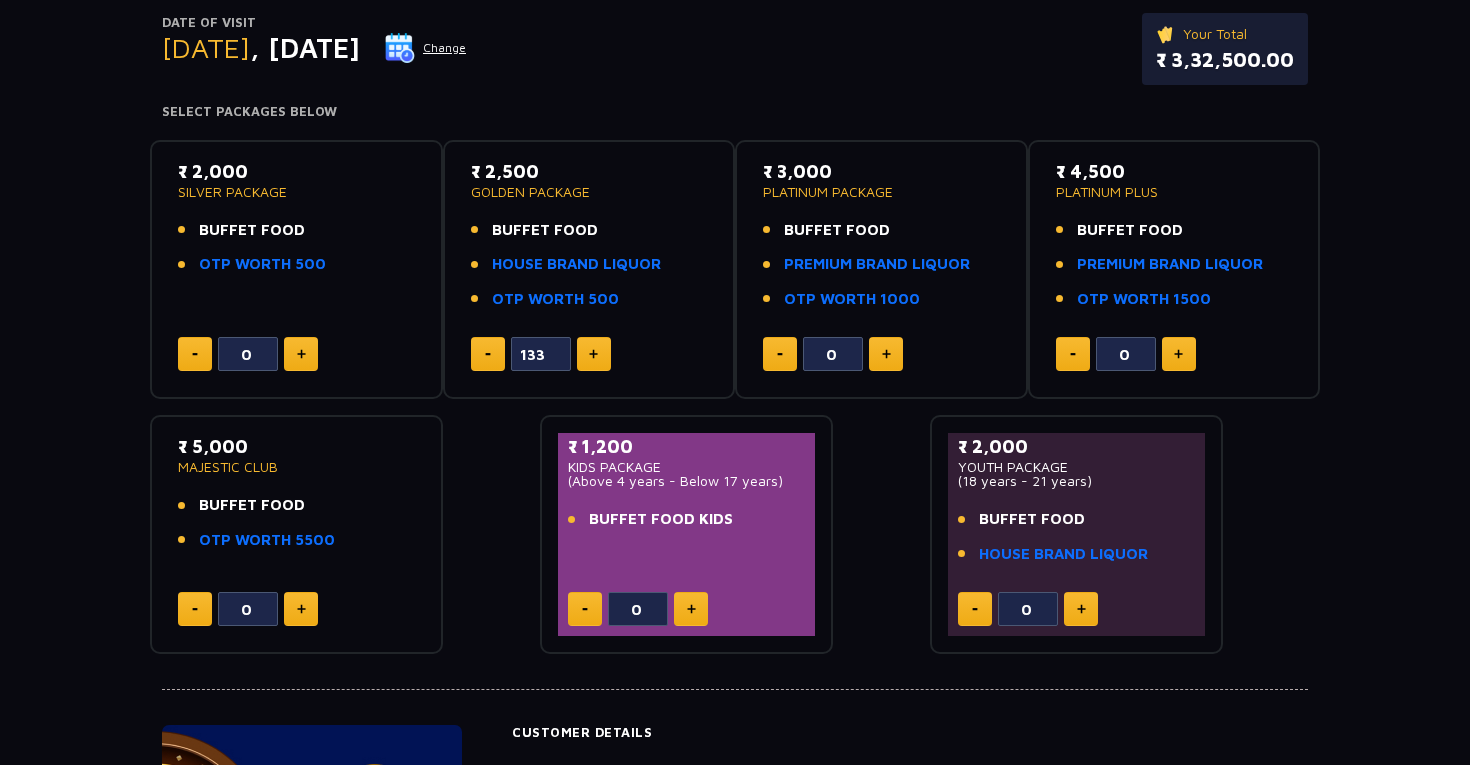 click 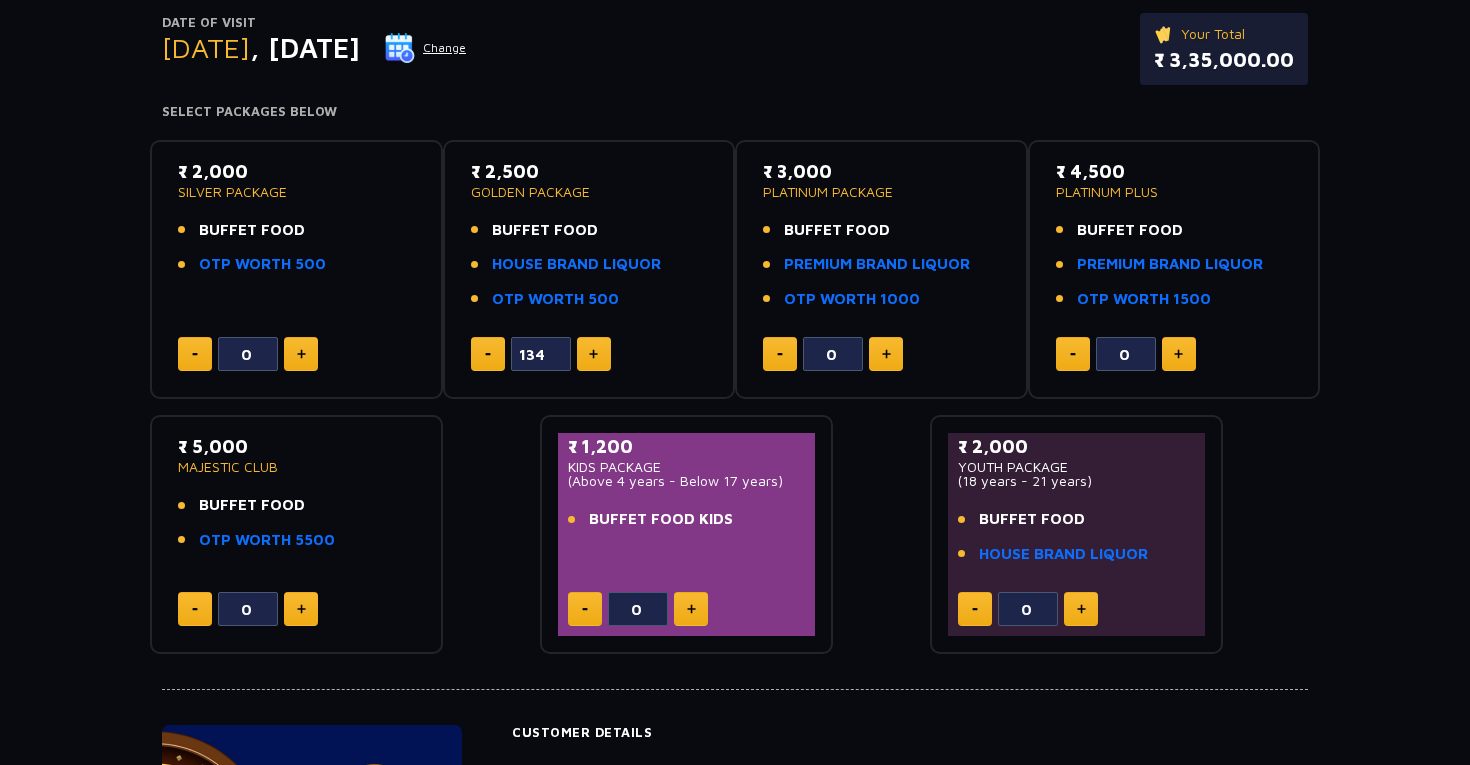 click 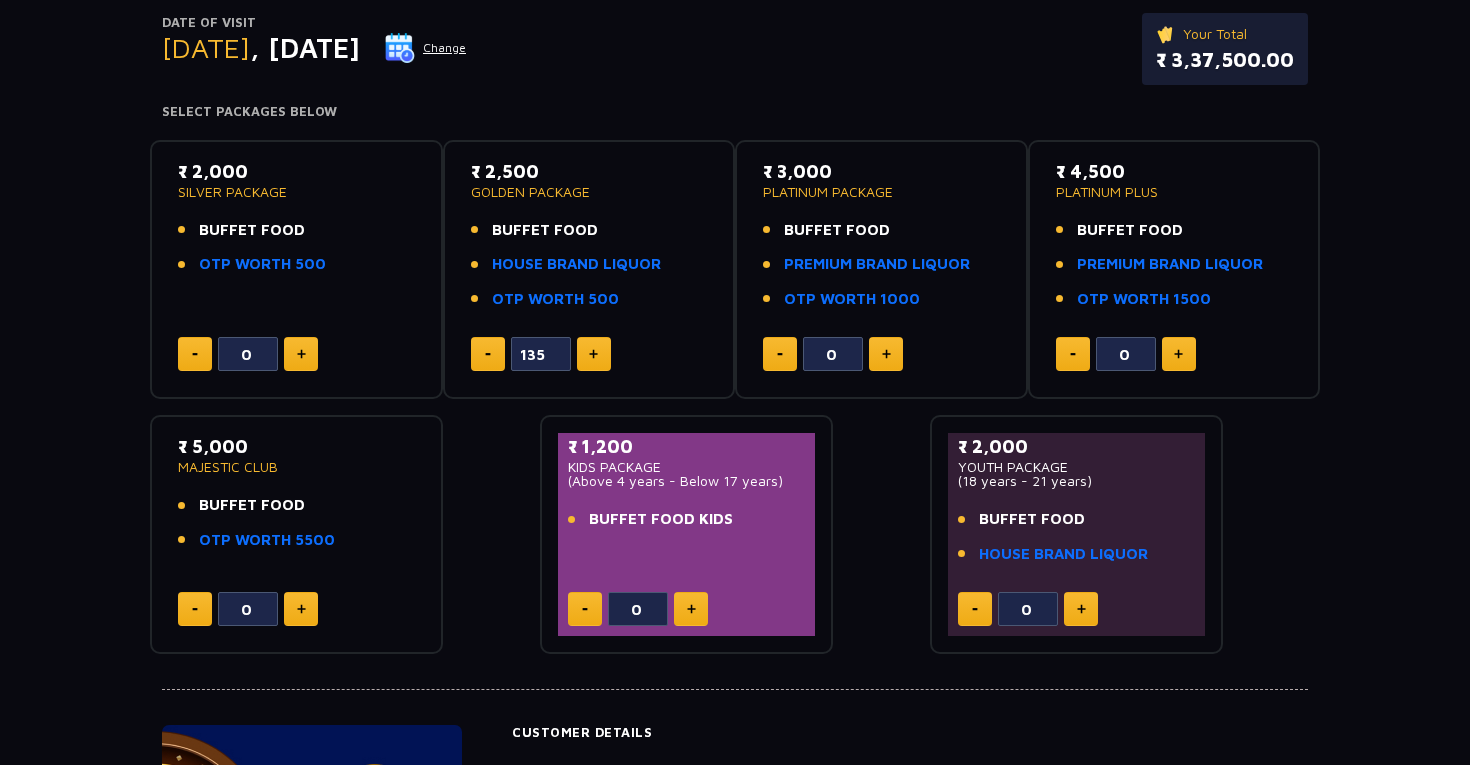 click 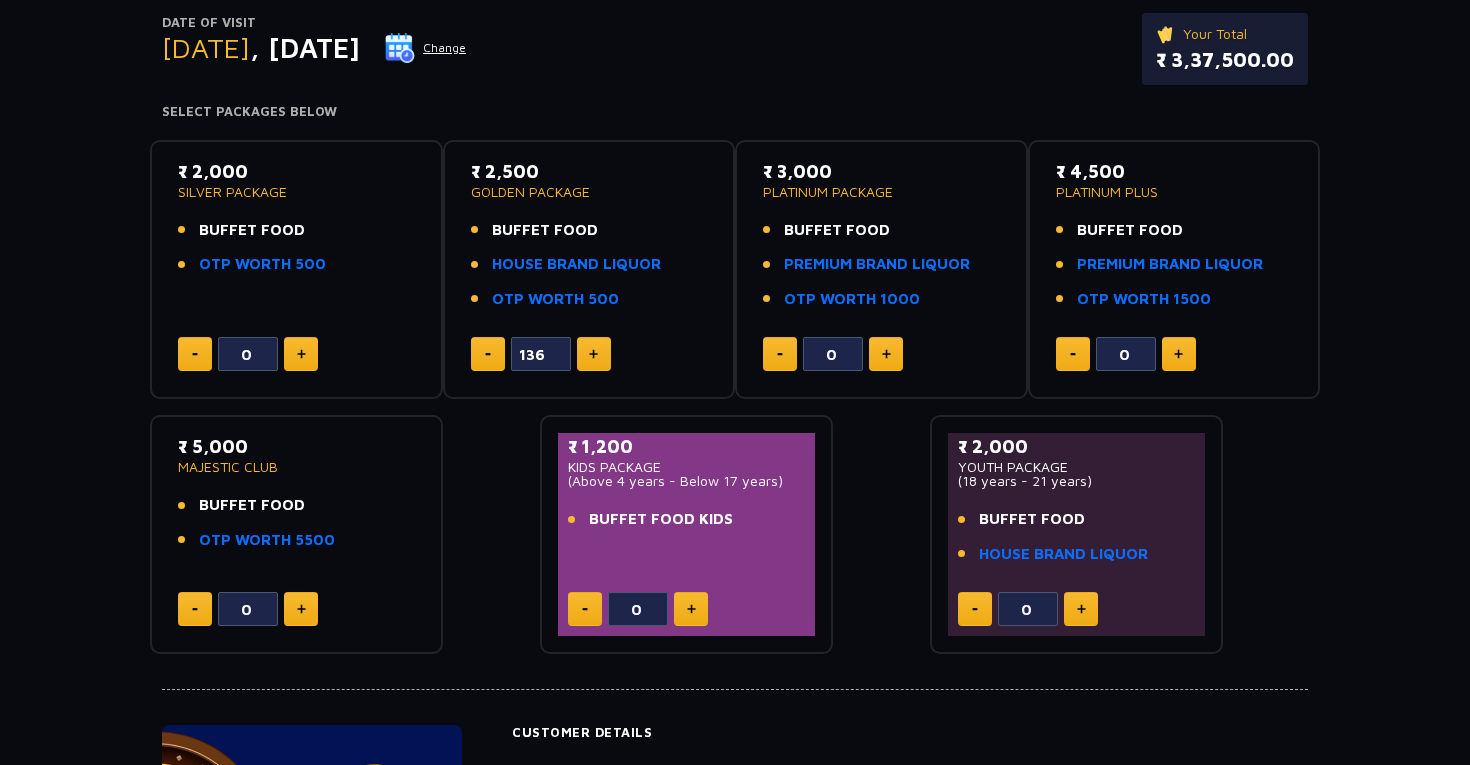 click 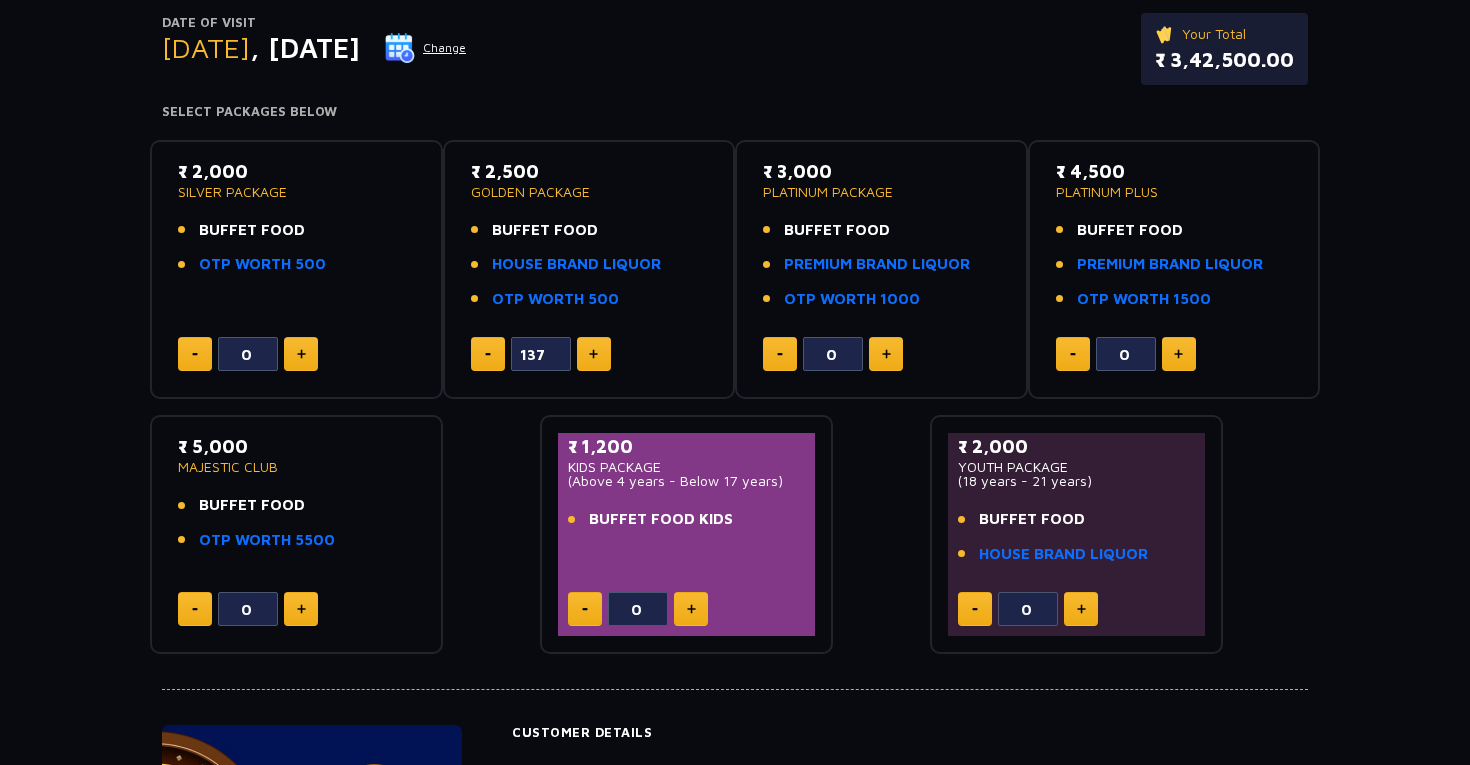 click 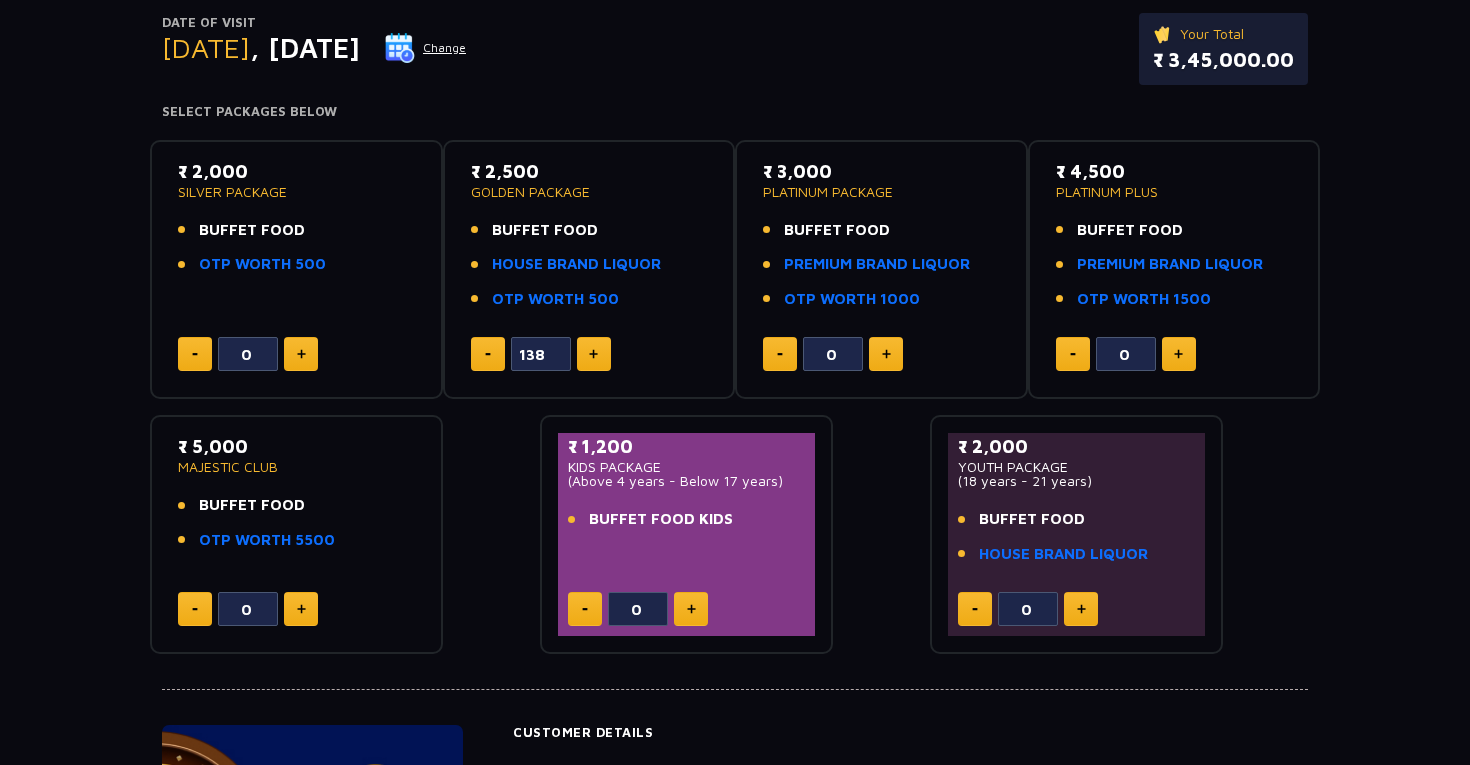 click 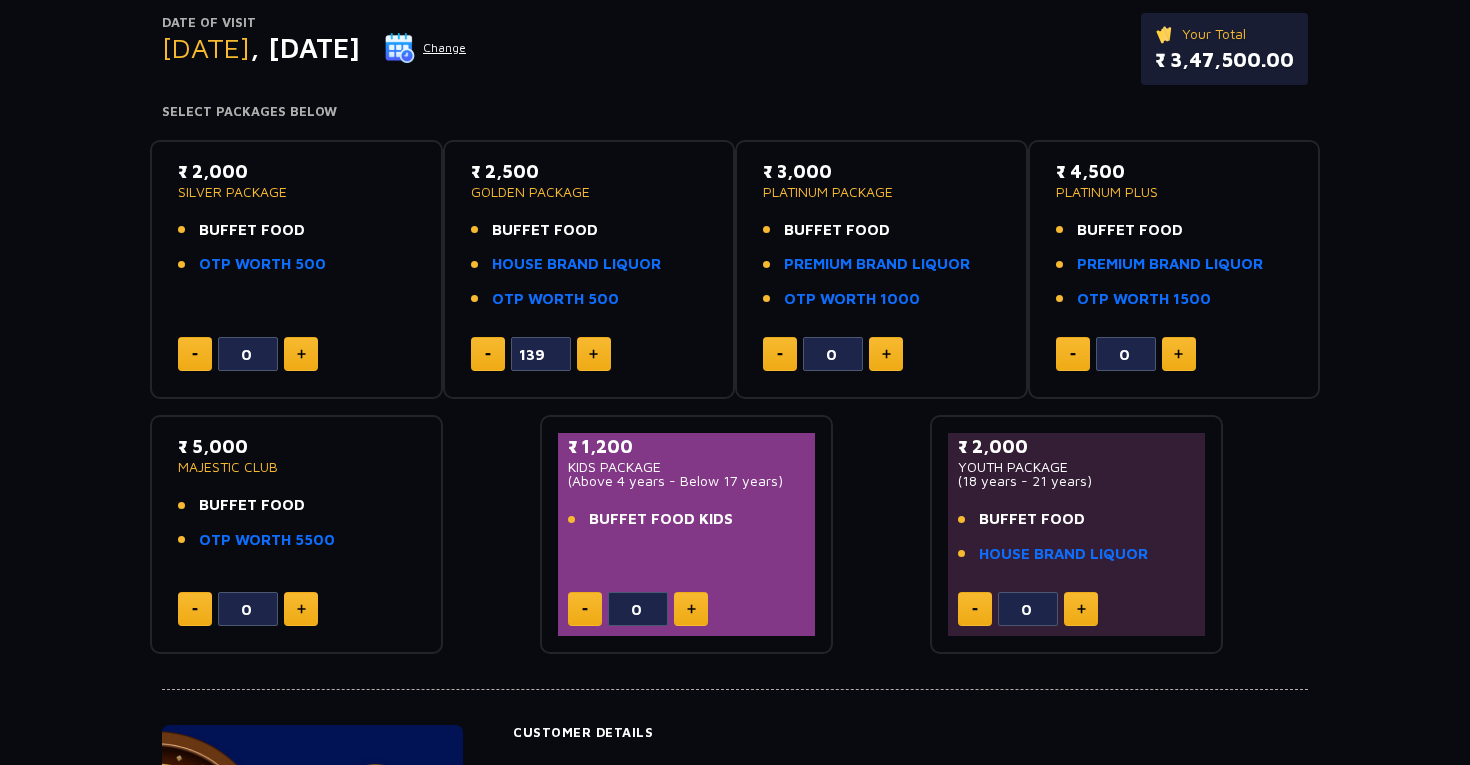 click 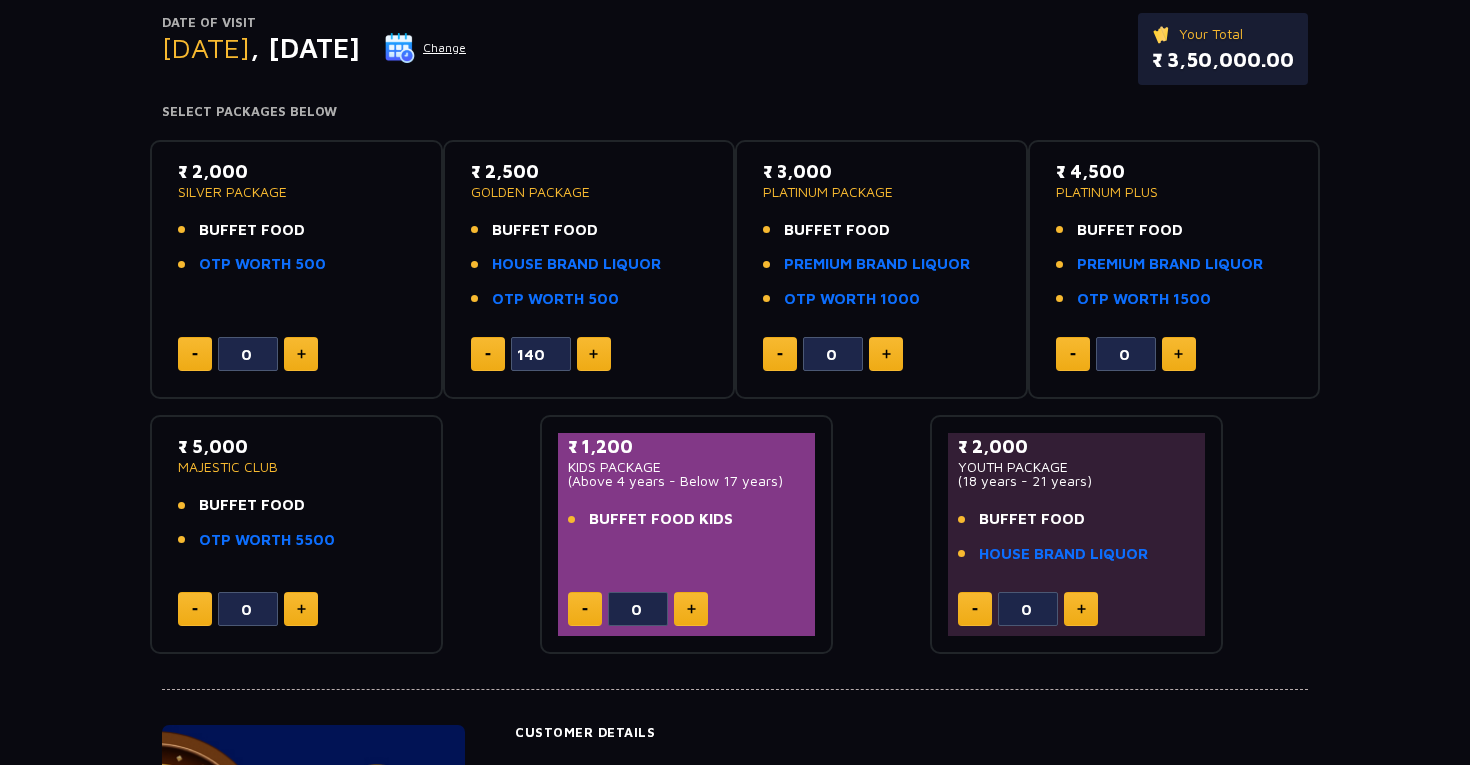 click 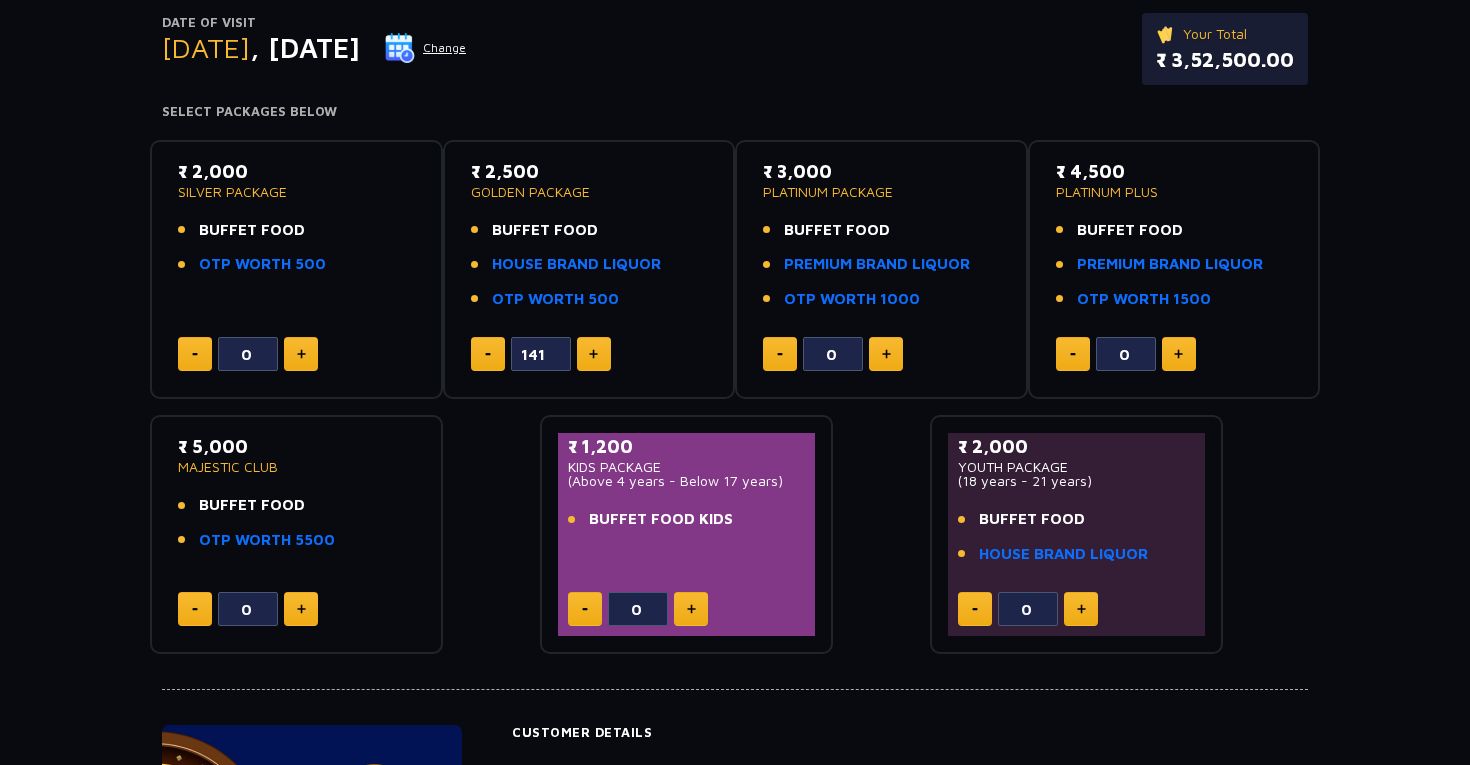 click 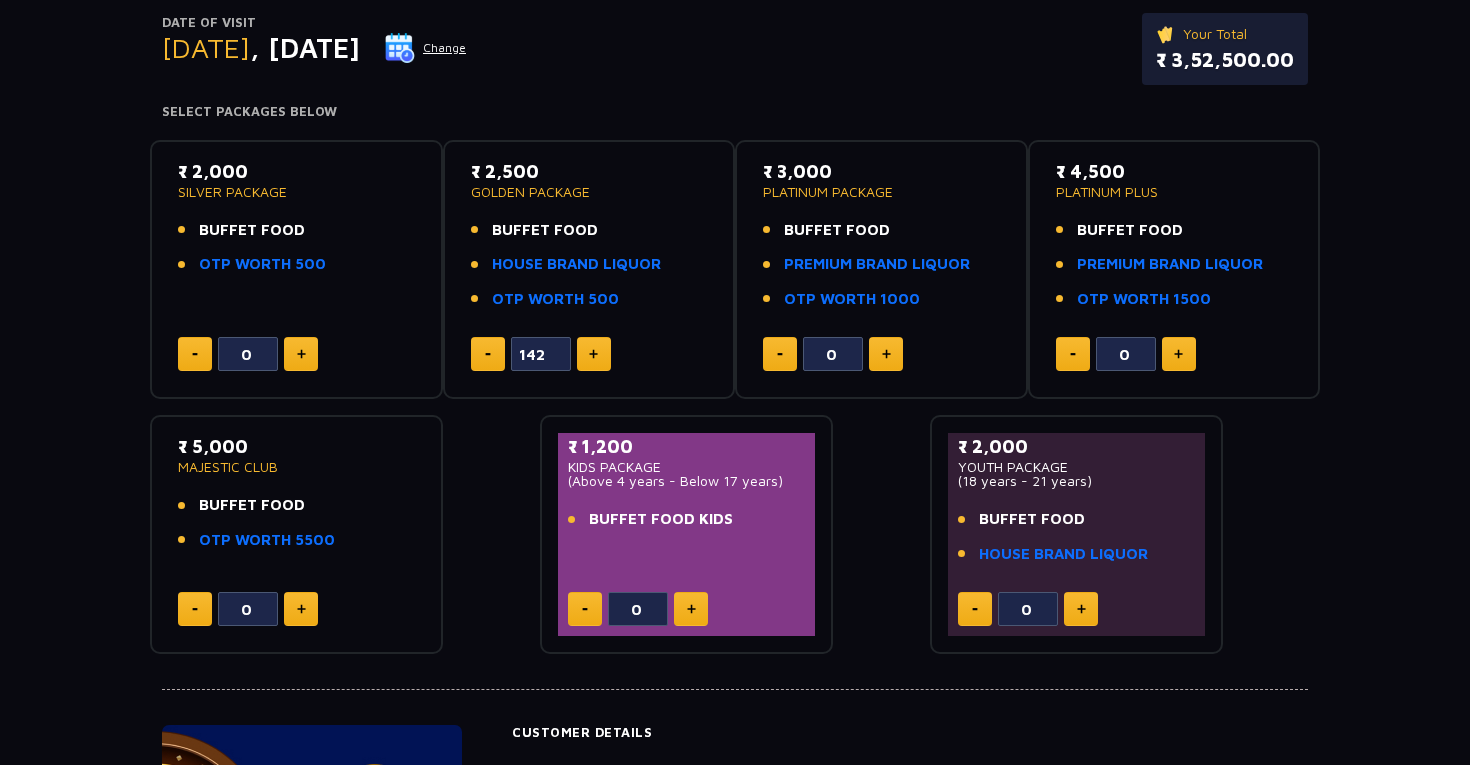 click 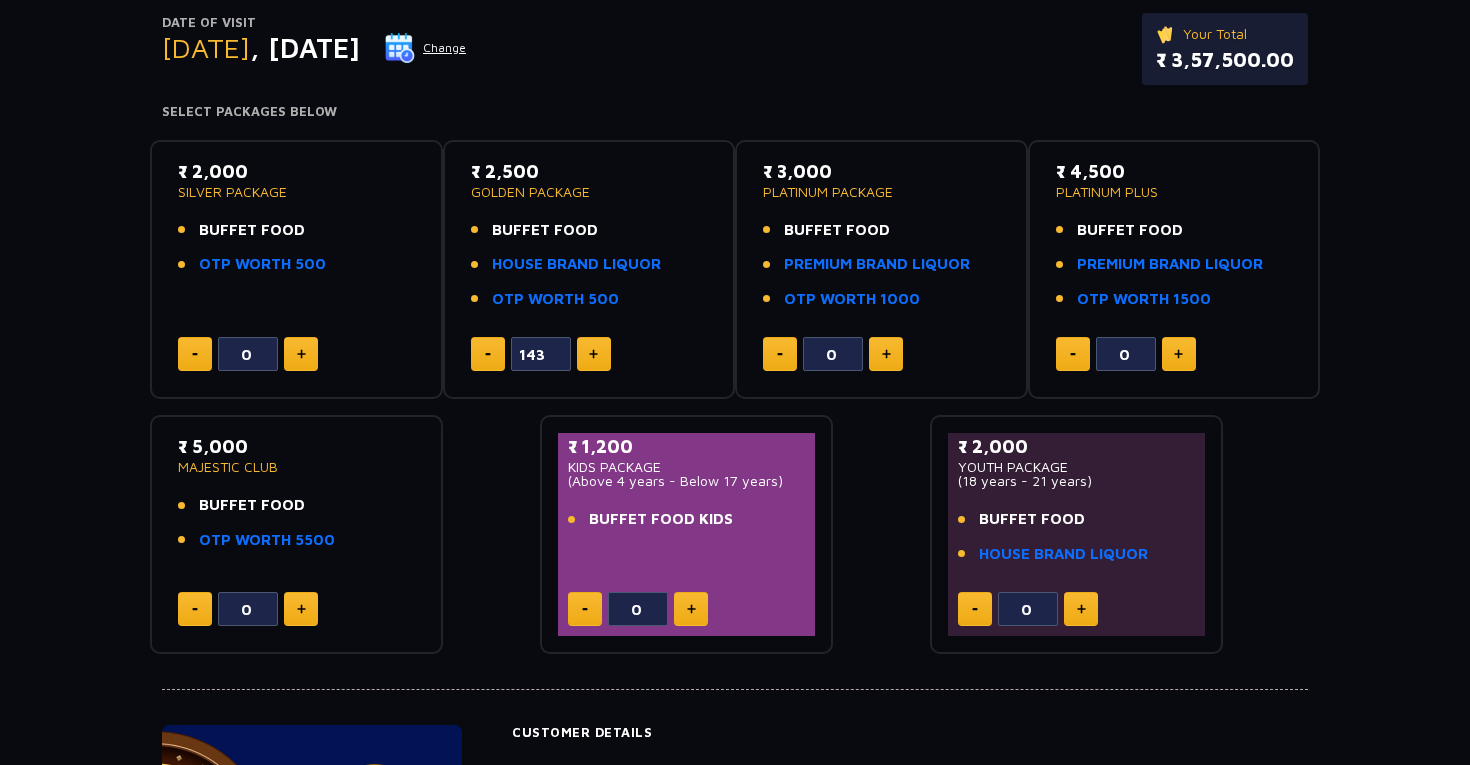 click 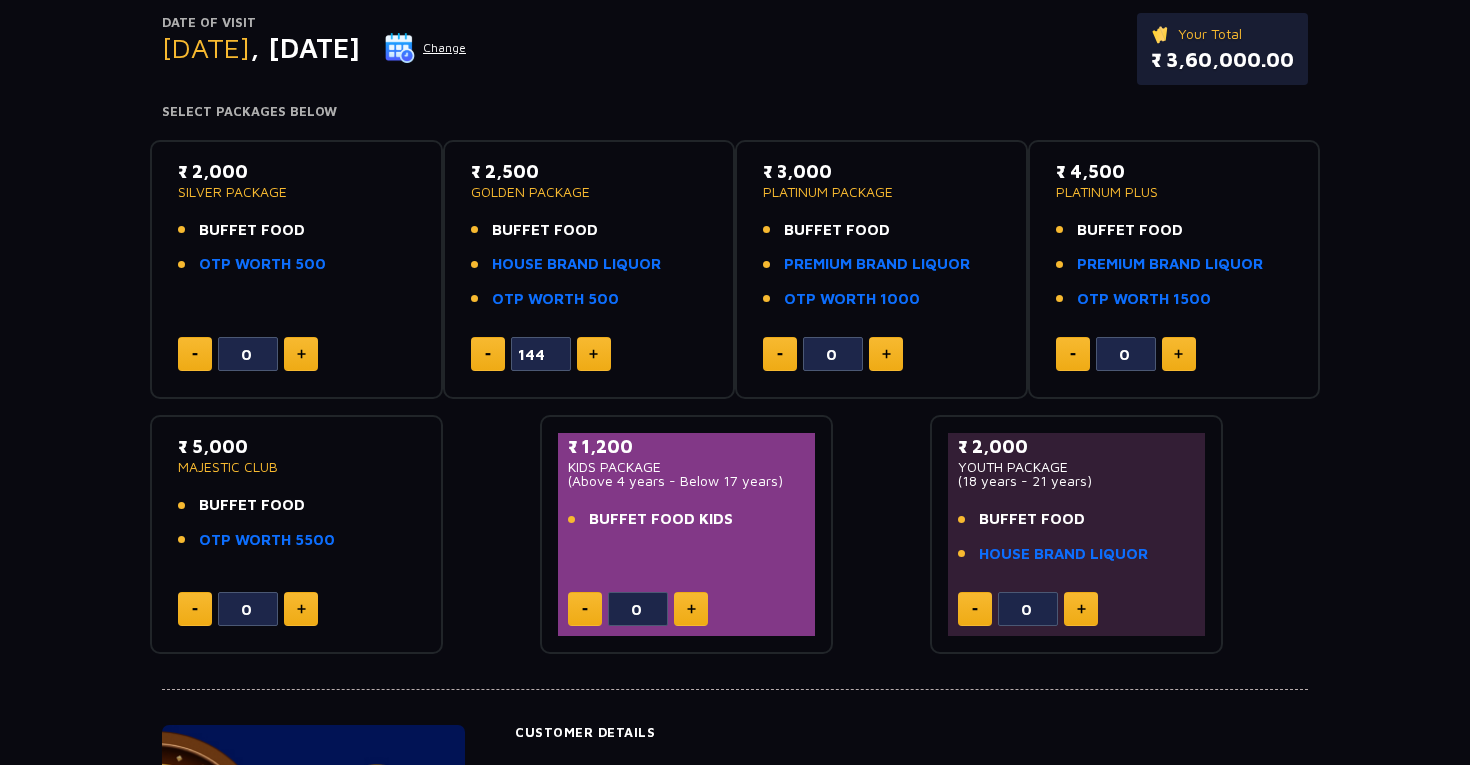 click 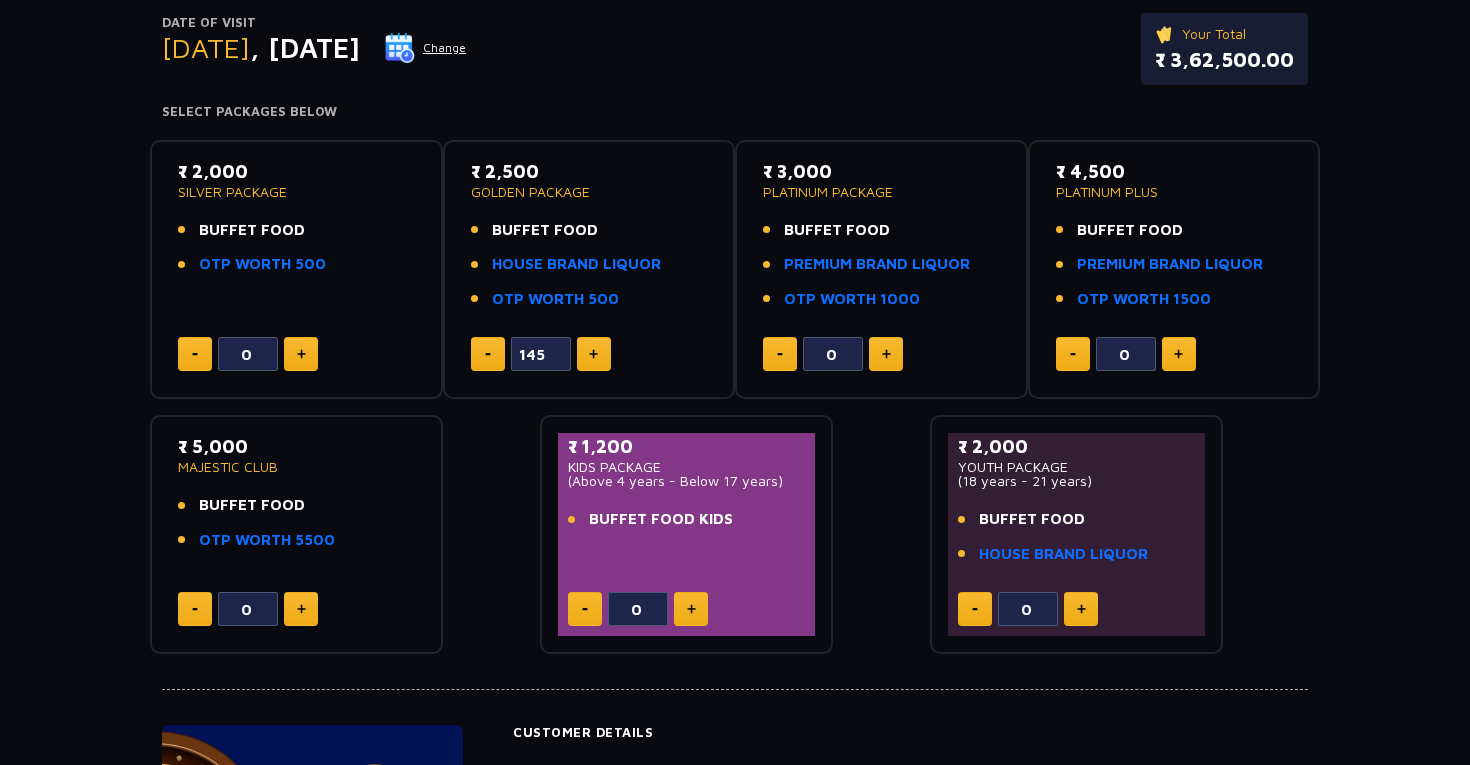 click 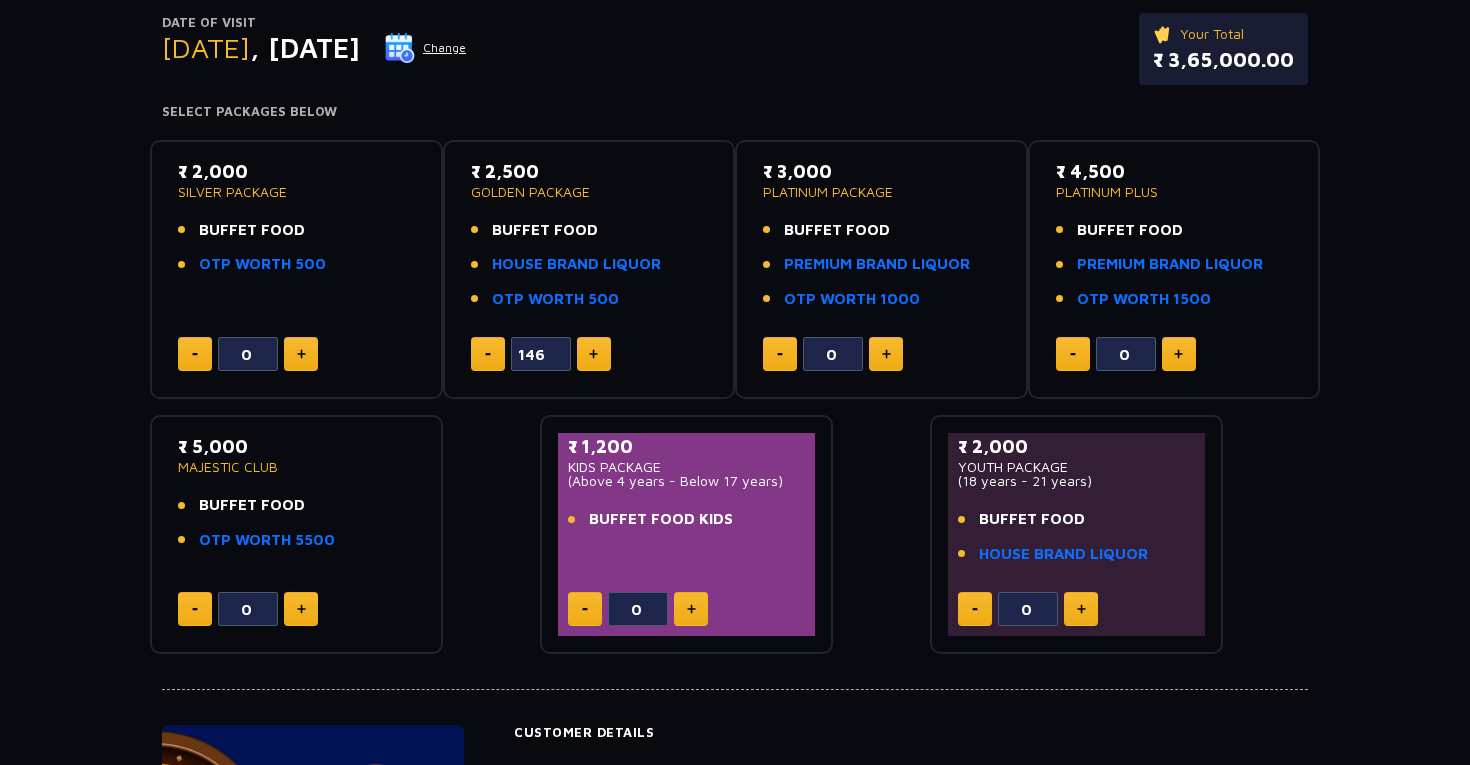 click 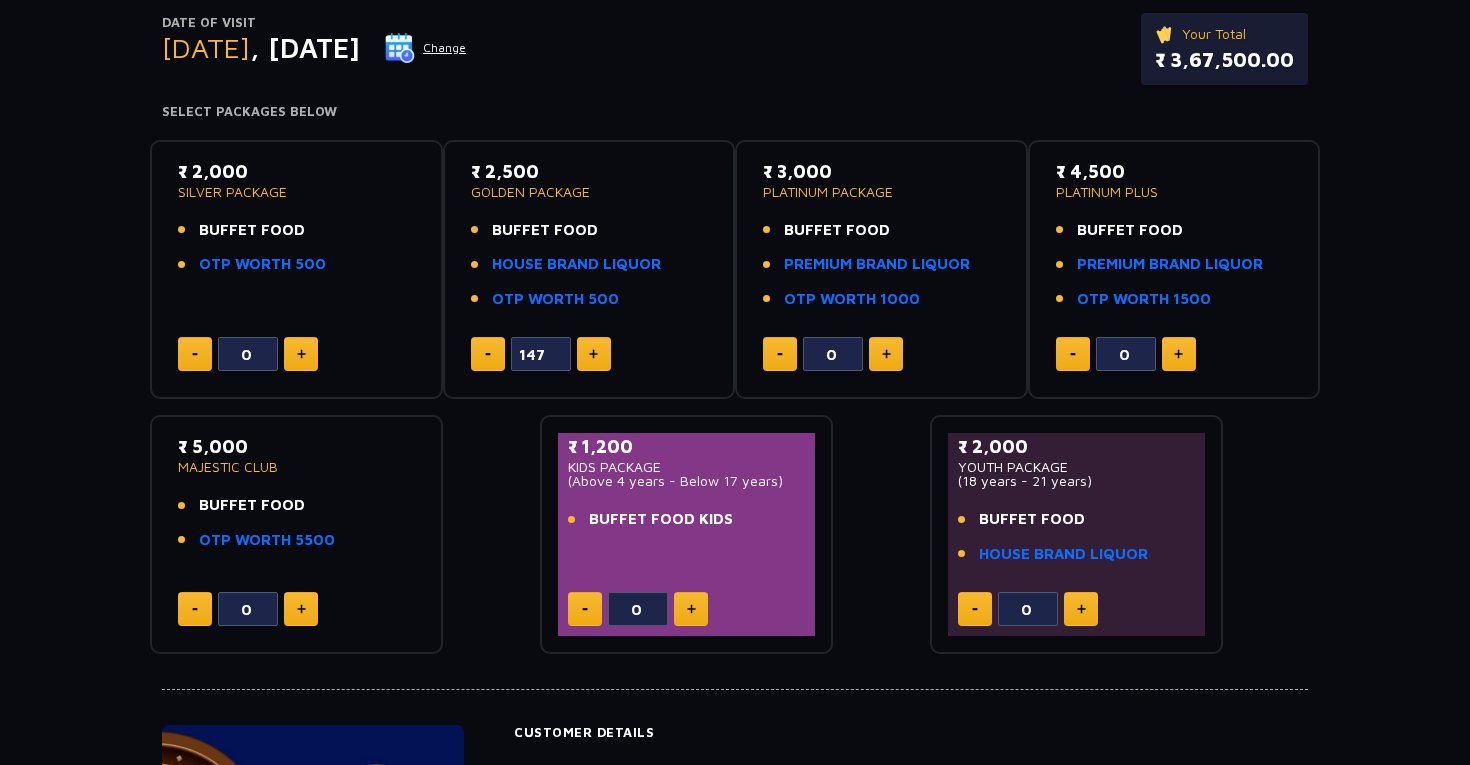click 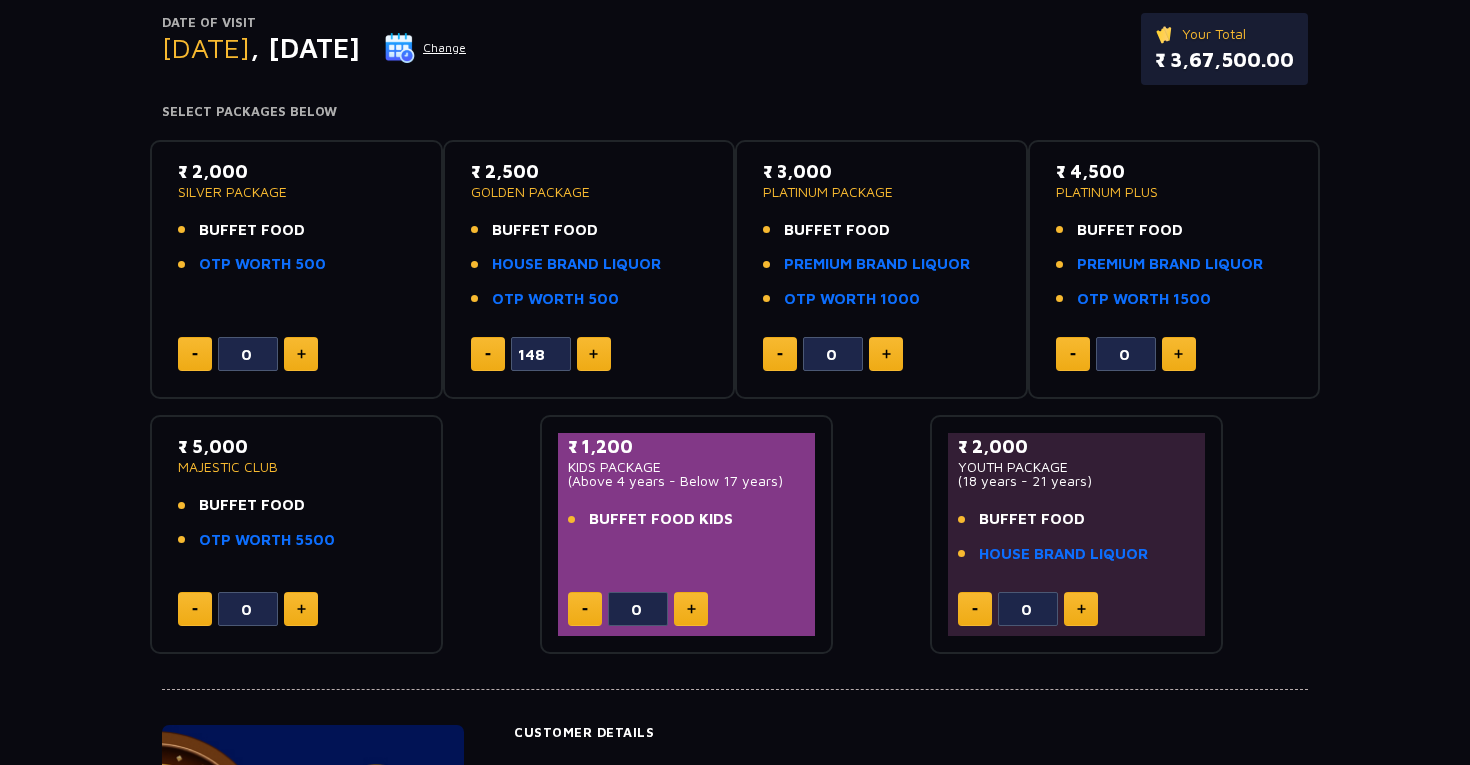 click 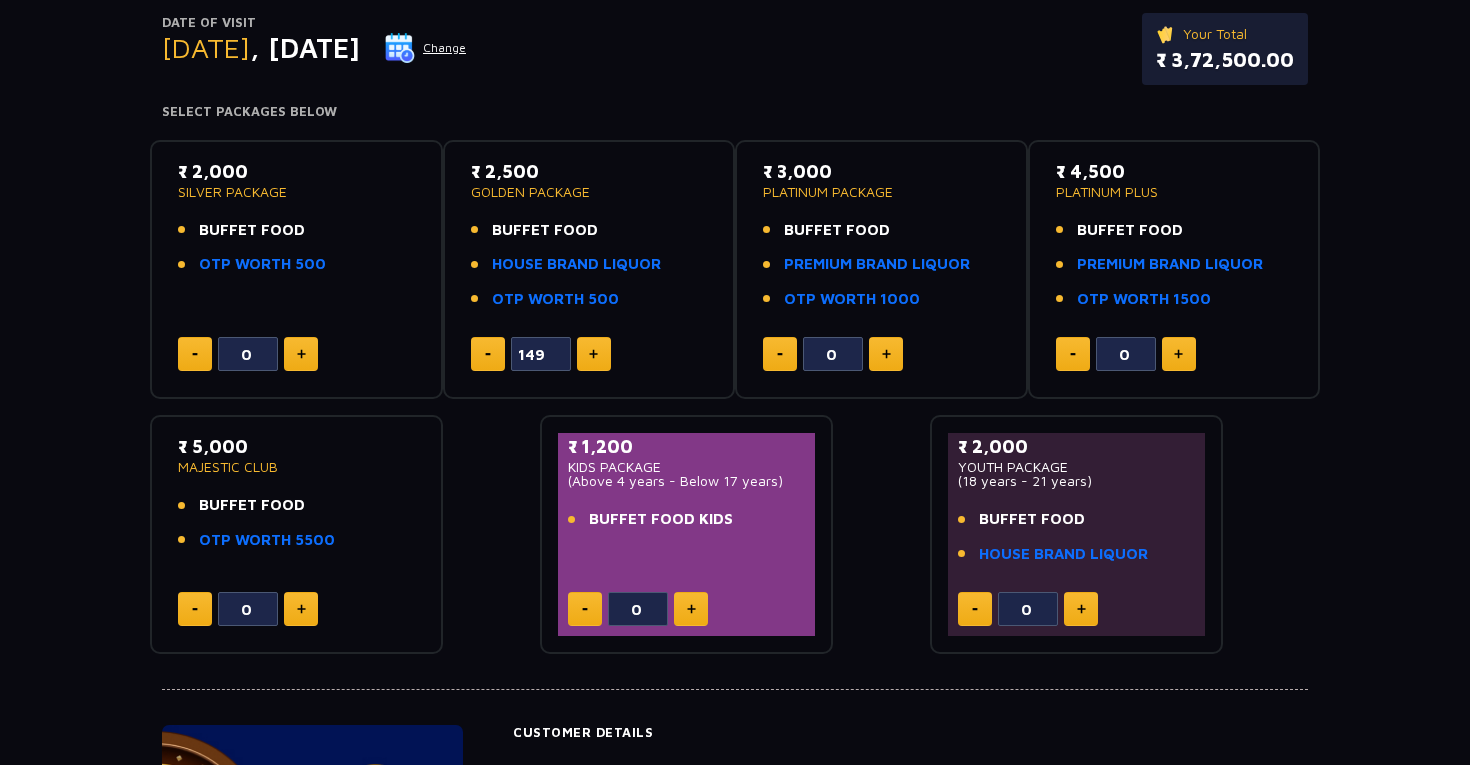 click 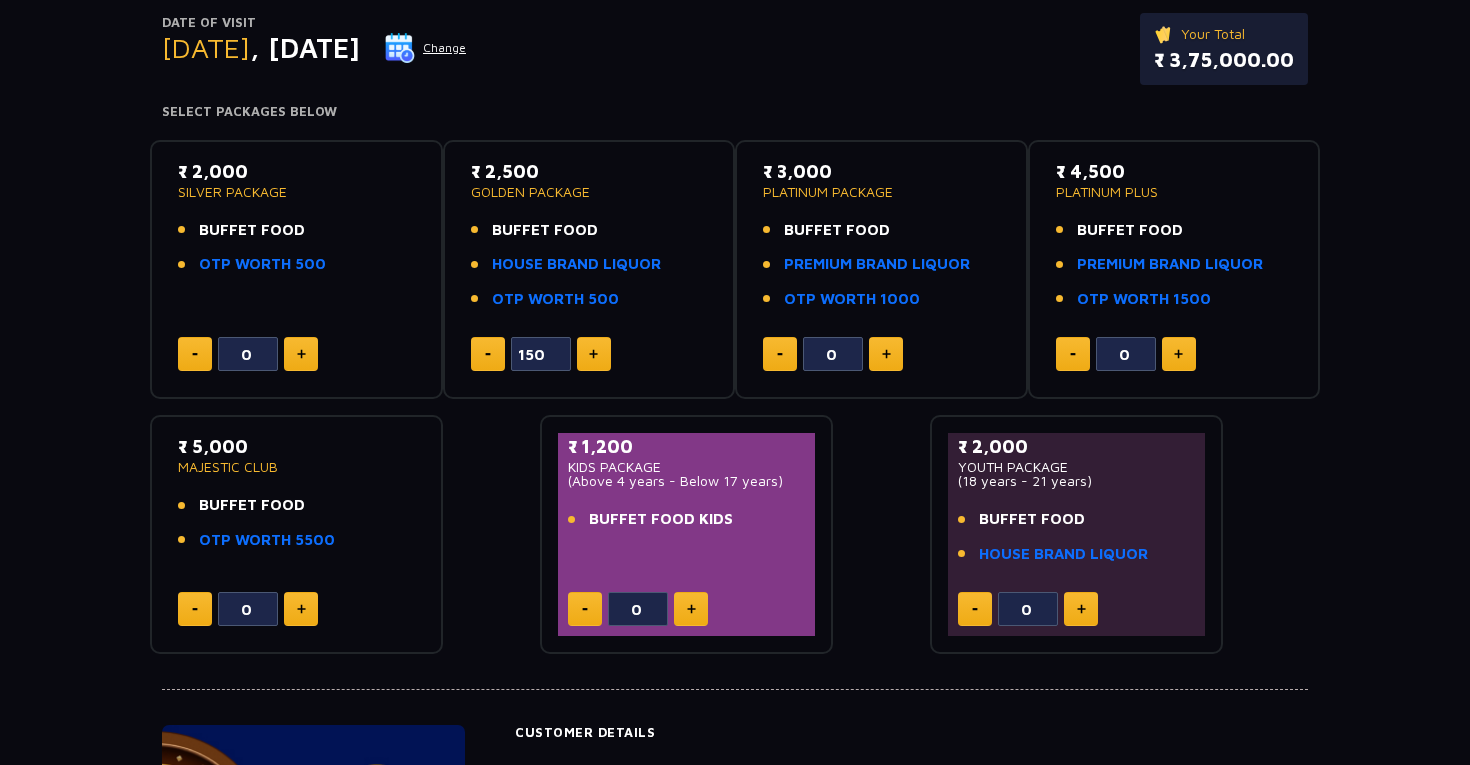 click 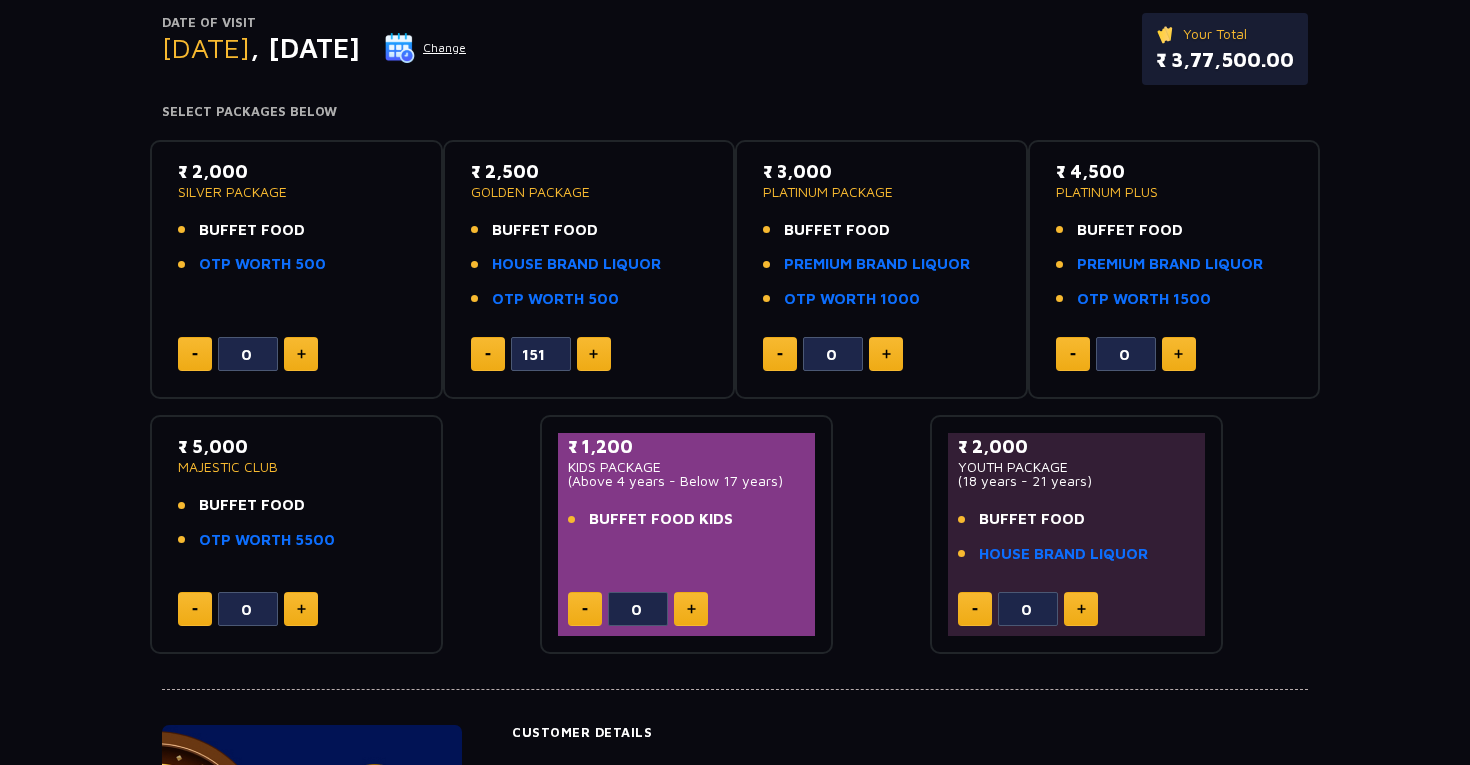 click 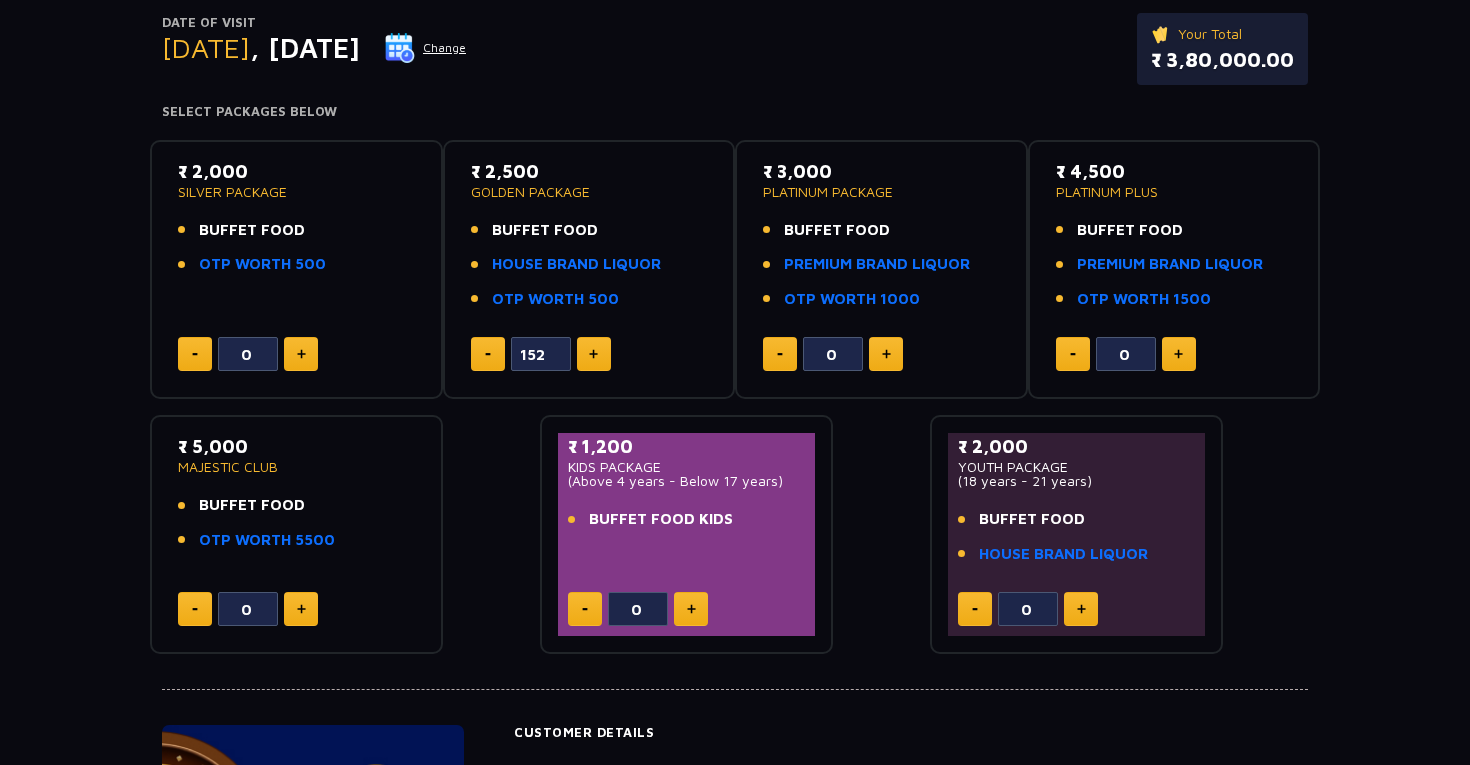 click 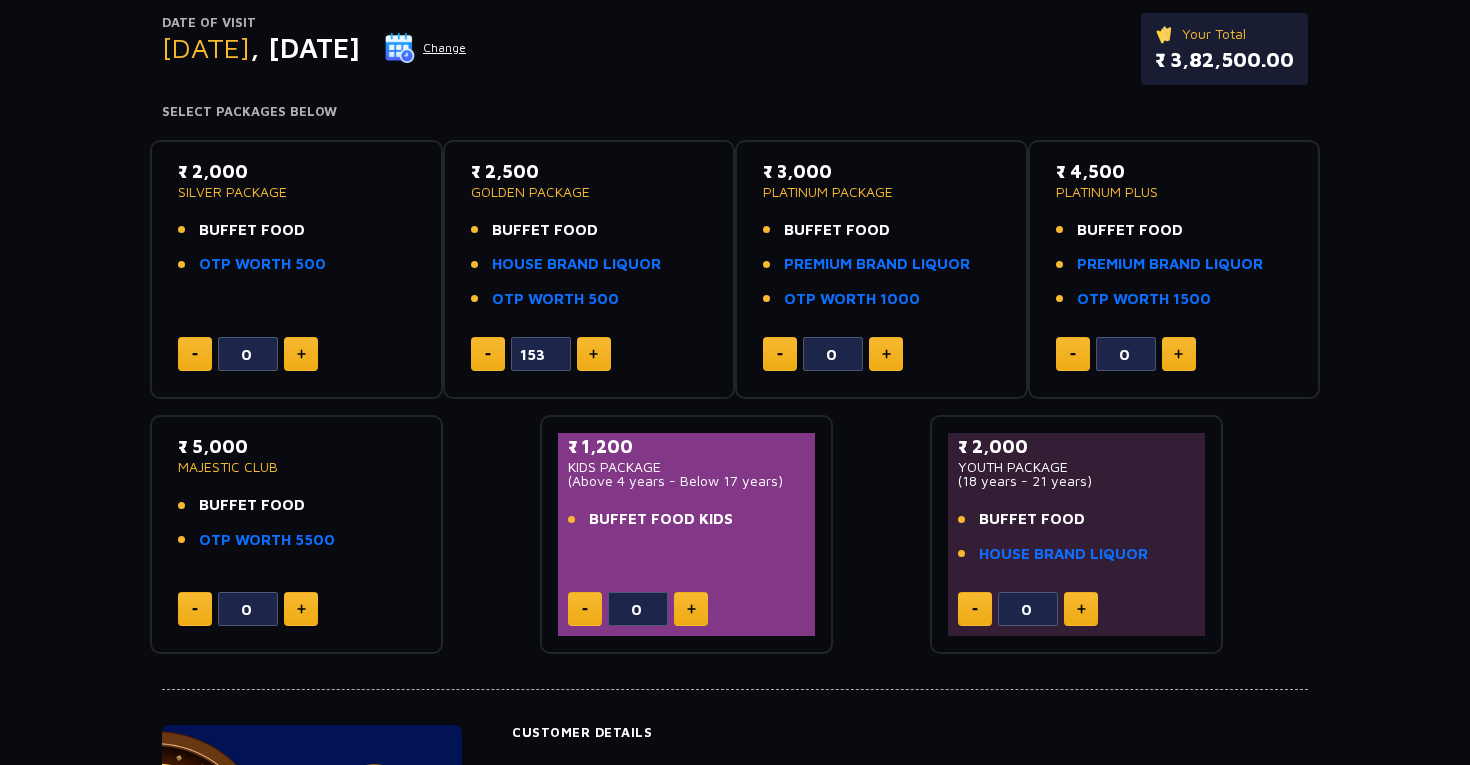 click 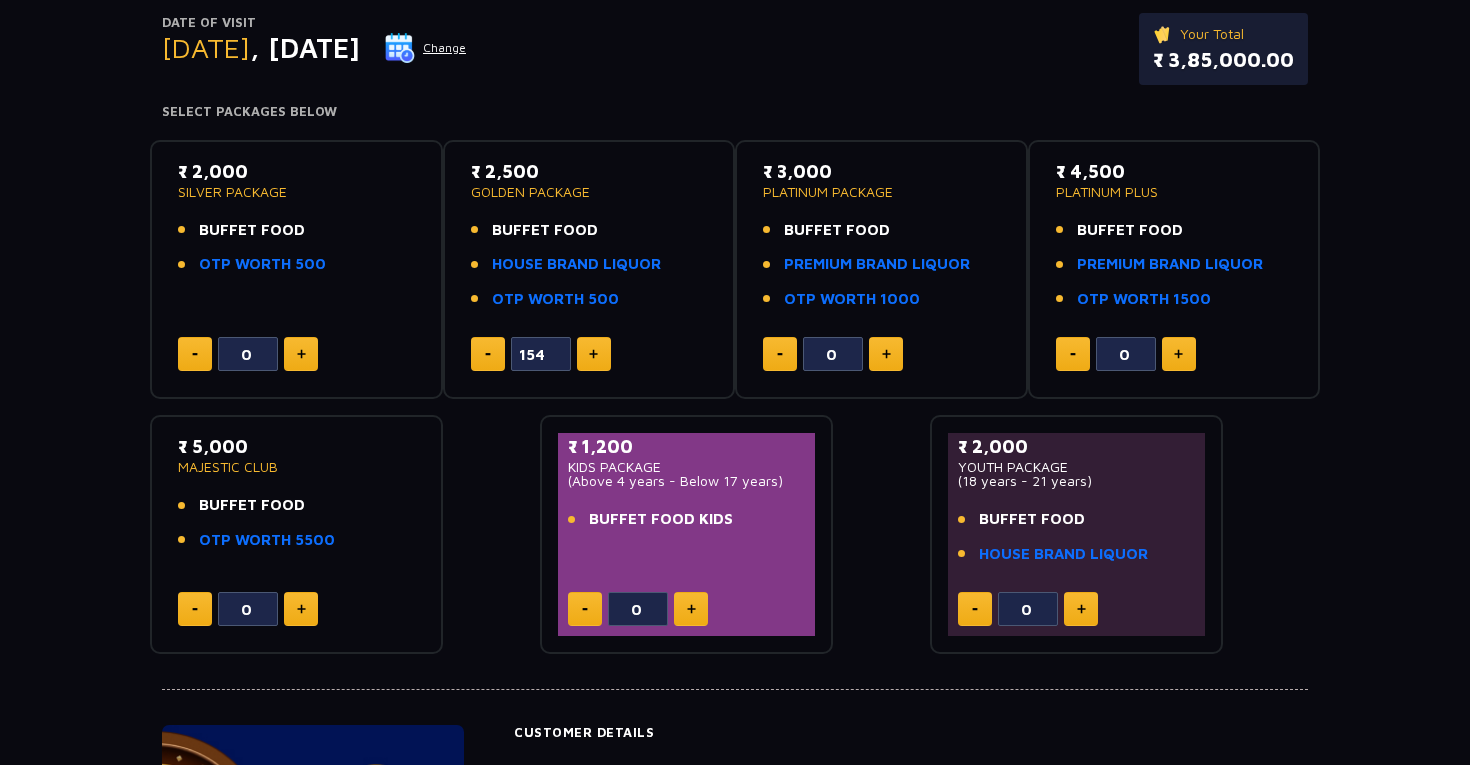 click 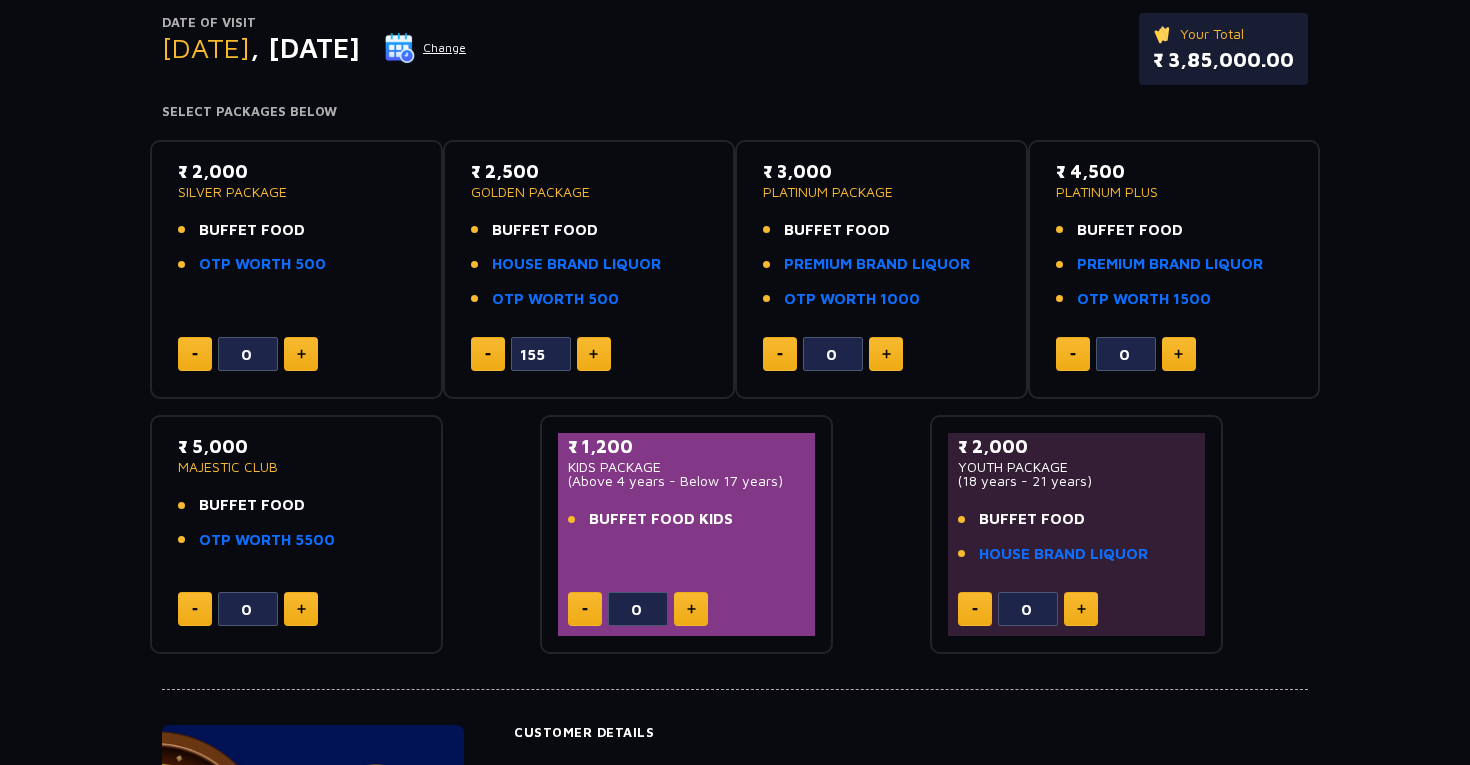 click 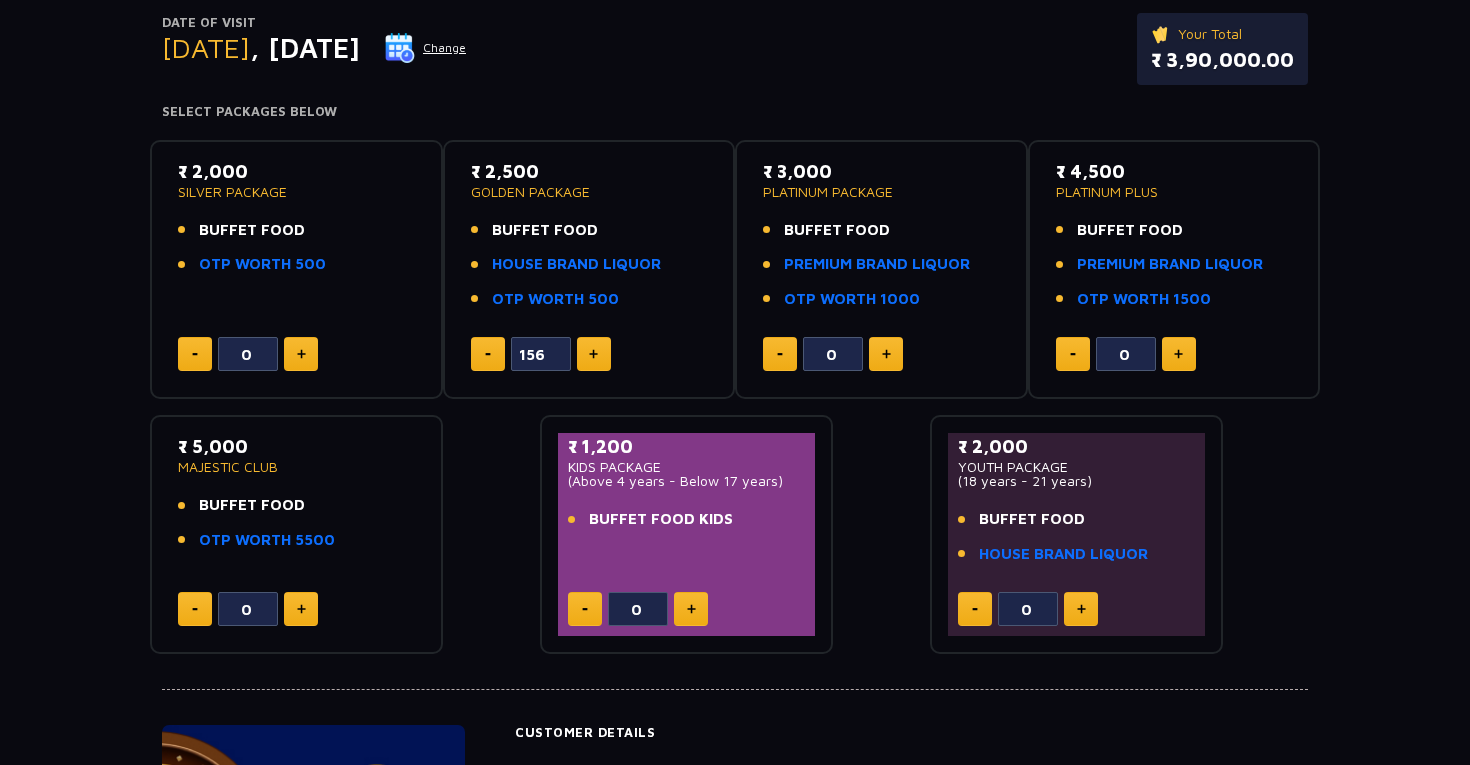 click 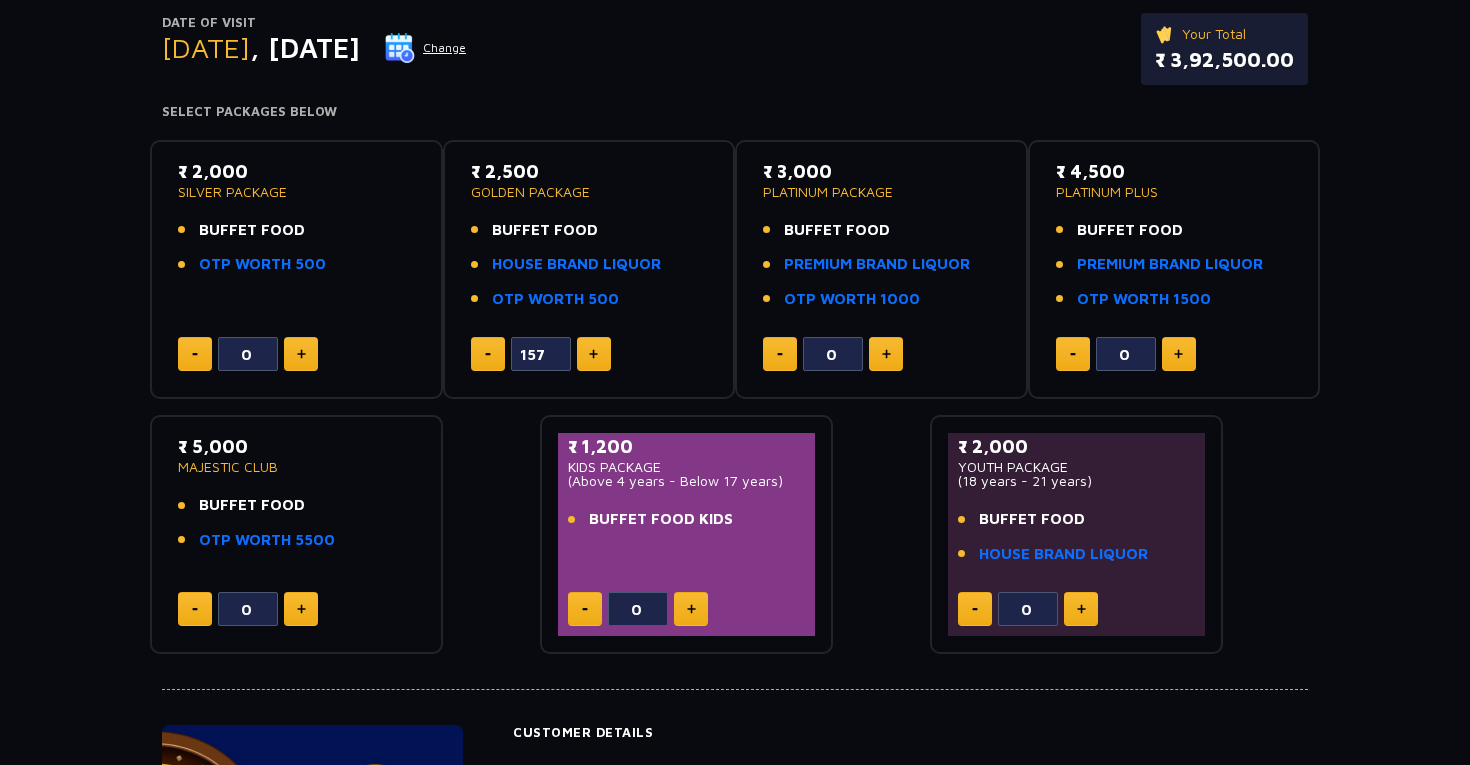 click 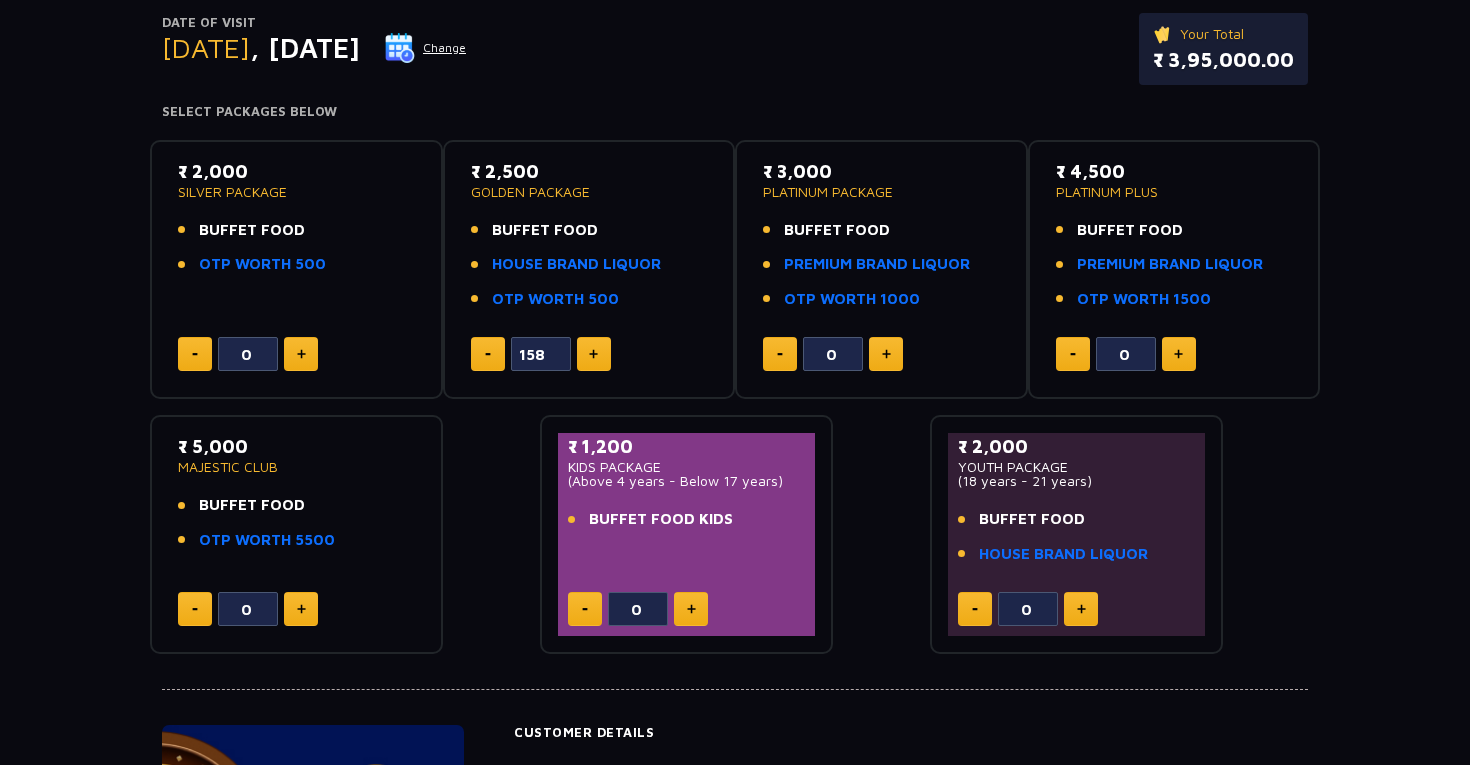 click 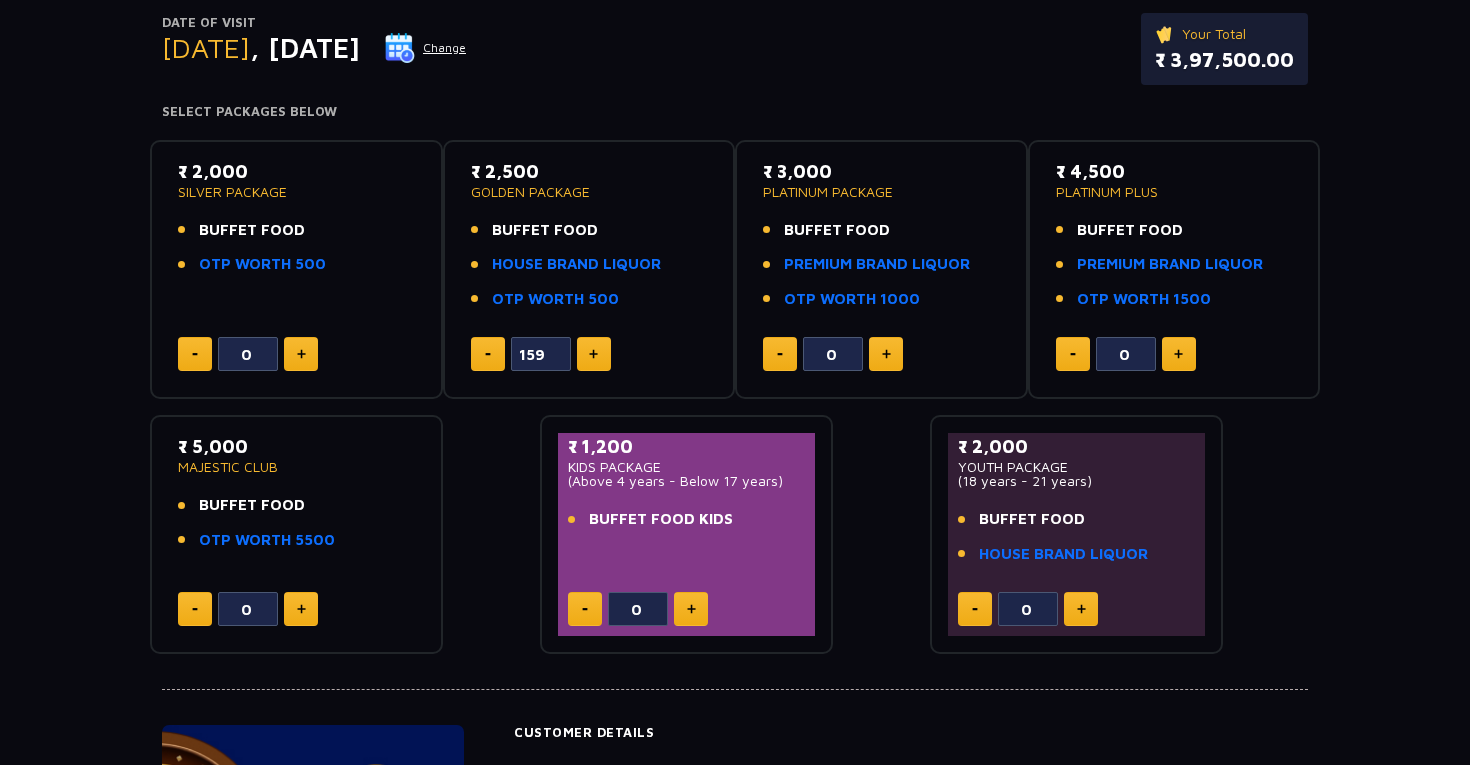 click 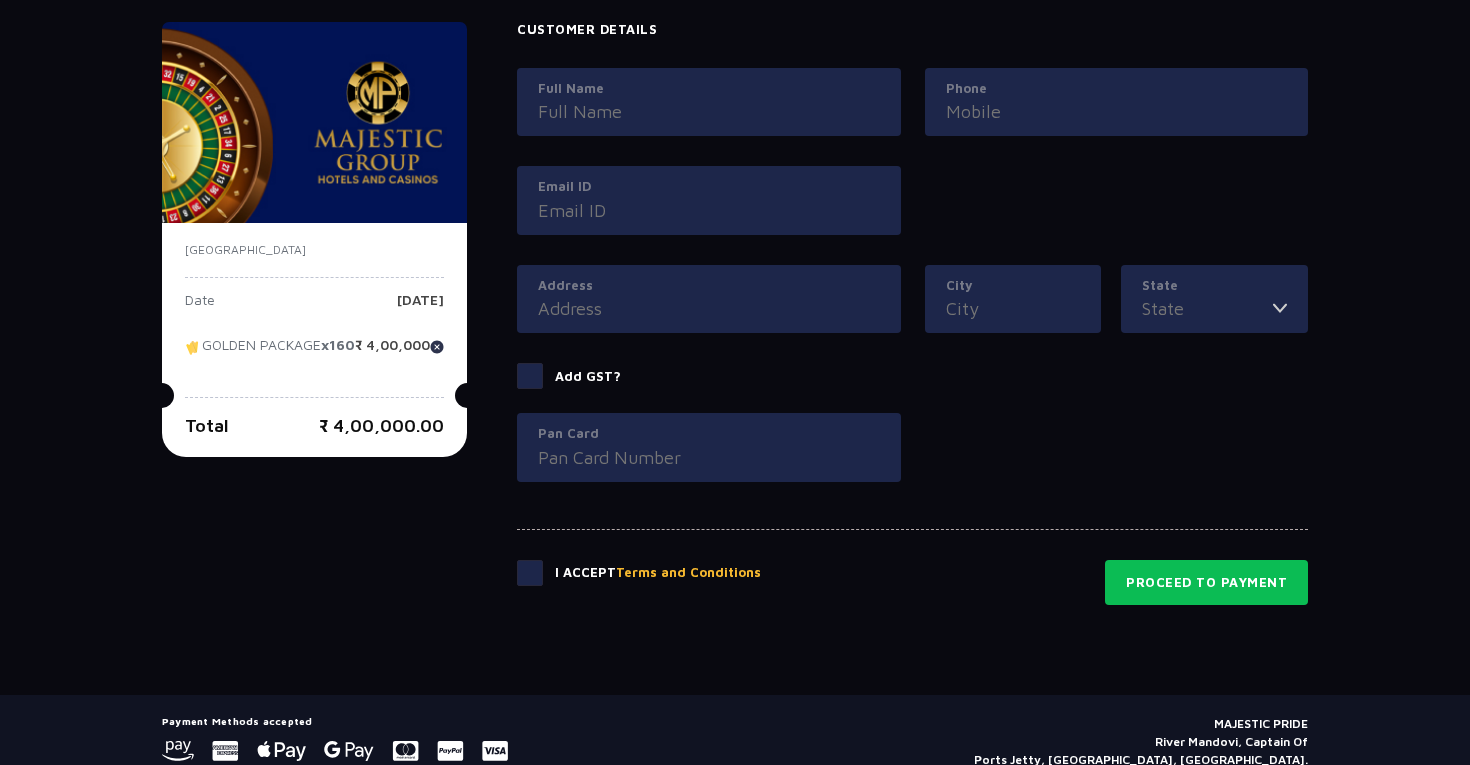scroll, scrollTop: 1026, scrollLeft: 0, axis: vertical 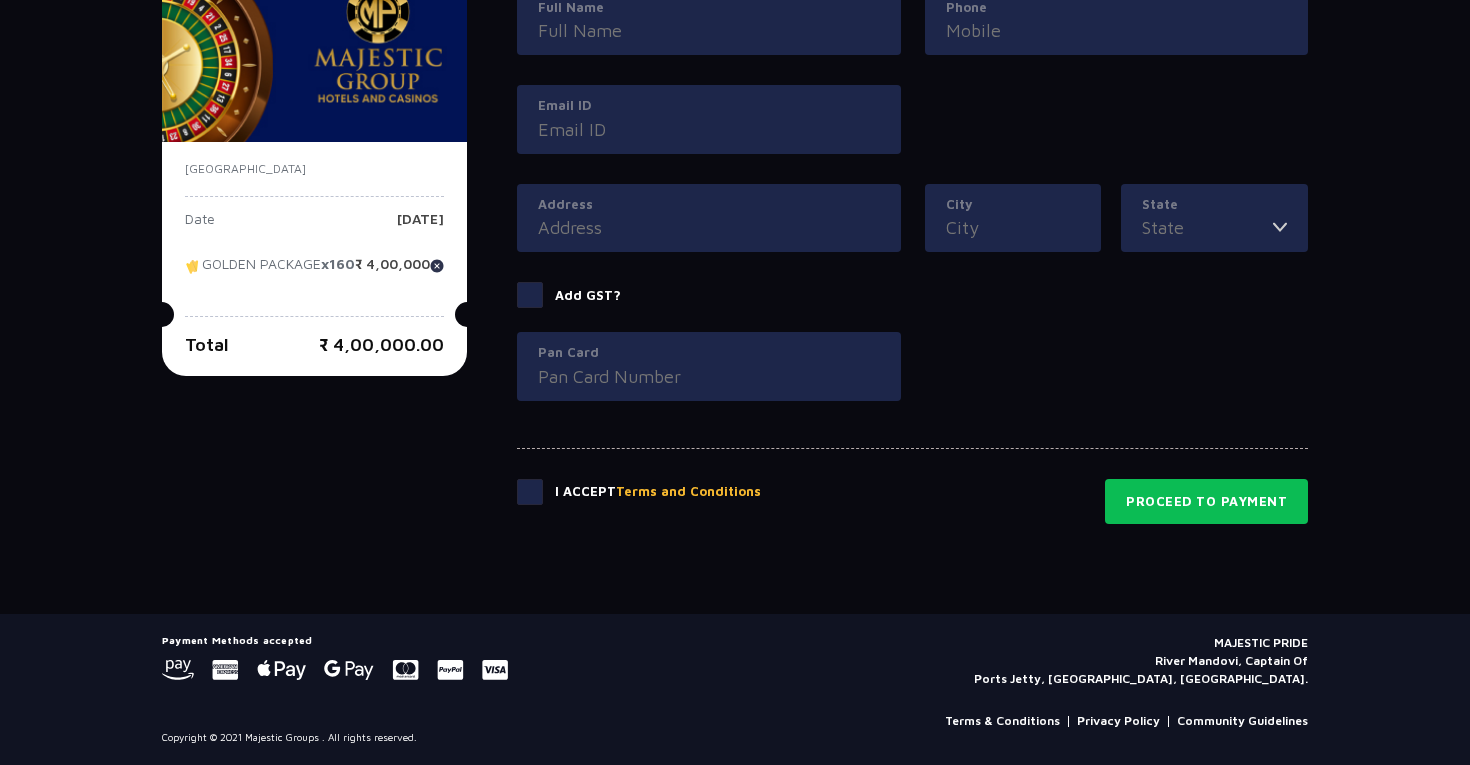 click 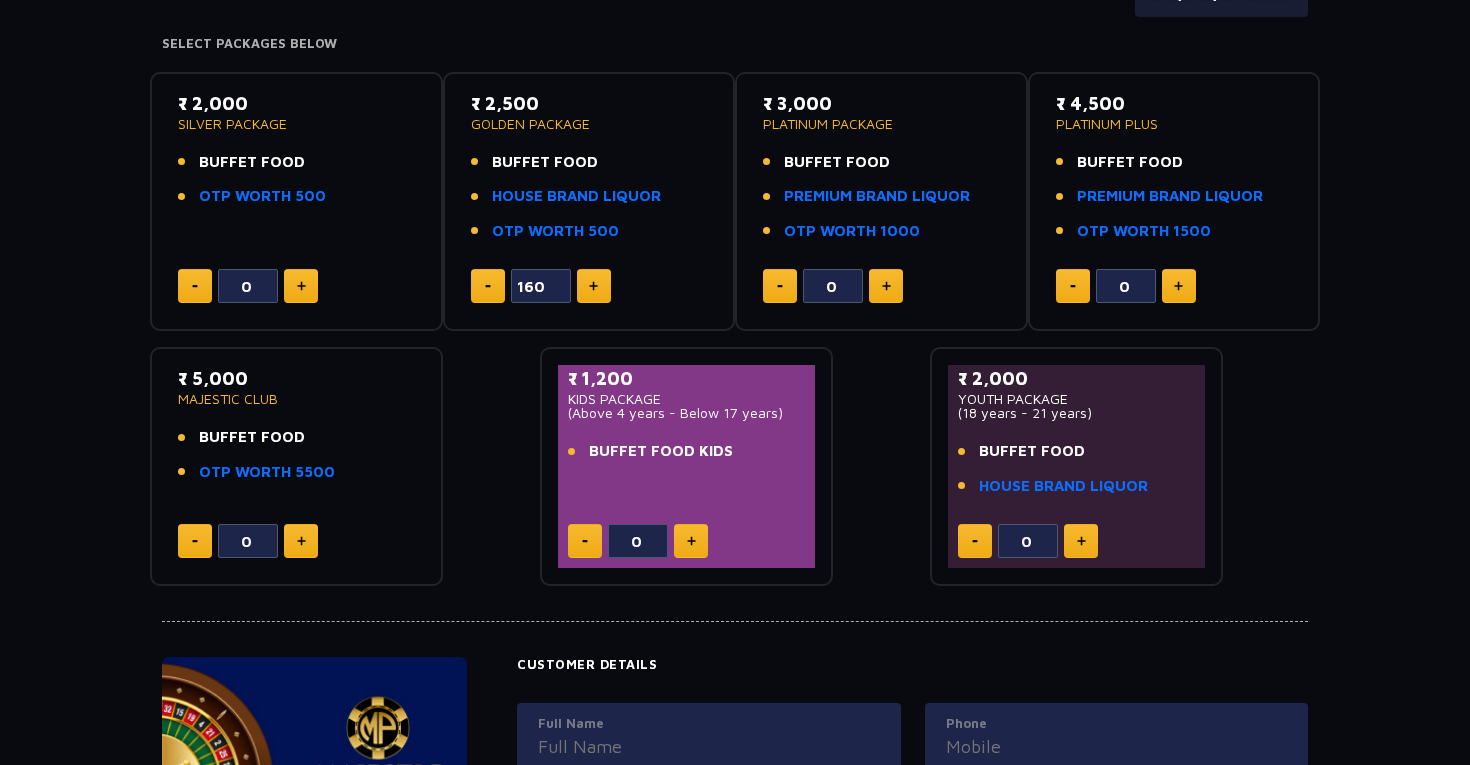 scroll, scrollTop: 0, scrollLeft: 0, axis: both 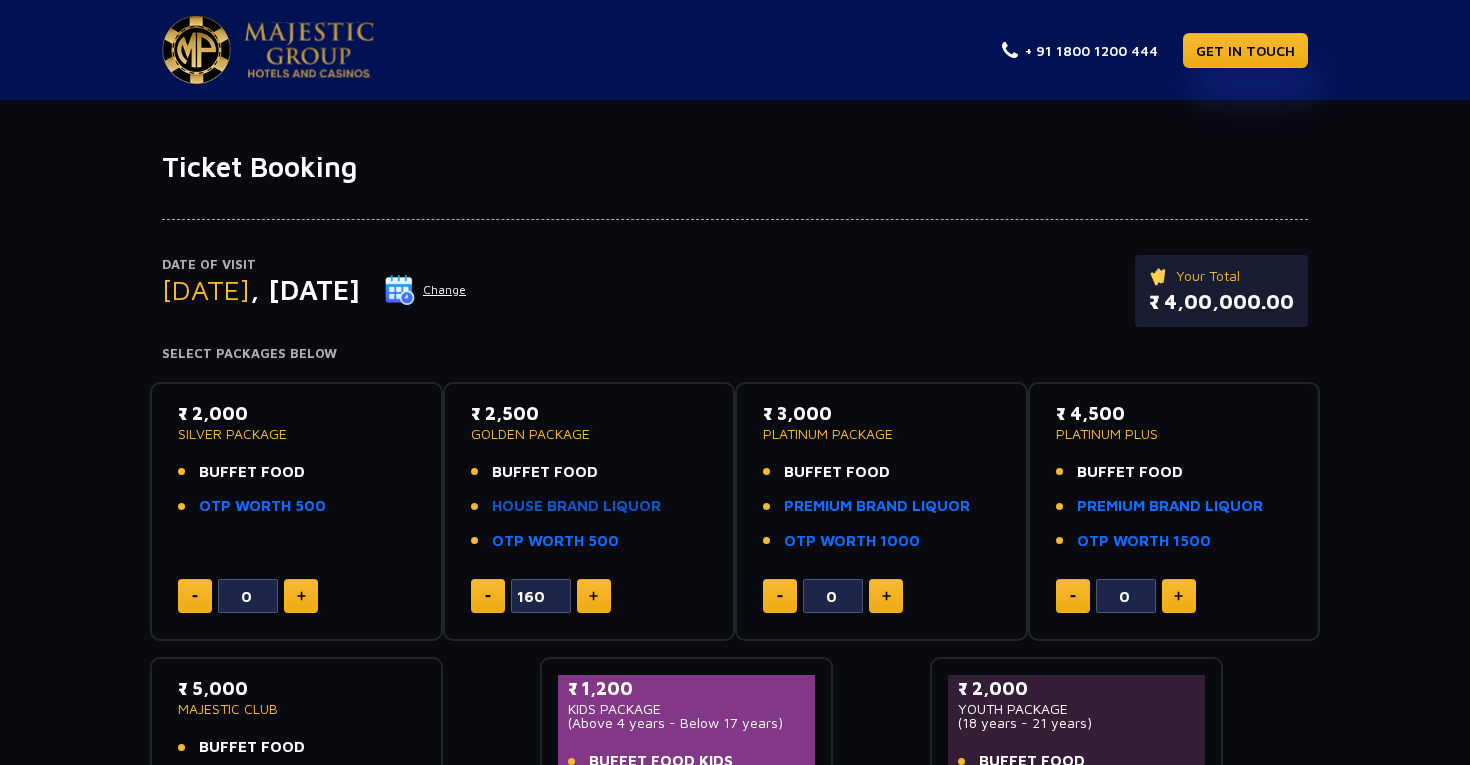 click on "HOUSE BRAND LIQUOR" 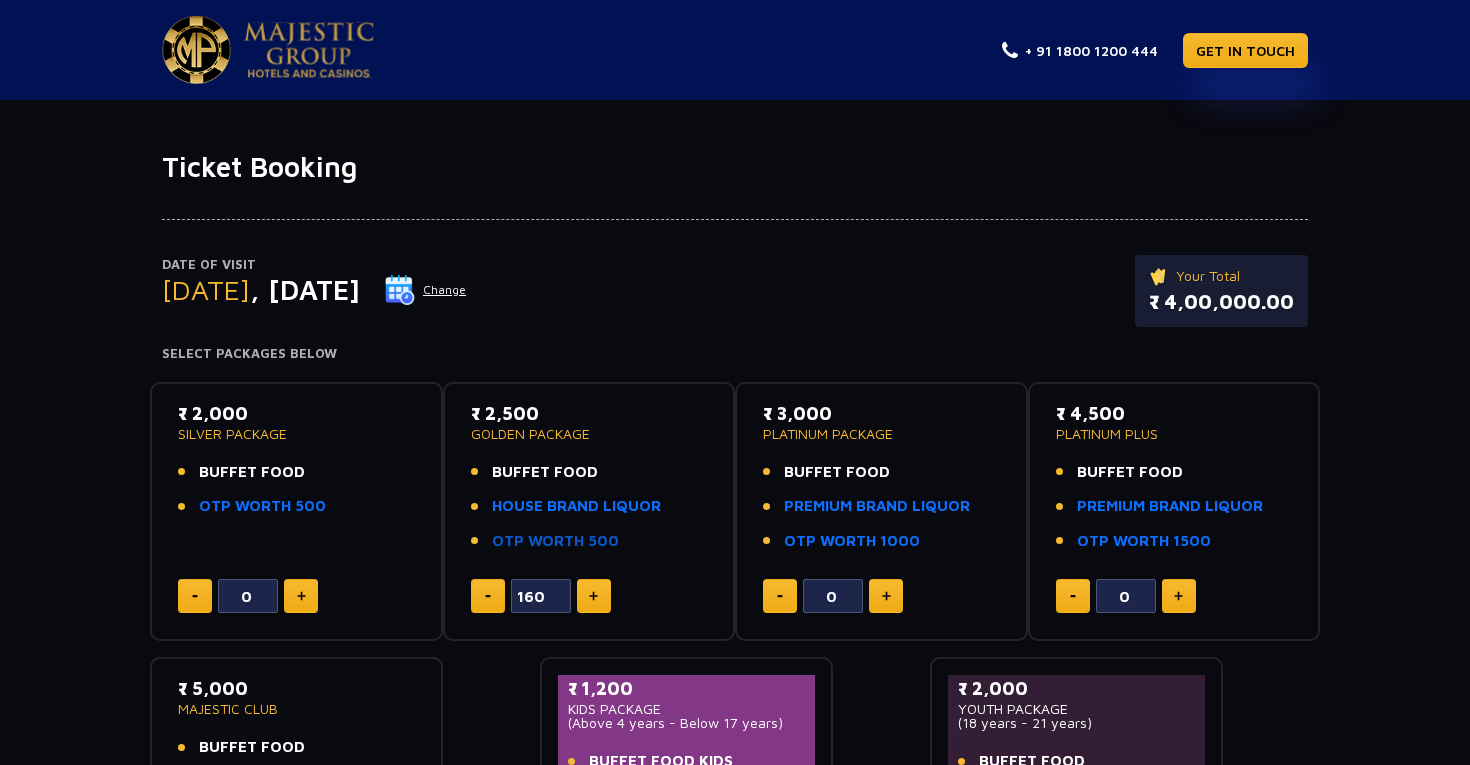click on "OTP WORTH 500" 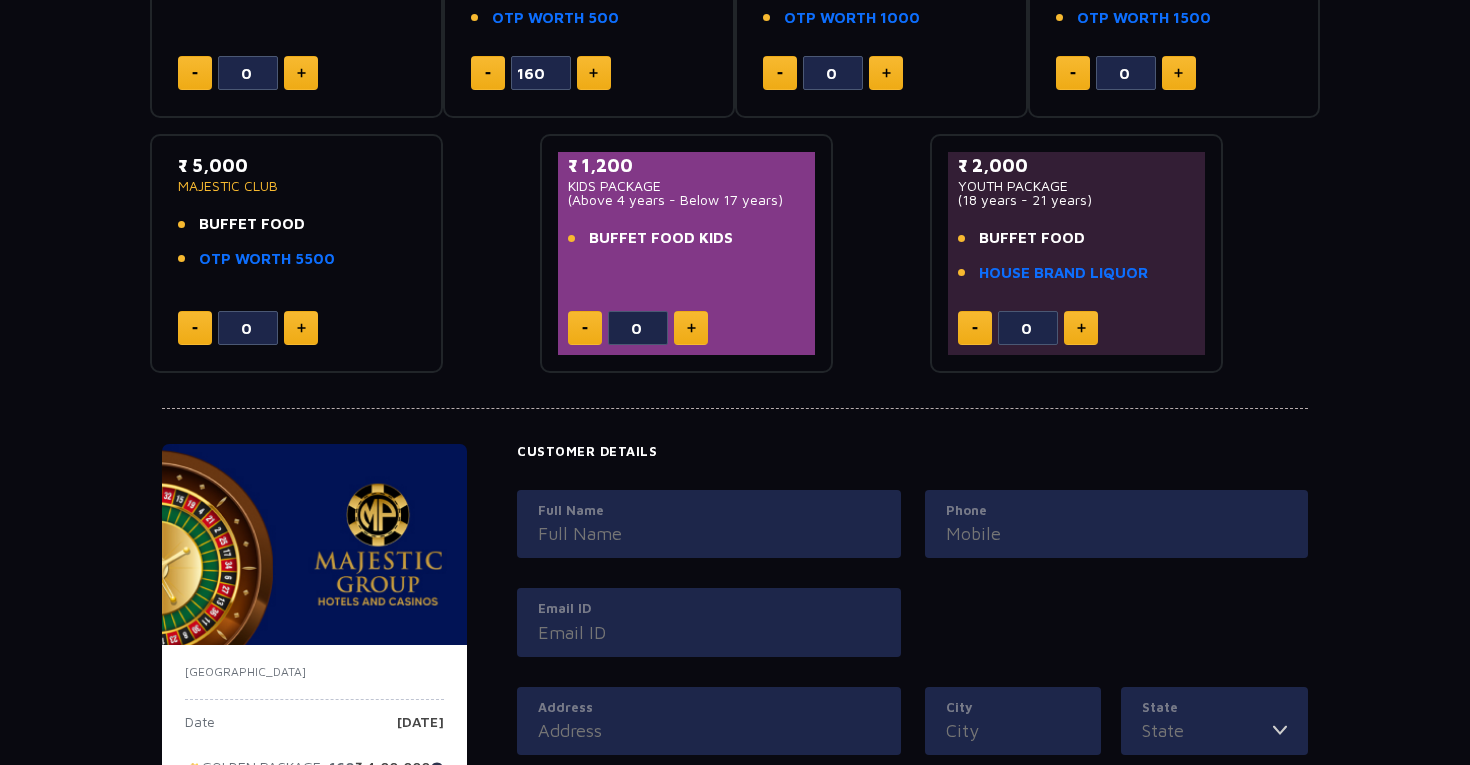 scroll, scrollTop: 521, scrollLeft: 0, axis: vertical 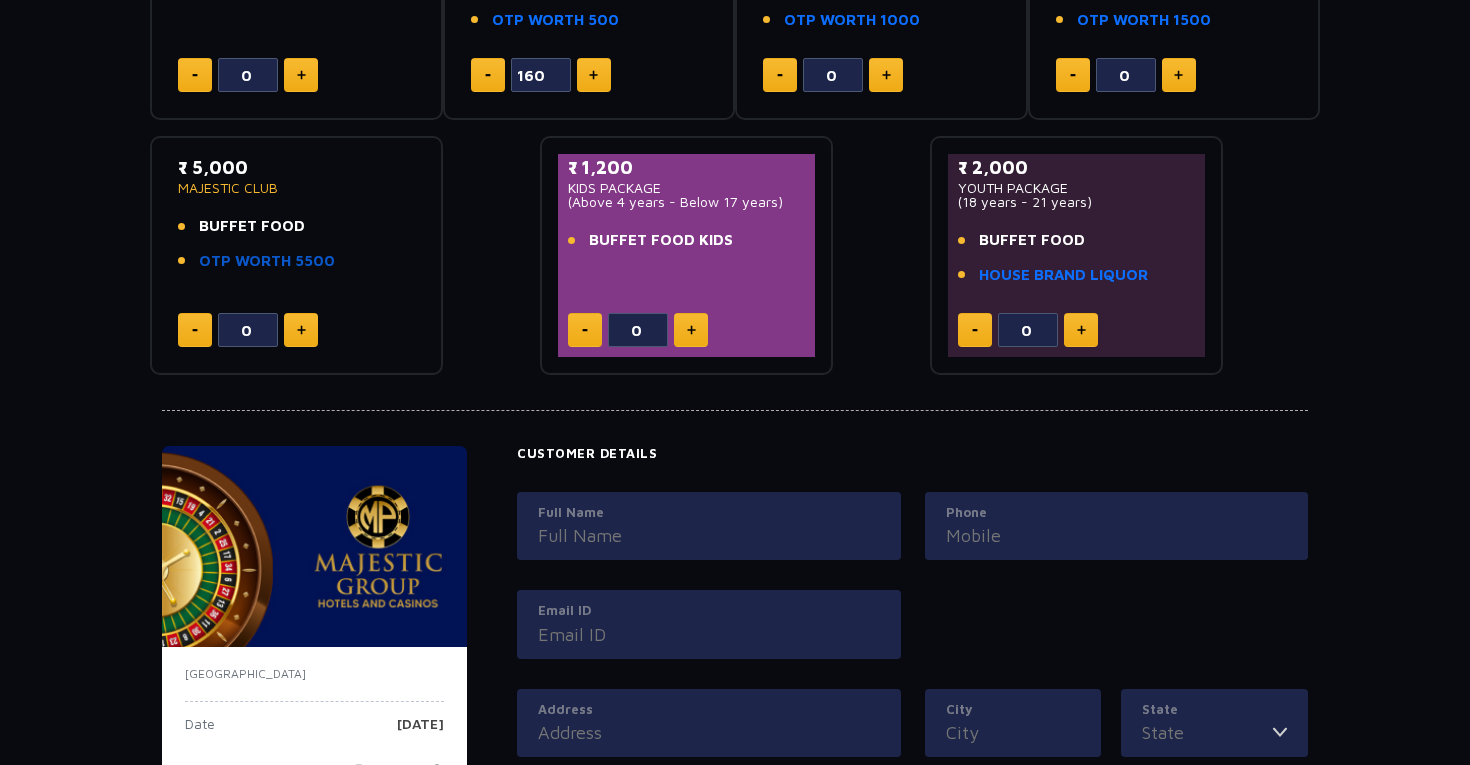 click on "OTP WORTH 5500" 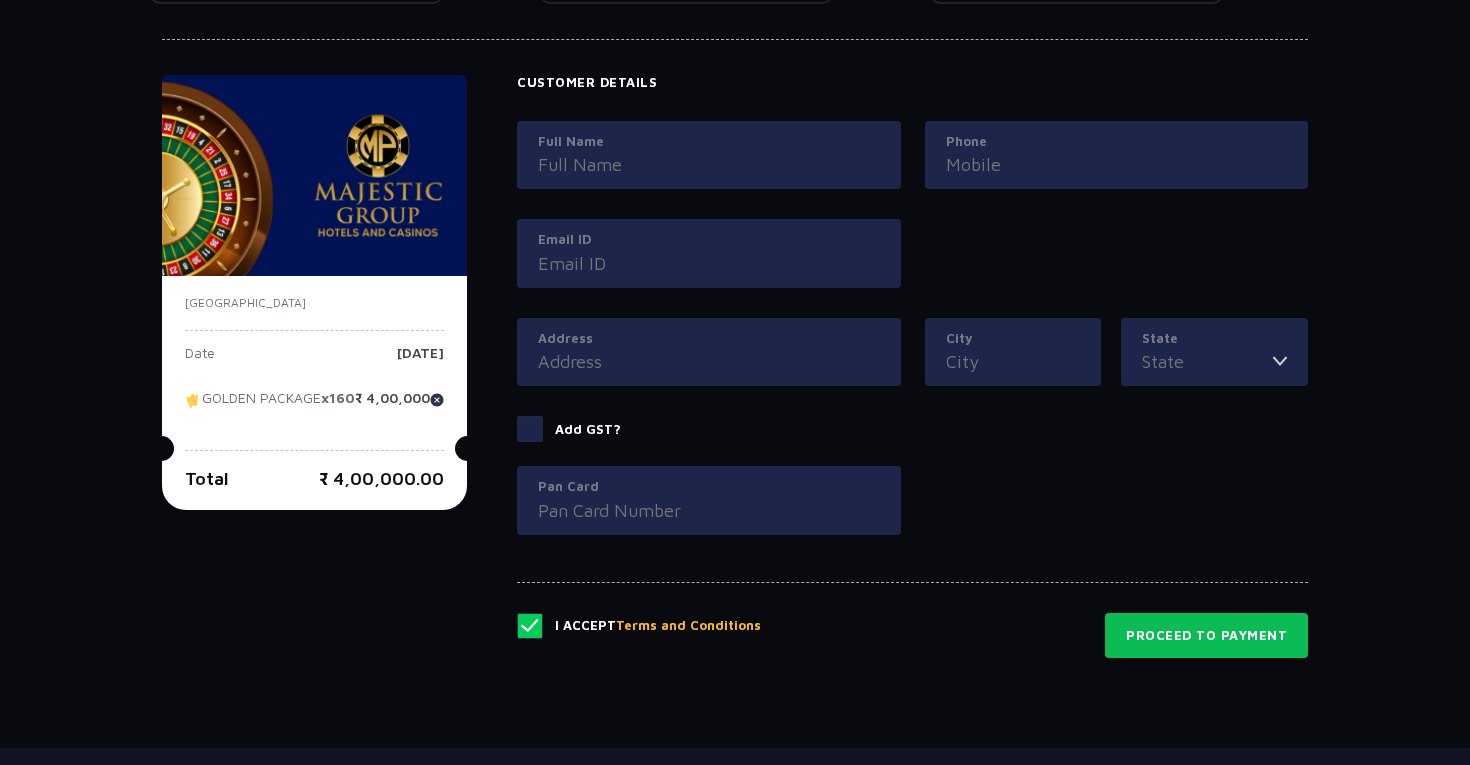 scroll, scrollTop: 1026, scrollLeft: 0, axis: vertical 